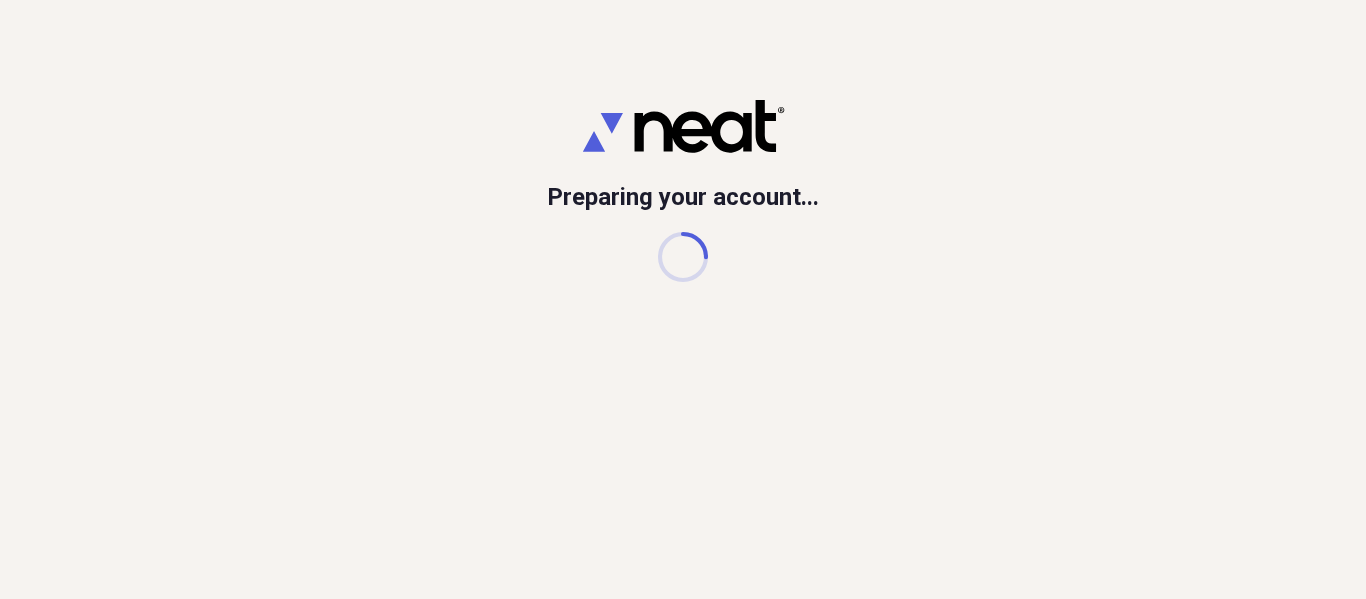 scroll, scrollTop: 0, scrollLeft: 0, axis: both 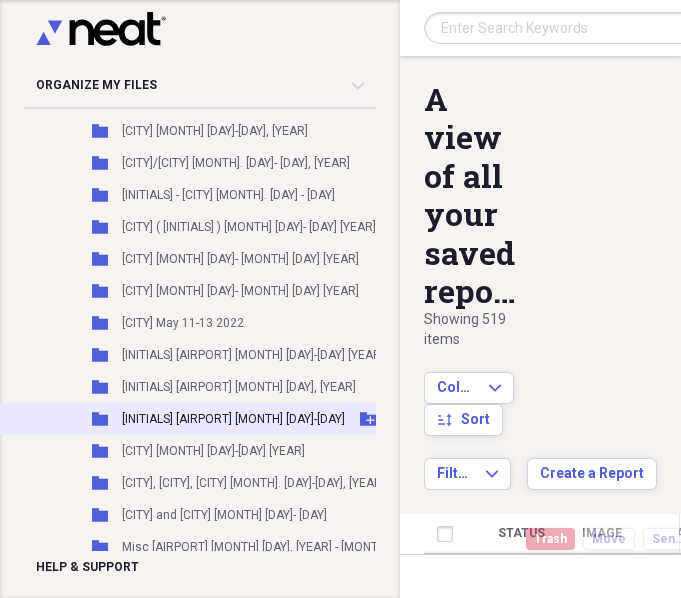 click on "[INITIALS] [AIRPORT] [MONTH] [DAY]-[DAY]" at bounding box center (233, 419) 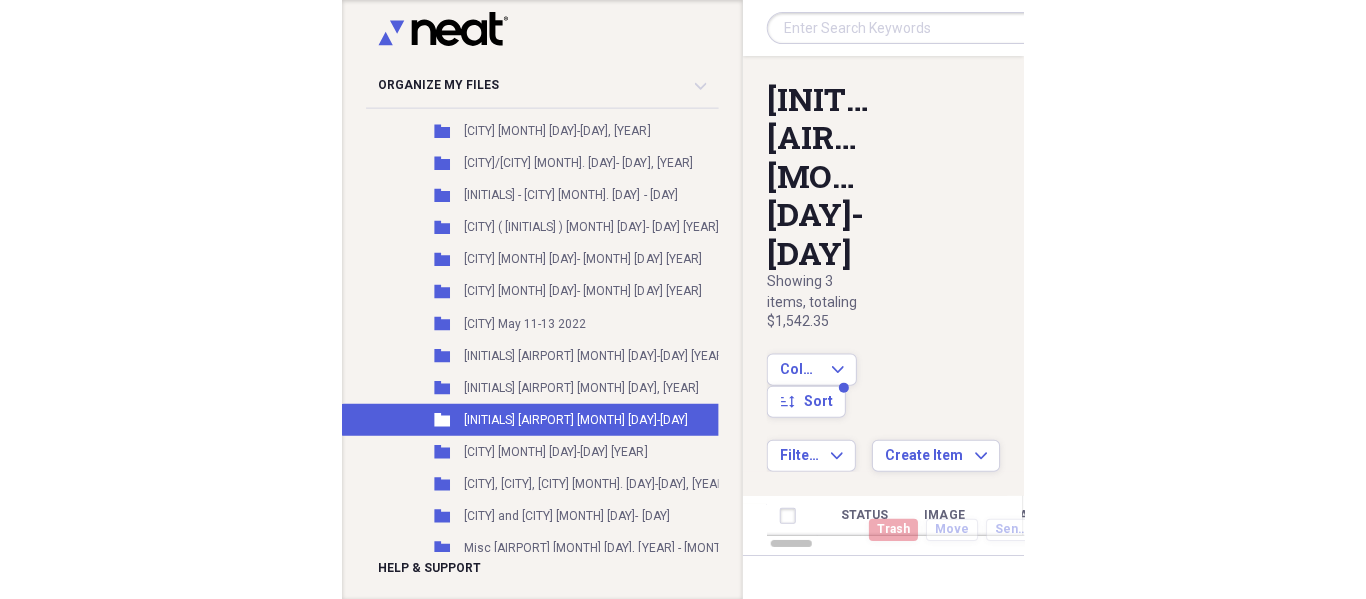 scroll, scrollTop: 962, scrollLeft: 58, axis: both 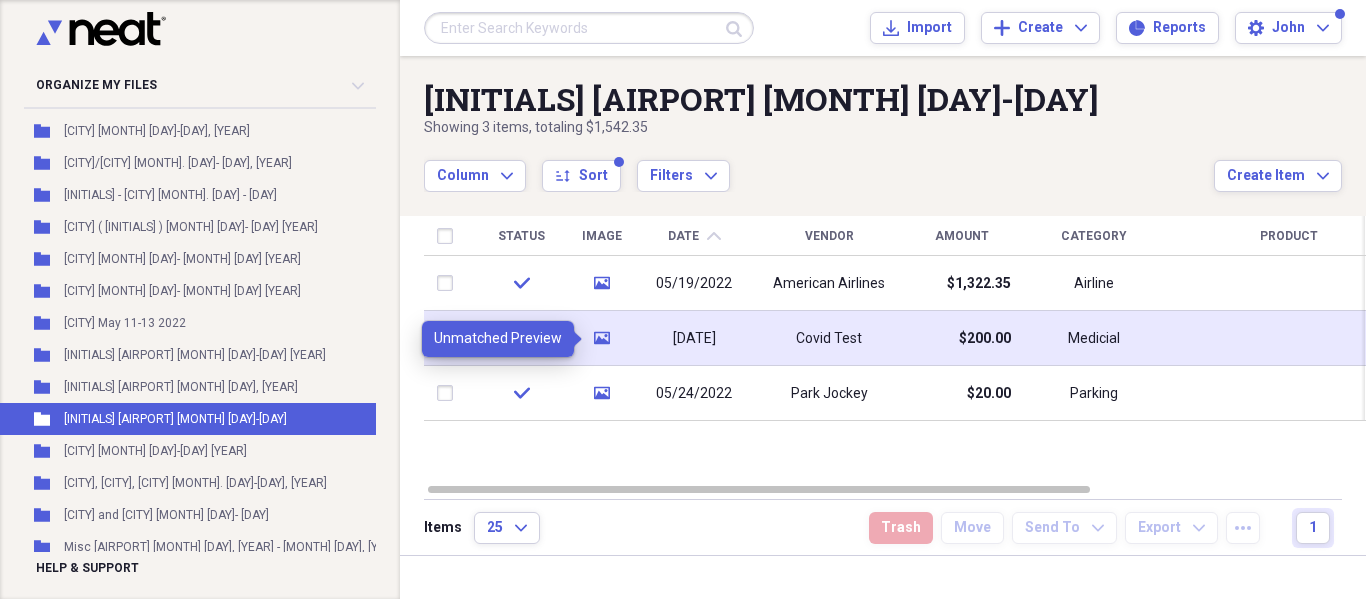 click 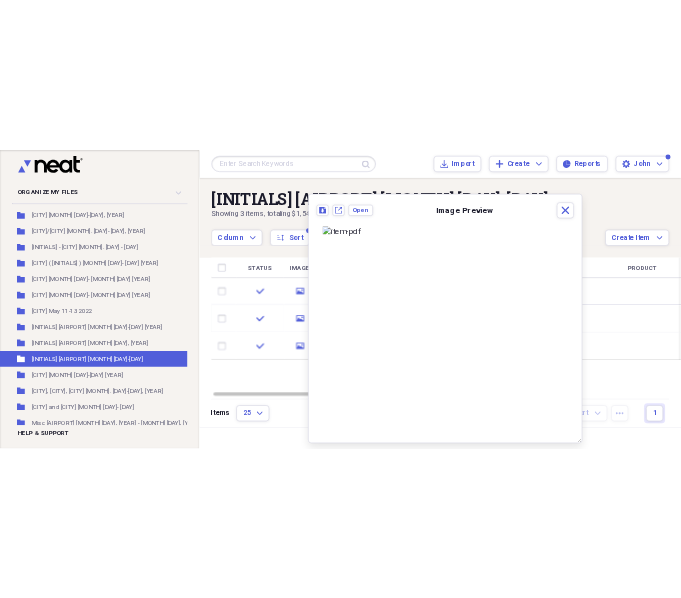 scroll, scrollTop: 0, scrollLeft: 0, axis: both 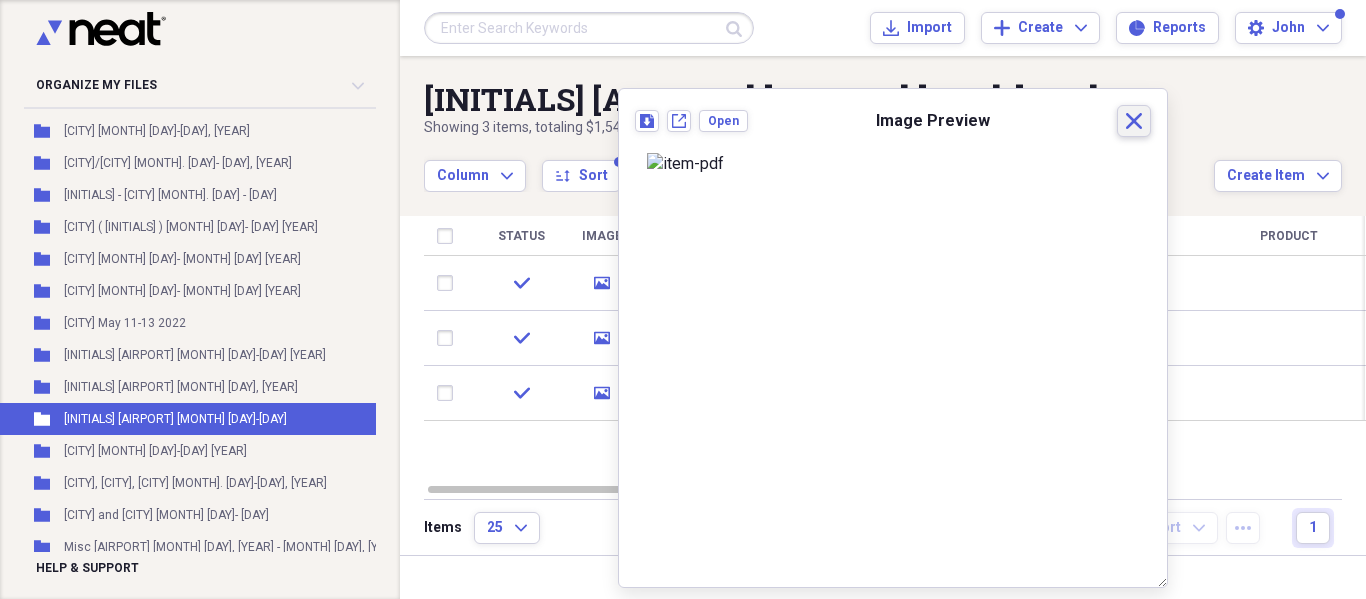 click 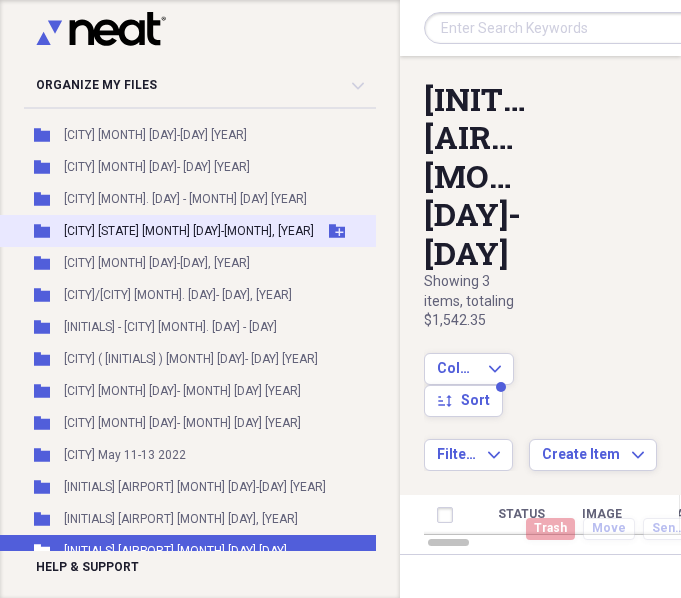 scroll, scrollTop: 829, scrollLeft: 58, axis: both 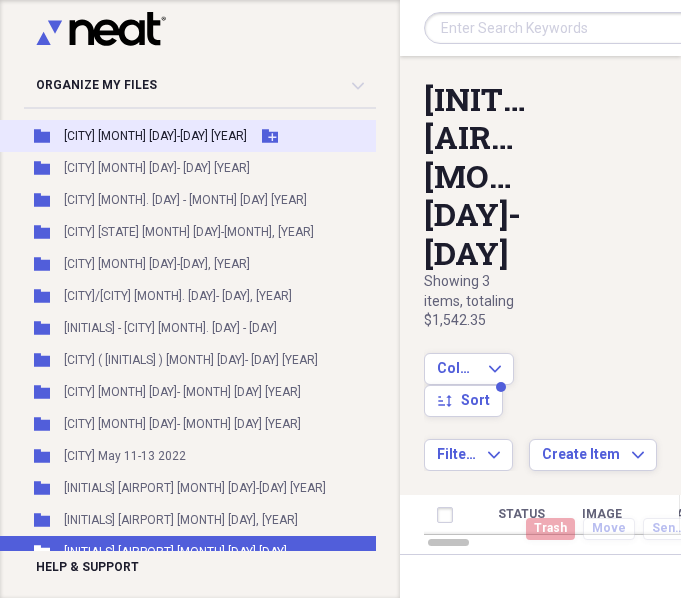 click on "Dallas May 22-29 2022" at bounding box center [155, 136] 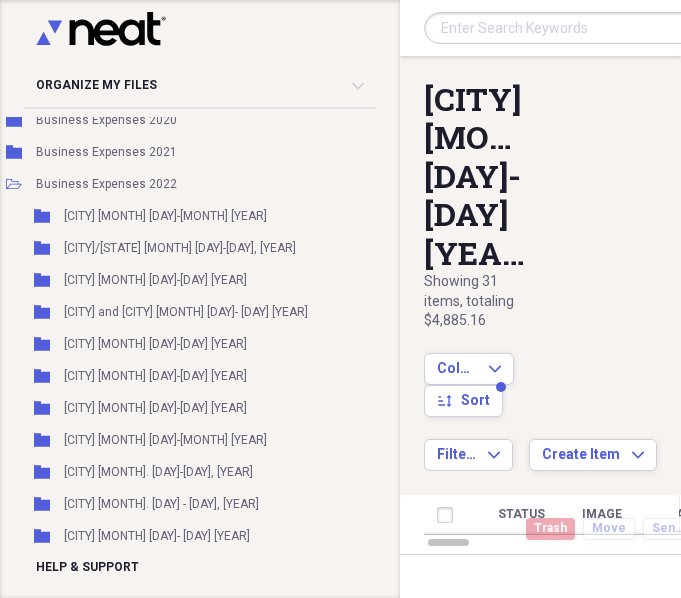 scroll, scrollTop: 287, scrollLeft: 58, axis: both 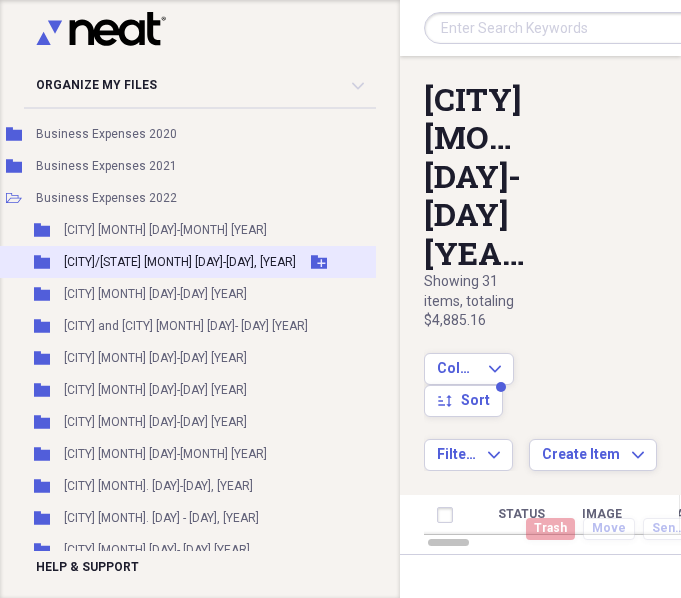 click on "Folder Chicago/SB Jun 4-10, 2022 Add Folder" at bounding box center [219, 262] 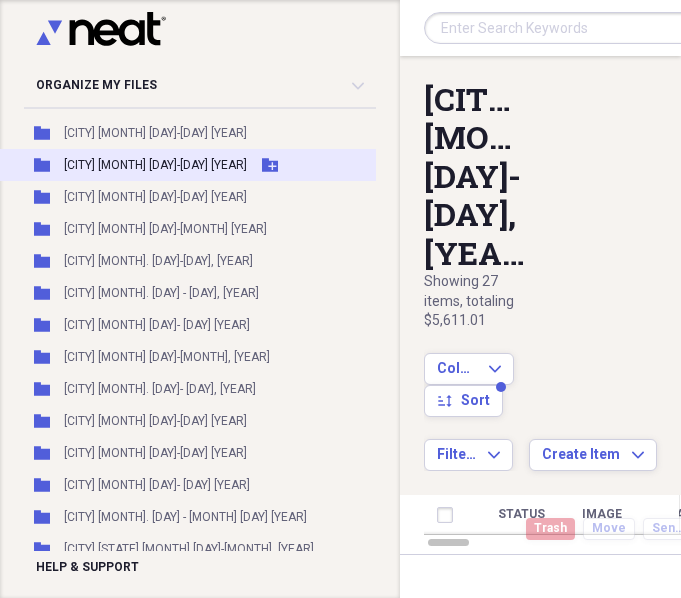 scroll, scrollTop: 513, scrollLeft: 58, axis: both 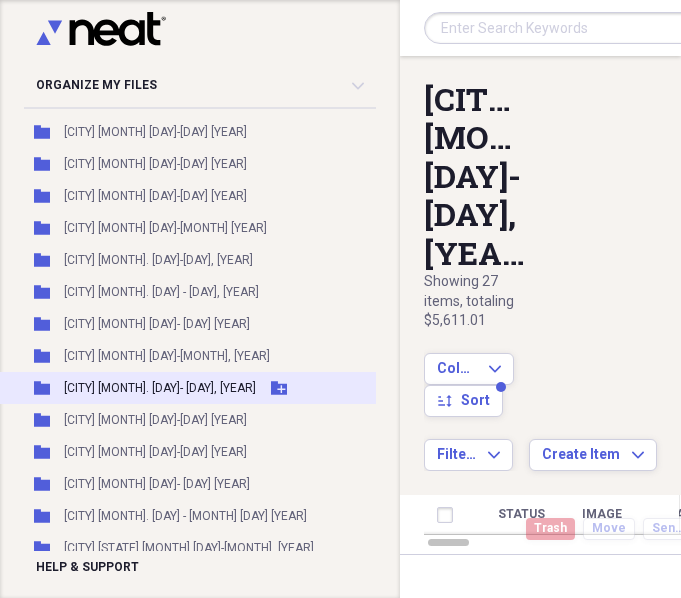 click on "[CITY] [MONTH]. [DAY]- [DAY], [YEAR]" at bounding box center (160, 388) 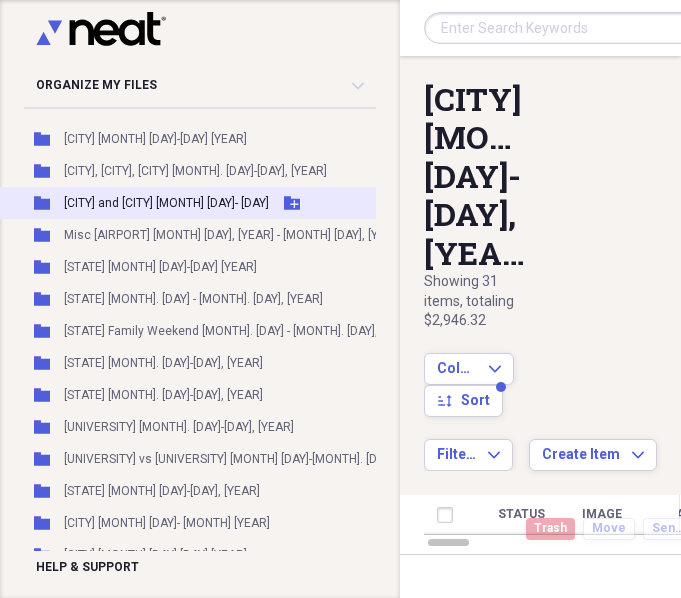 scroll, scrollTop: 1275, scrollLeft: 58, axis: both 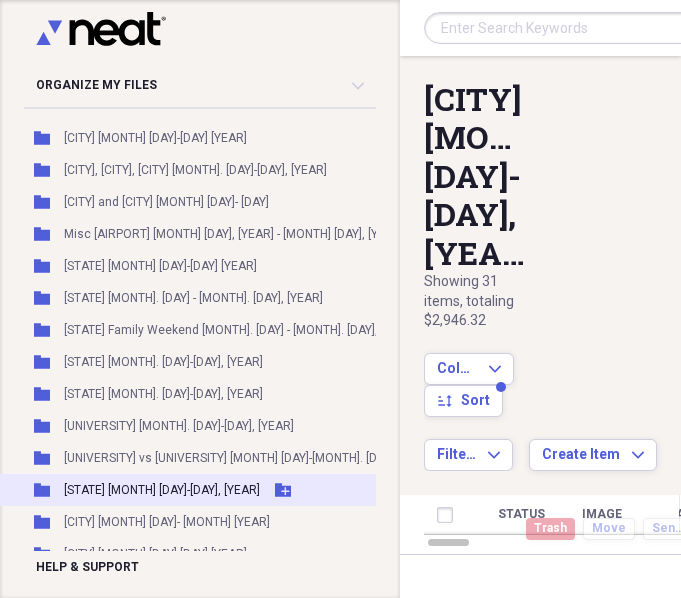 click on "SB [MONTH] [DAY]-[DAY], [YEAR]" at bounding box center (162, 490) 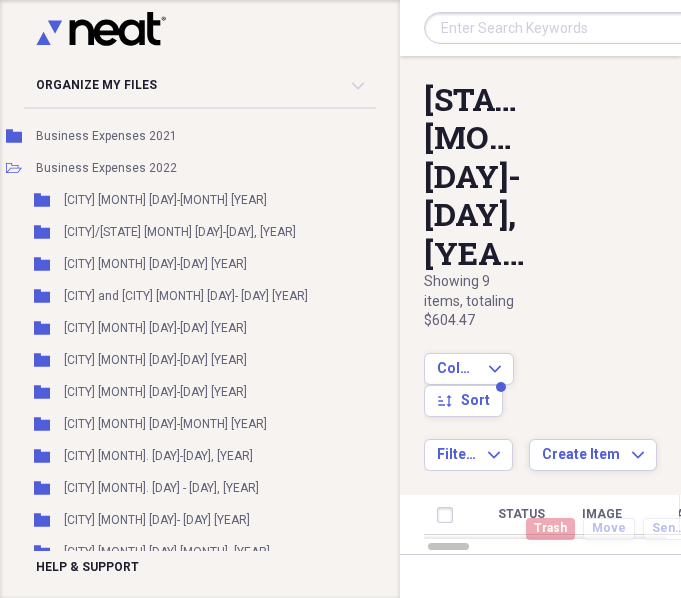 scroll, scrollTop: 292, scrollLeft: 58, axis: both 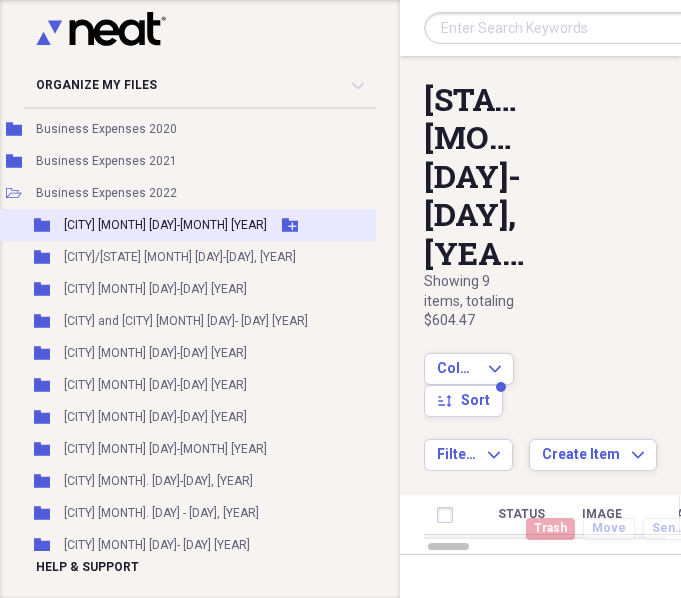 click on "[CITY] [MONTH] [DAY]-[MONTH] [DAY] [YEAR]" at bounding box center (165, 225) 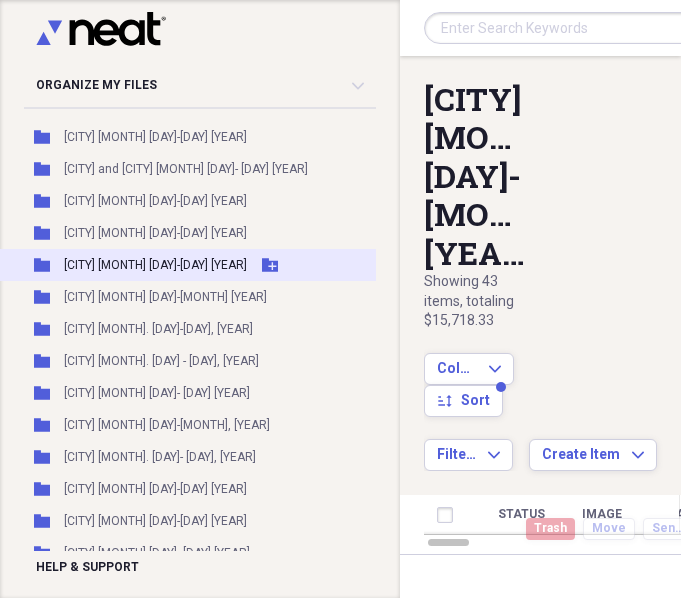 scroll, scrollTop: 445, scrollLeft: 58, axis: both 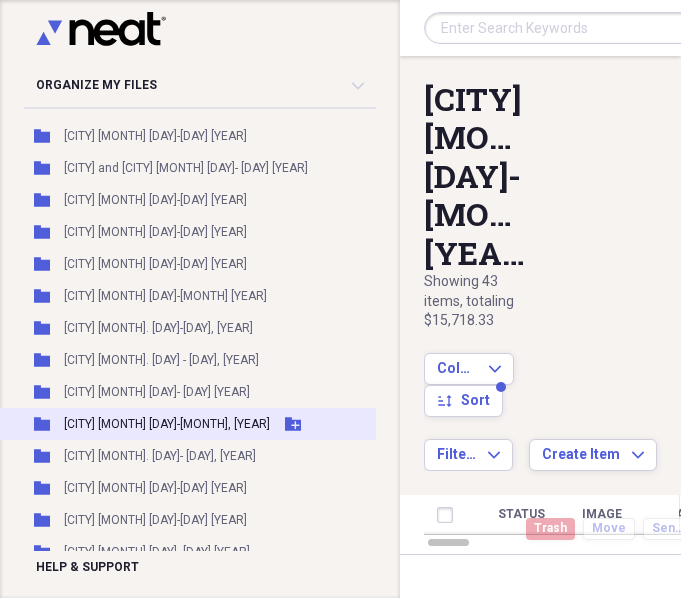 click on "[CITY] [MONTH] [DAY]-[MONTH] [DAY], [YEAR]" at bounding box center [167, 424] 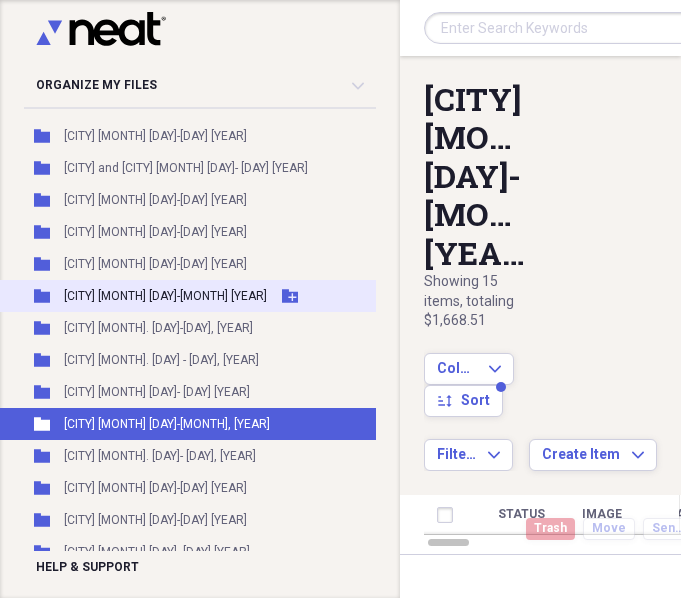 click on "Folder Dallas Aug 11-Aug 19, 2022 Add Folder" at bounding box center (219, 296) 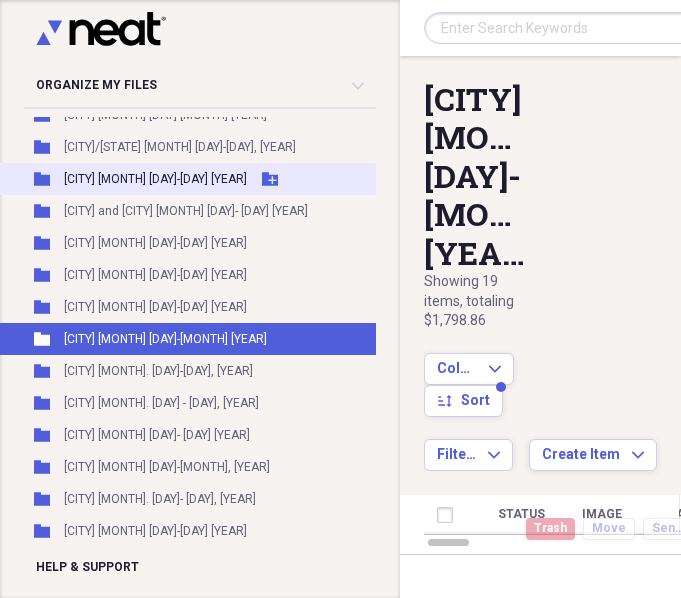 scroll, scrollTop: 403, scrollLeft: 58, axis: both 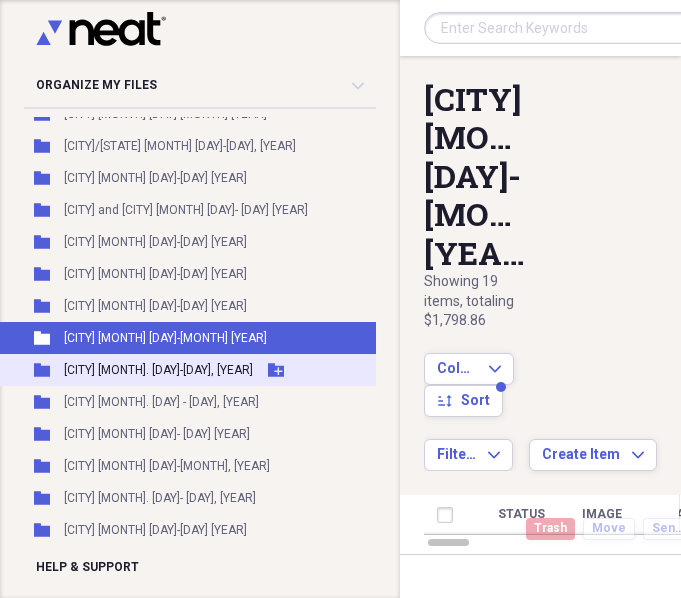 click on "[CITY] [MONTH] [DAY]-[MONTH] [DAY], [YEAR]" at bounding box center [158, 370] 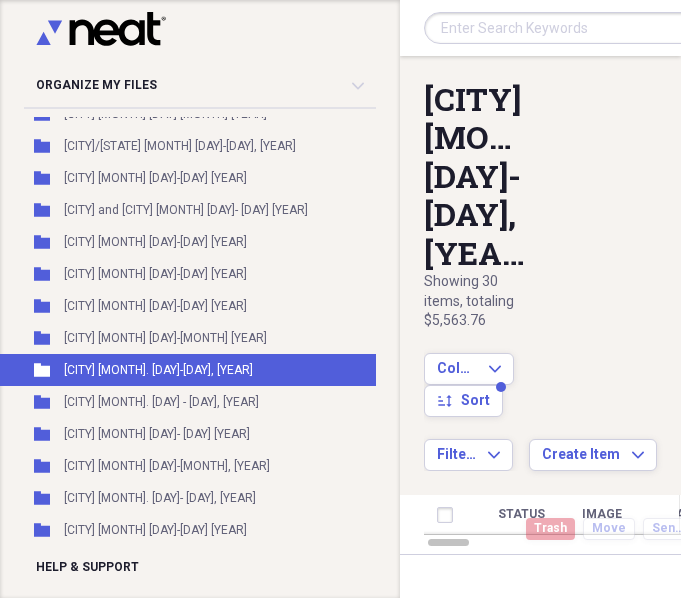 scroll, scrollTop: 0, scrollLeft: 0, axis: both 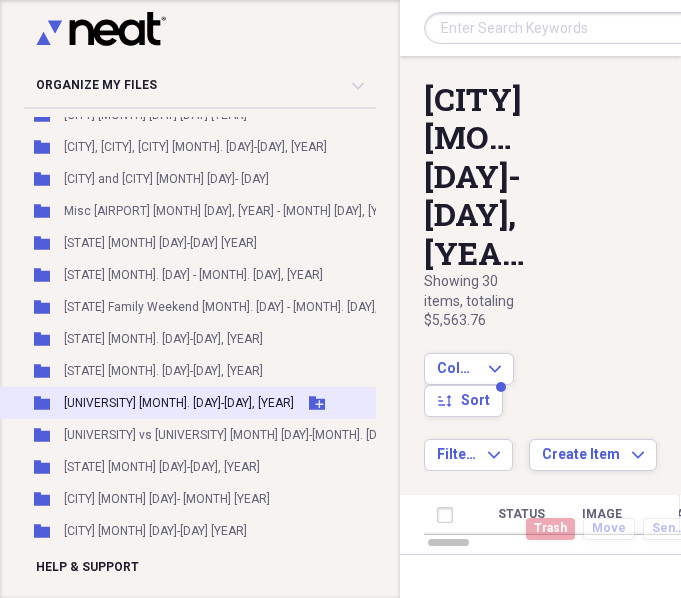 click on "Folder OSU Aug. 31-Sept. 5, 2022 Add Folder" at bounding box center (219, 403) 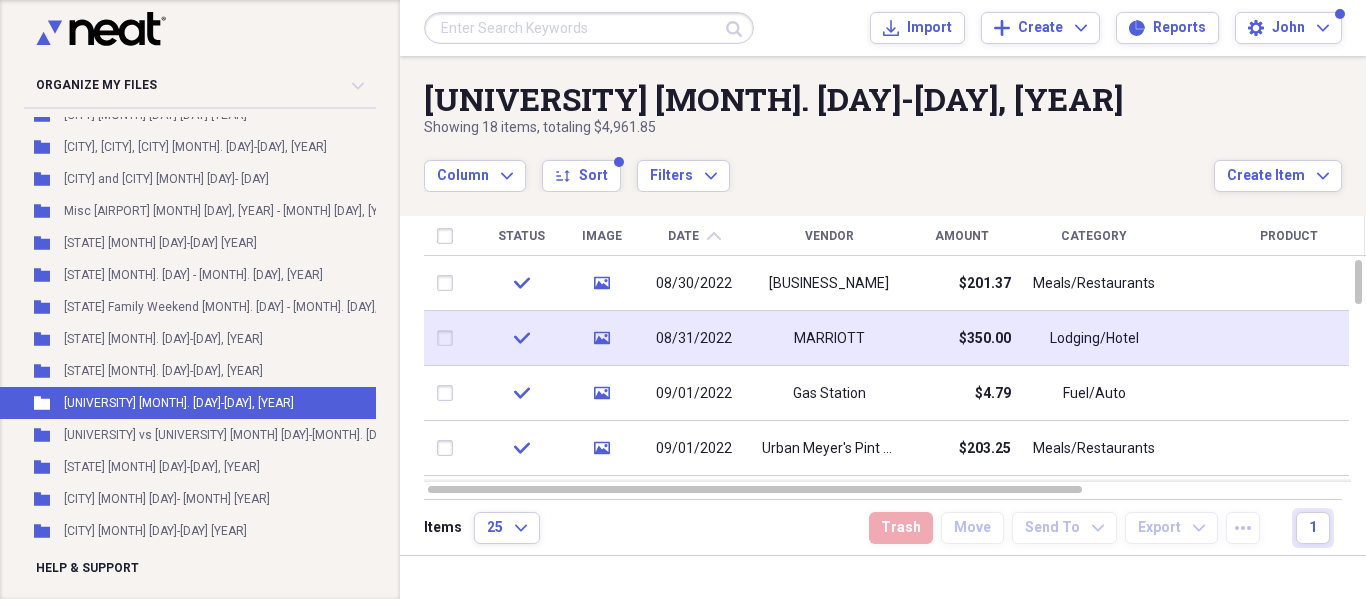click 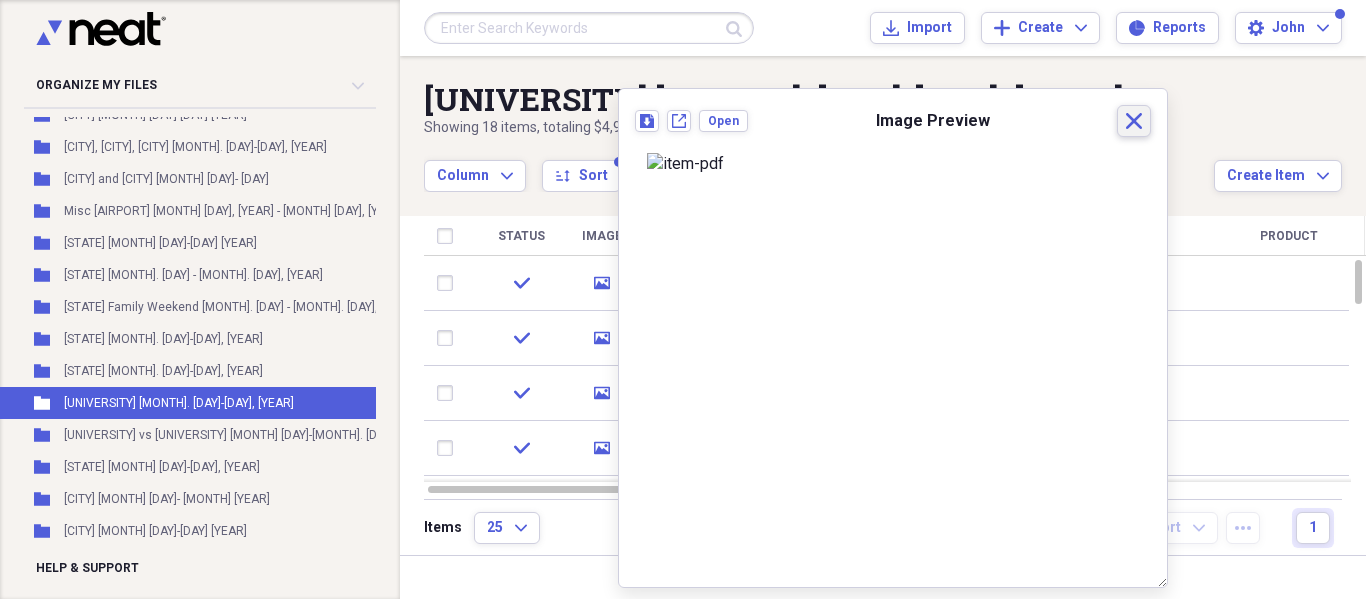 click on "Close" at bounding box center (1134, 121) 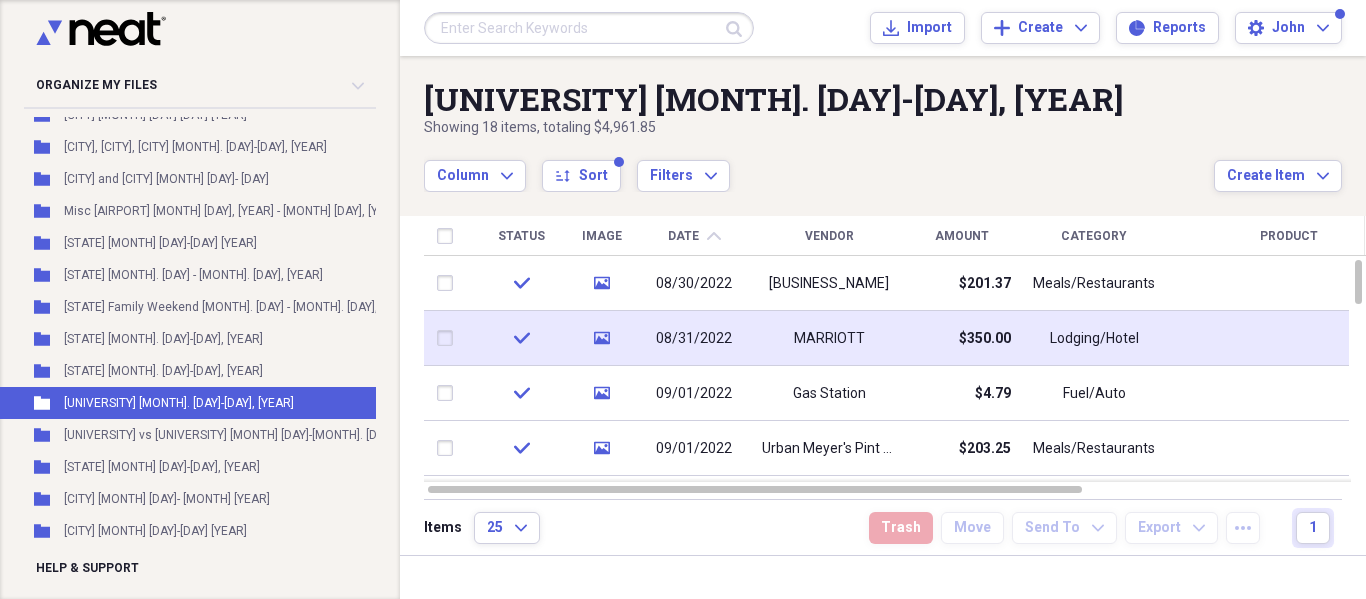 click on "media" 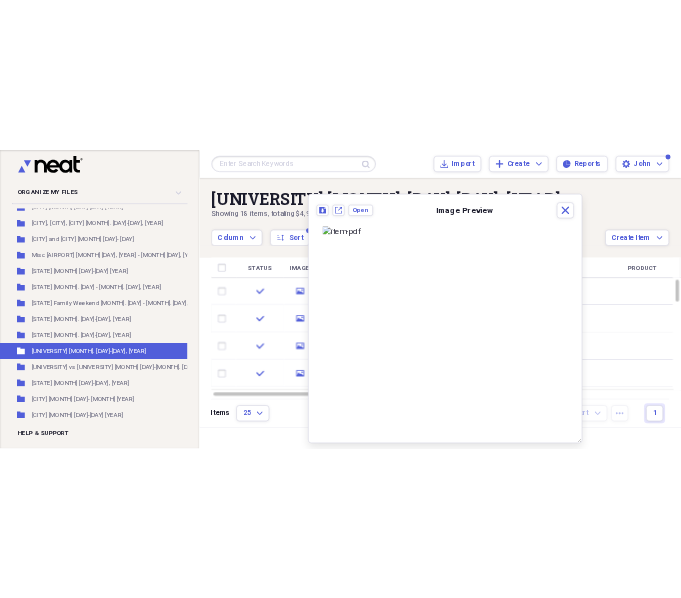 scroll, scrollTop: 0, scrollLeft: 0, axis: both 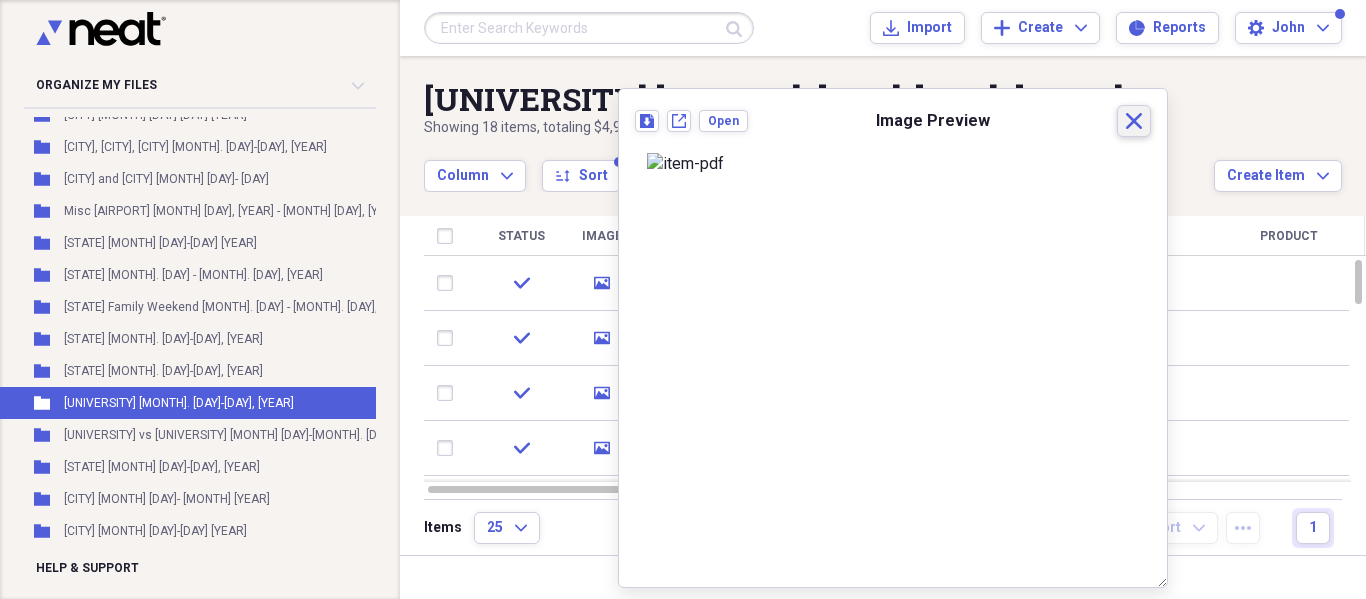 click 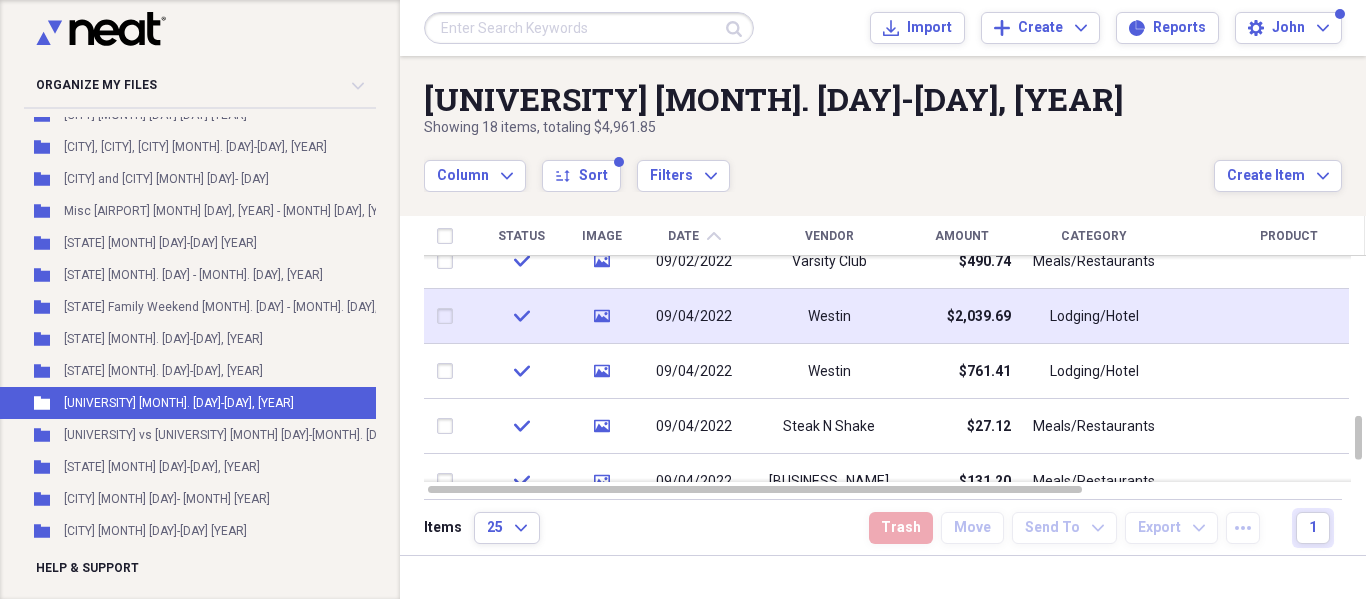 click on "media" 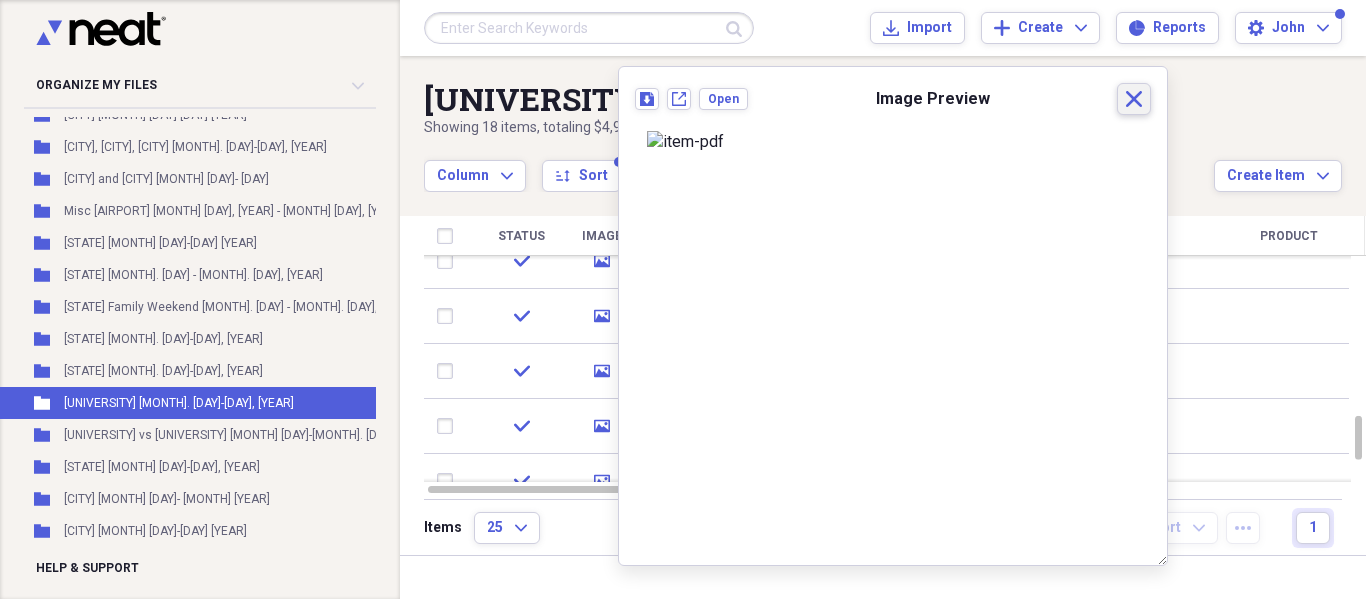 click on "Close" at bounding box center [1134, 99] 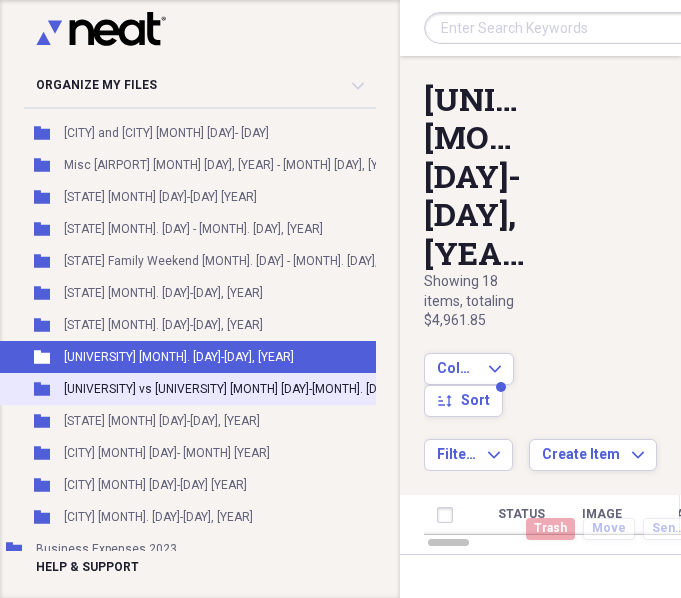 scroll, scrollTop: 1329, scrollLeft: 58, axis: both 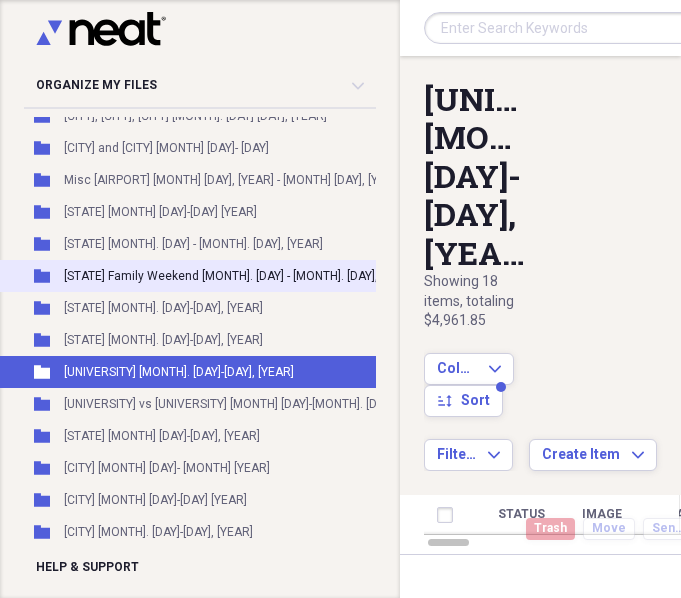 click on "ND [BRAND] [BRAND] [MONTH]. [DAY] - [MONTH]. [DAY], [YEAR]" at bounding box center [240, 276] 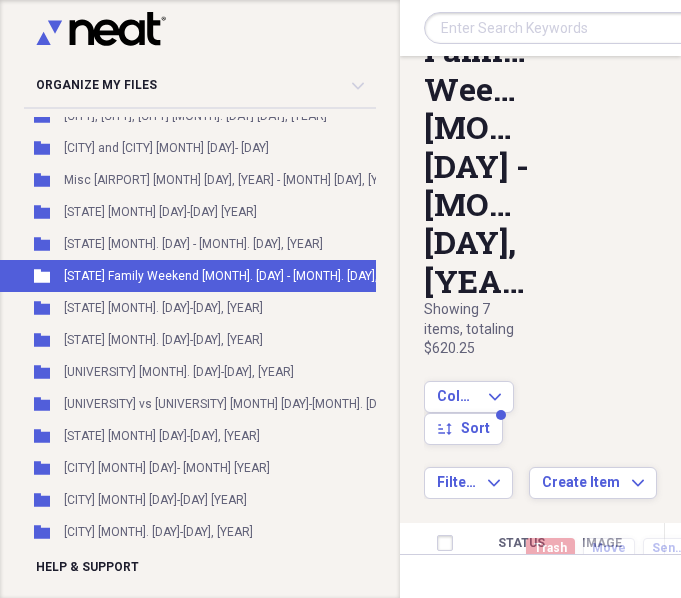 scroll, scrollTop: 113, scrollLeft: 0, axis: vertical 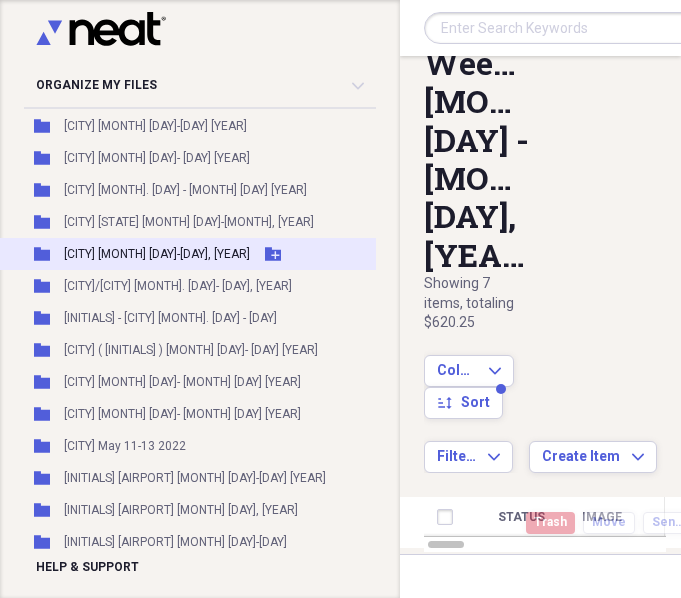 click on "[CITY] [MONTH] [DAY]-[MONTH] [DAY], [YEAR]" at bounding box center (157, 254) 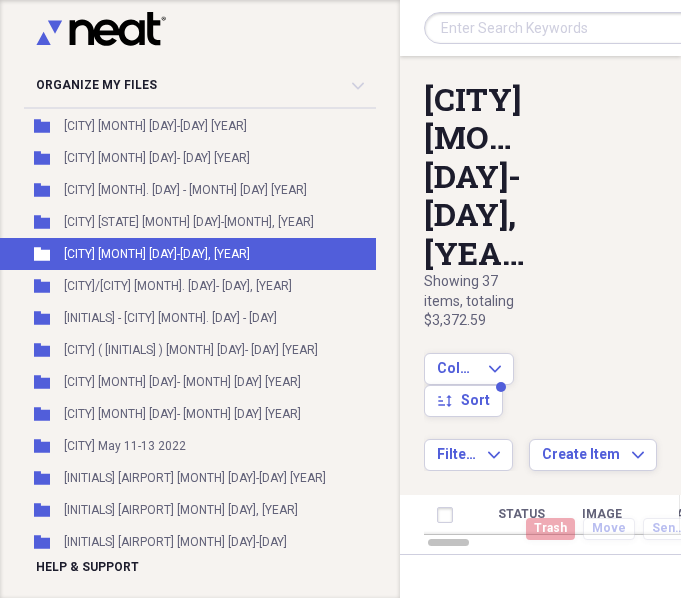 scroll, scrollTop: 0, scrollLeft: 0, axis: both 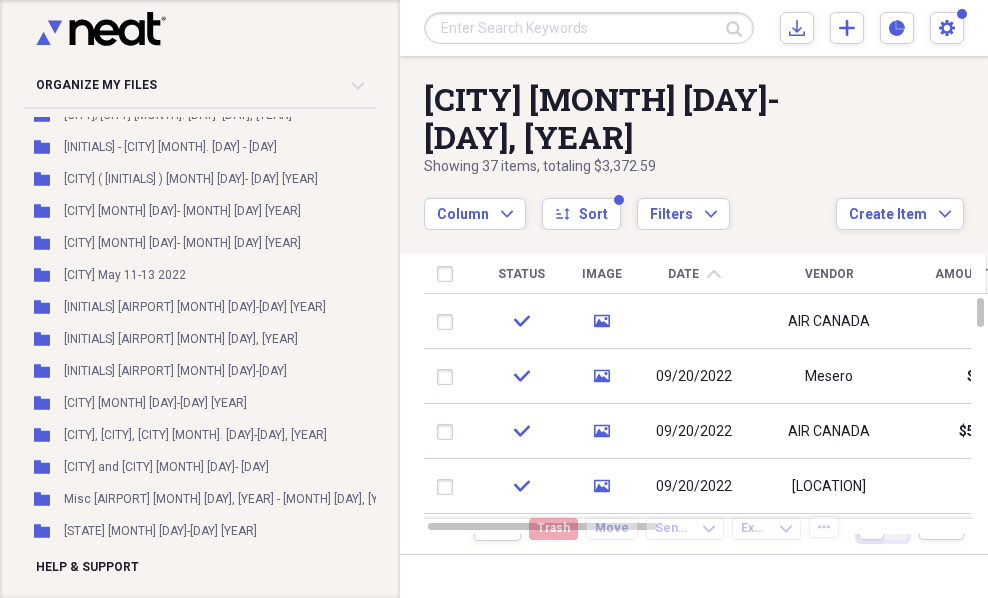 click on "2" at bounding box center [895, 529] 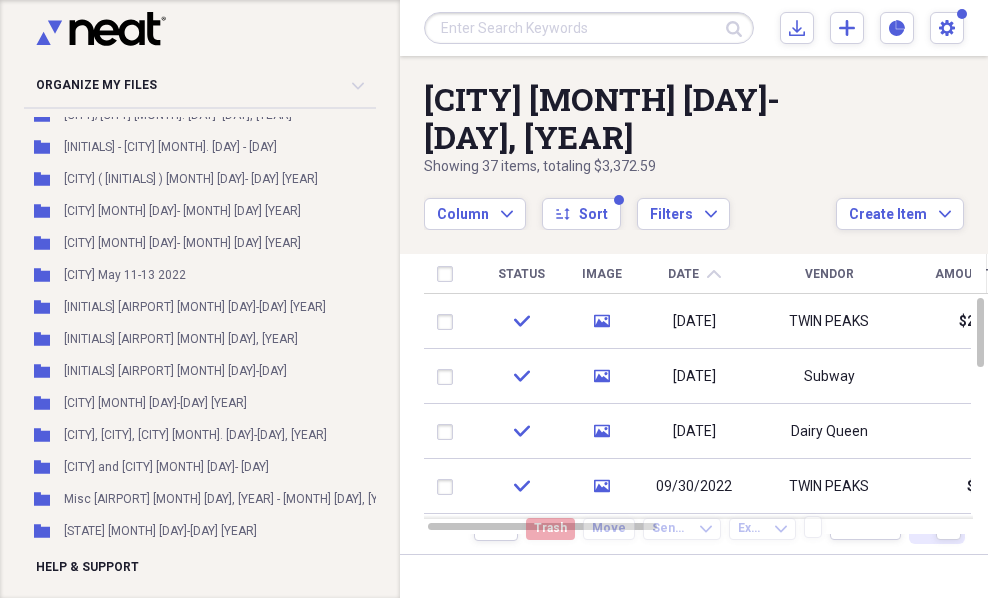 click on "Date" at bounding box center (683, 274) 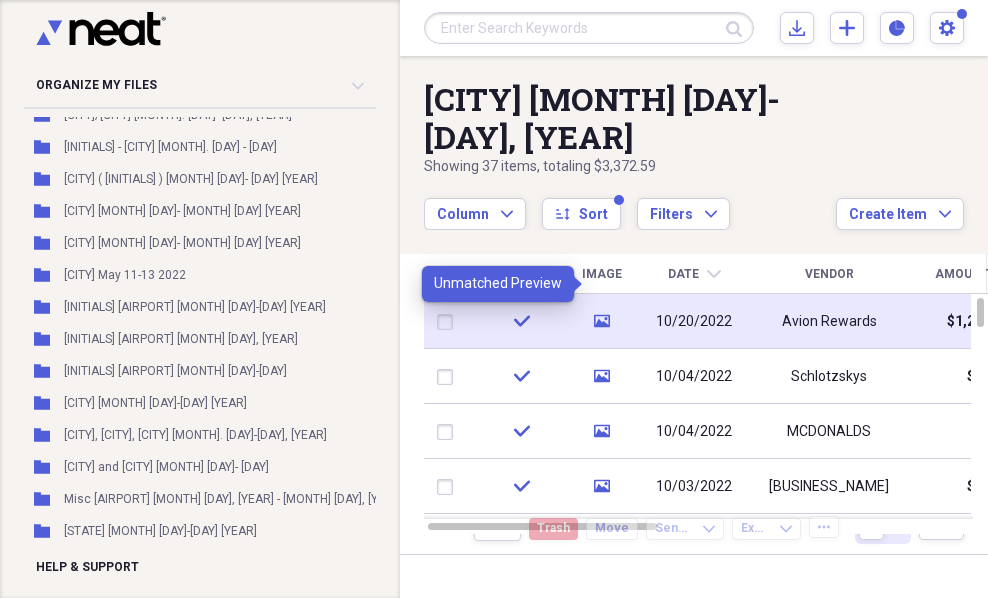 click 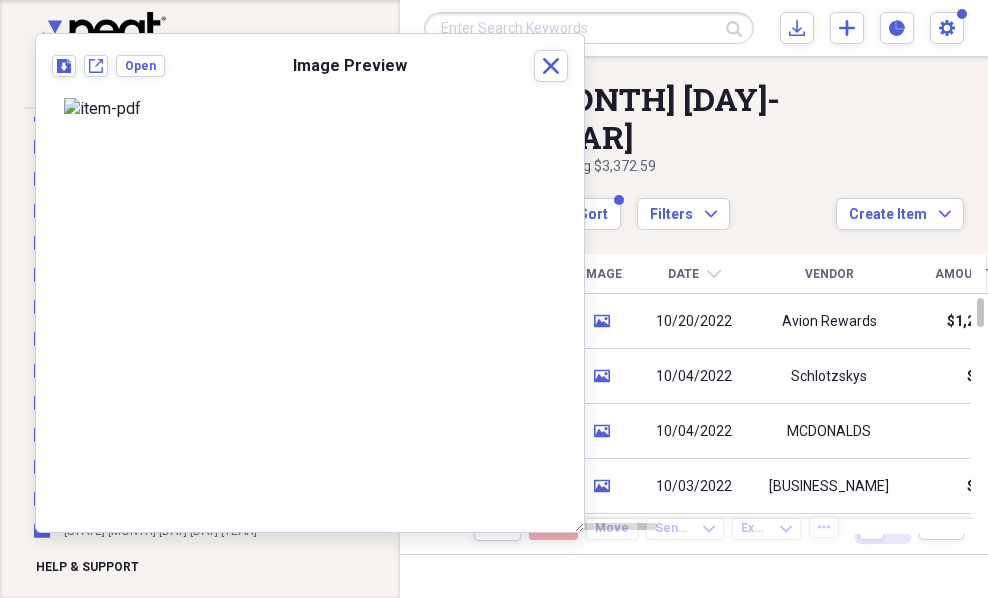 scroll, scrollTop: 0, scrollLeft: 0, axis: both 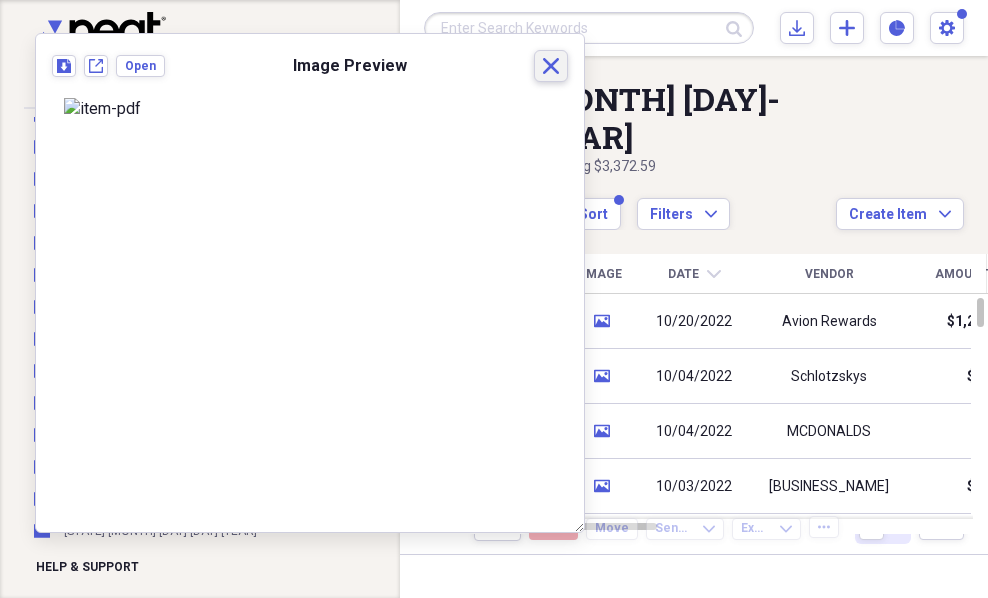 click 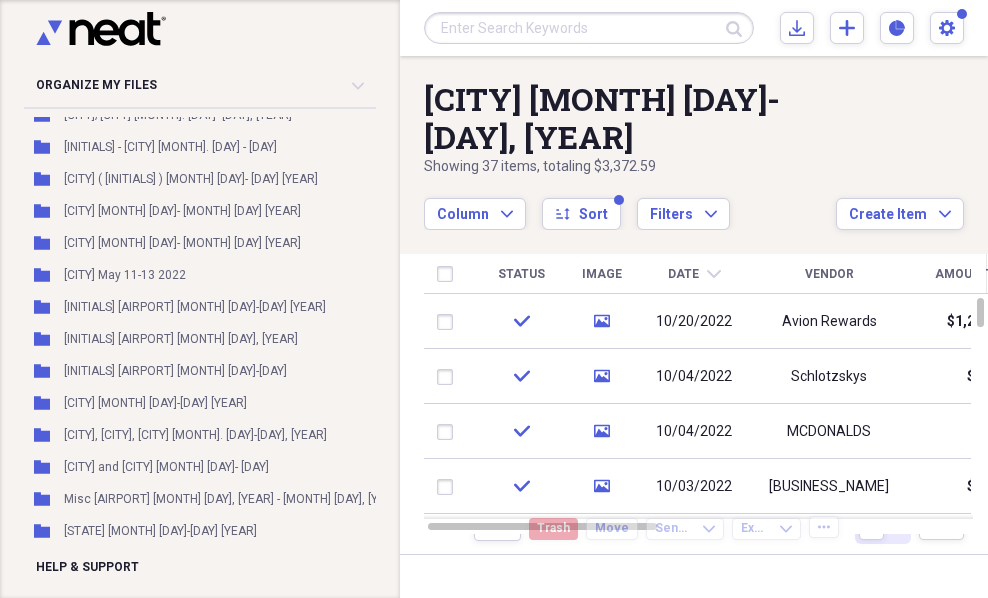 click on "Vendor" at bounding box center (829, 274) 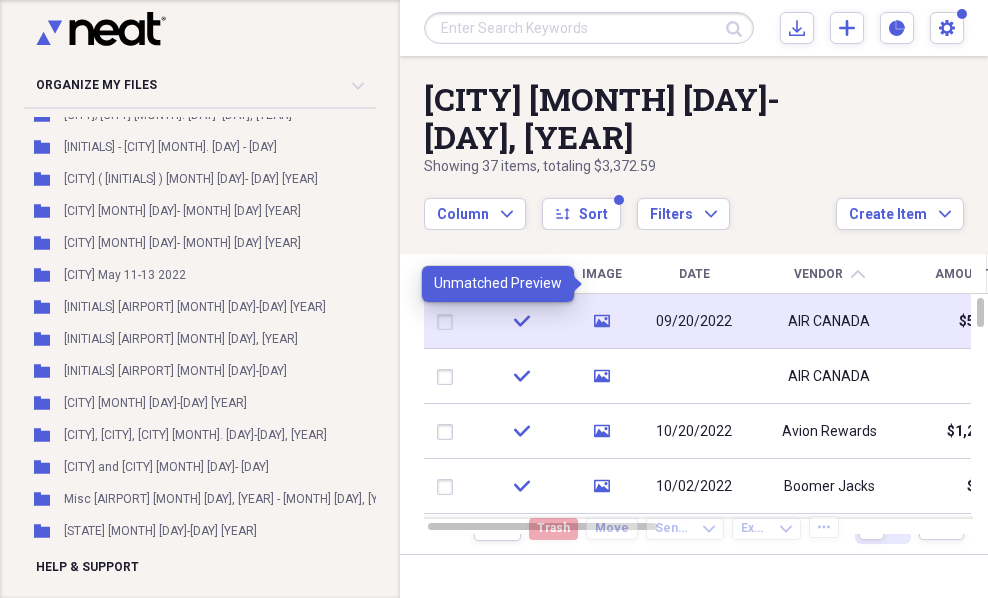 click on "media" 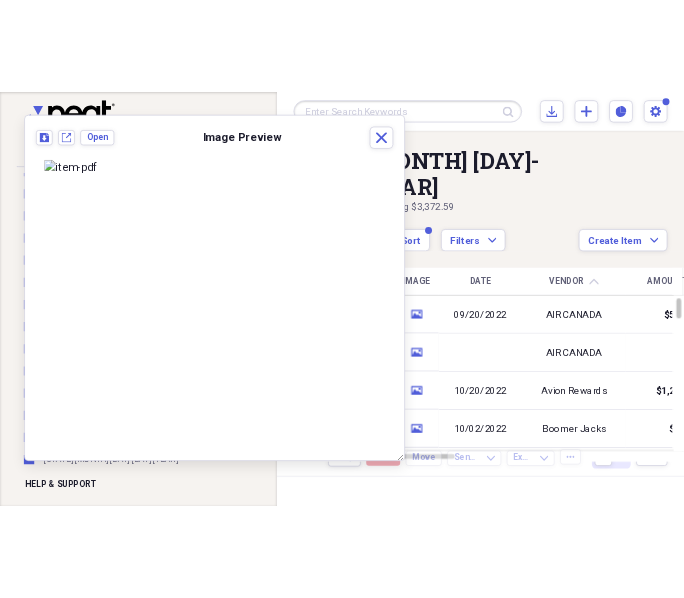 scroll, scrollTop: 0, scrollLeft: 0, axis: both 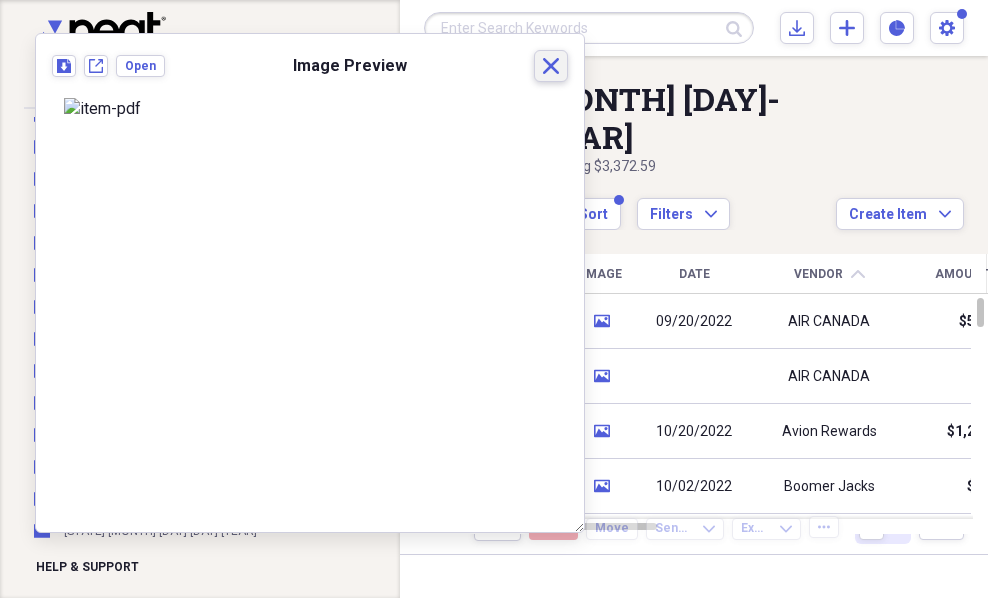 click 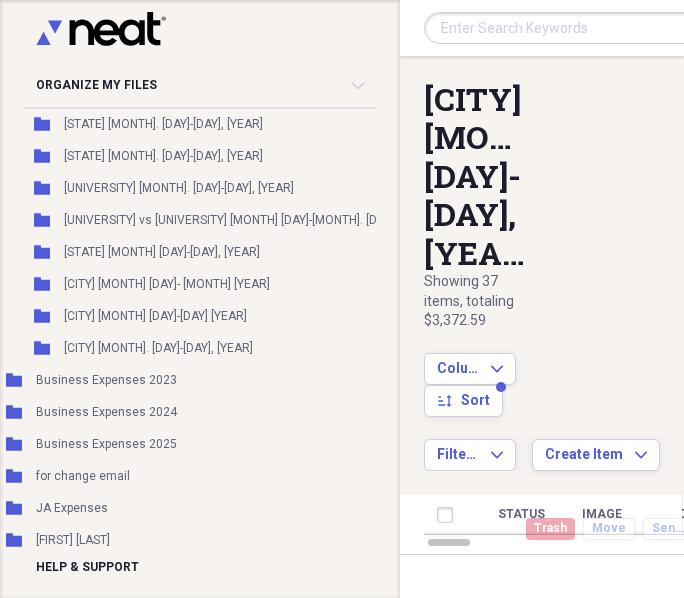scroll, scrollTop: 1514, scrollLeft: 58, axis: both 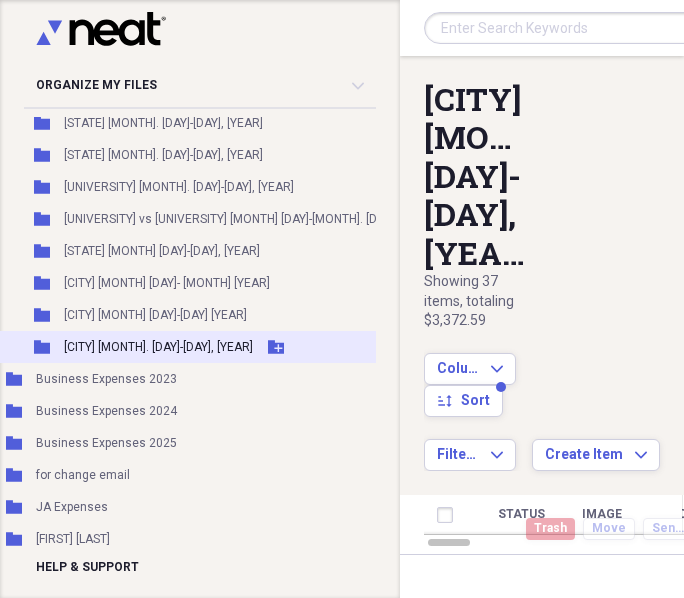 click on "[CITY] [MONTH]. [DAY]-[DAY], [YEAR]" at bounding box center [158, 347] 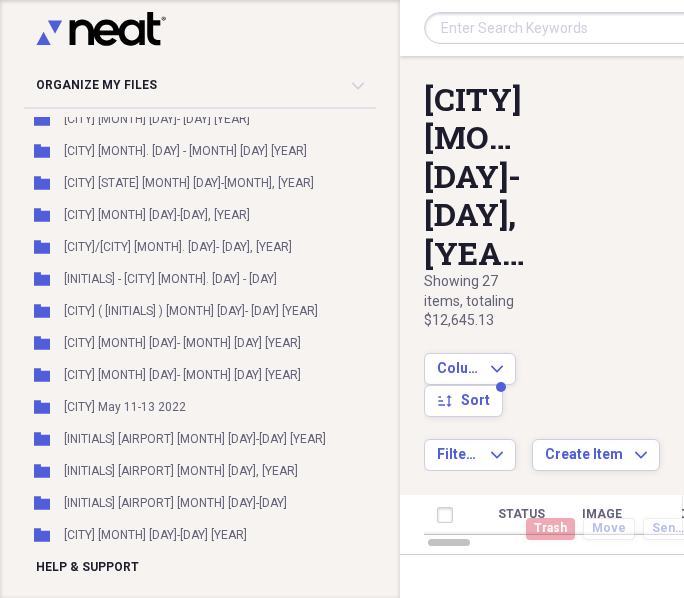 scroll, scrollTop: 877, scrollLeft: 58, axis: both 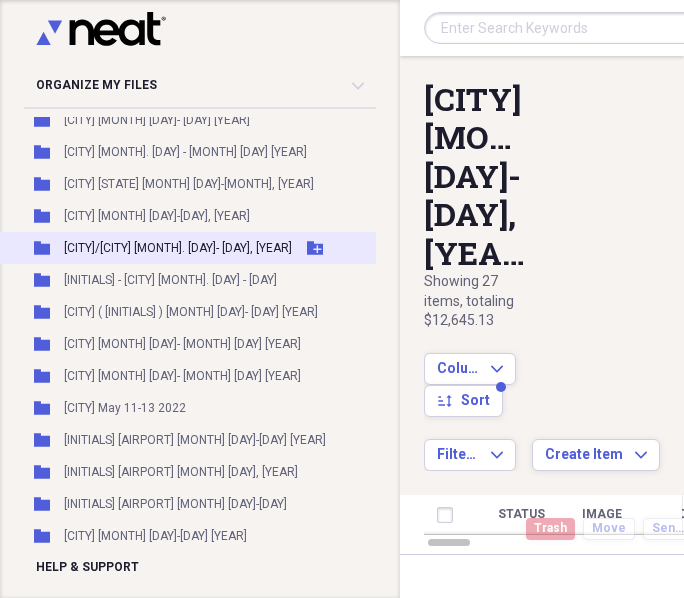 click on "[CITY]/[CITY] [MONTH]. [DAY]- [DAY]. [YEAR]" at bounding box center [178, 248] 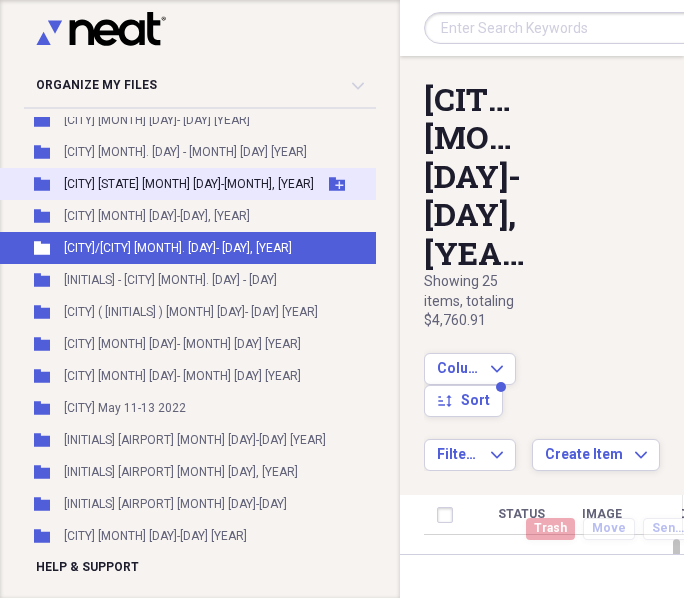 click on "[CITY] SB [MONTH] [DAY]-[MONTH] [DAY], [YEAR]" at bounding box center [189, 184] 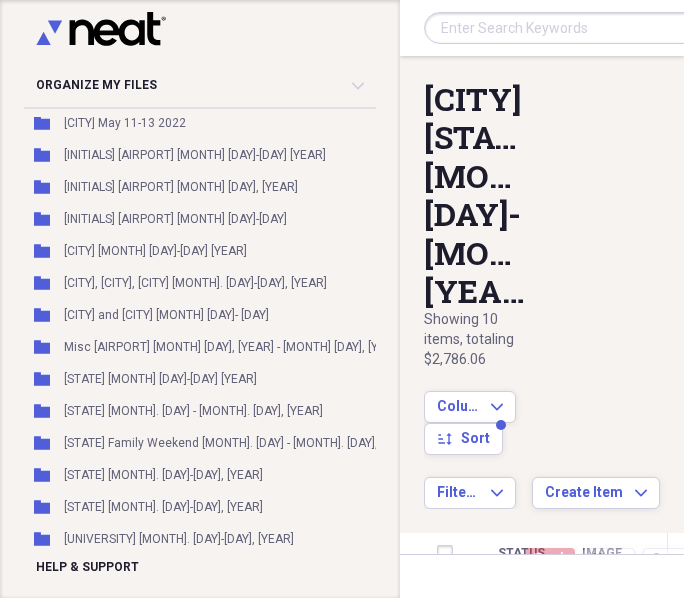 scroll, scrollTop: 1161, scrollLeft: 58, axis: both 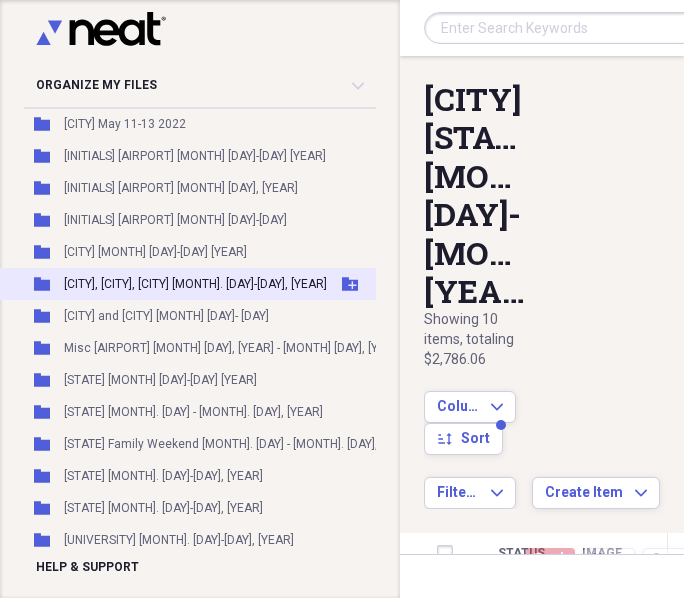 click on "[CITY], [CITY], [CITY] [MONTH]. [DAY]-[MONTH] [DAY], [YEAR]" at bounding box center (195, 284) 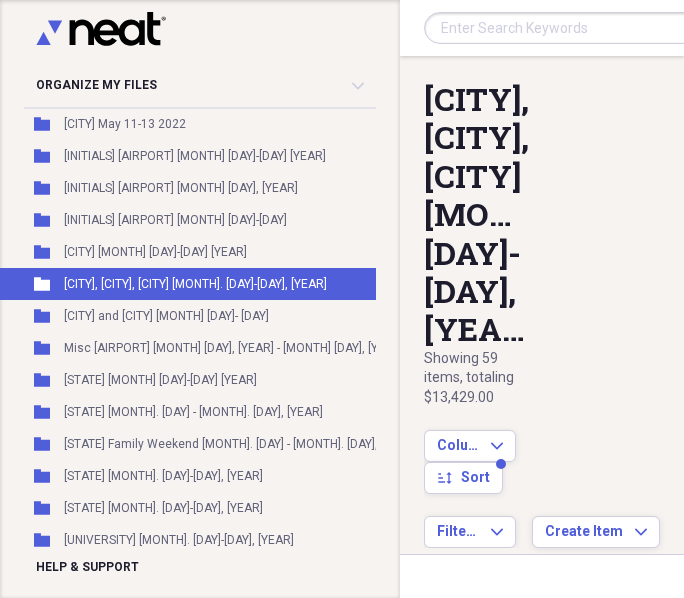 scroll, scrollTop: 75, scrollLeft: 0, axis: vertical 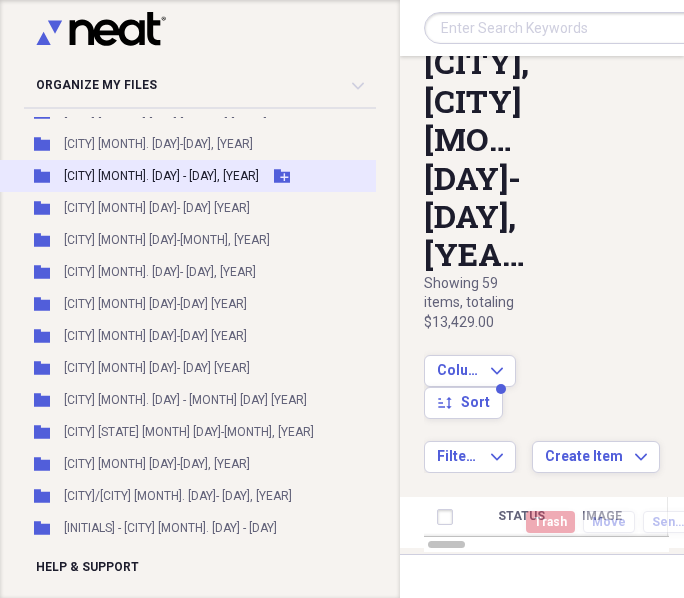 click on "[CITY] [MONTH]. [DAY] - [MONTH]. [DAY], [YEAR]" at bounding box center (161, 176) 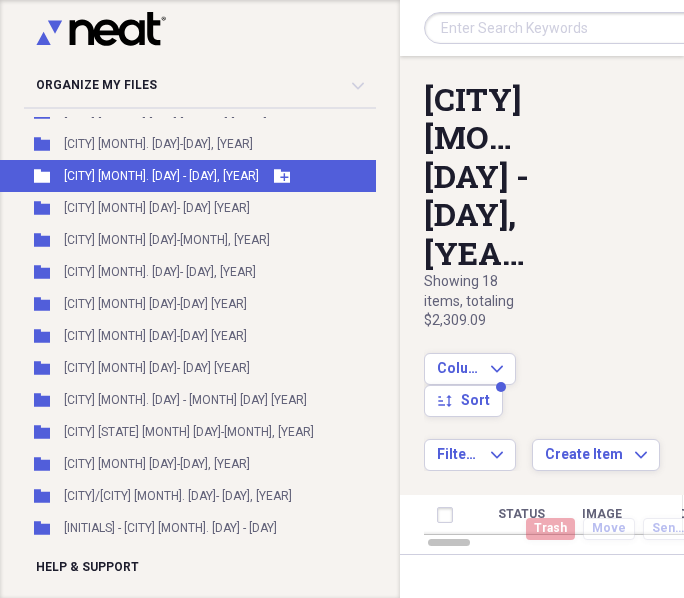 scroll, scrollTop: 0, scrollLeft: 0, axis: both 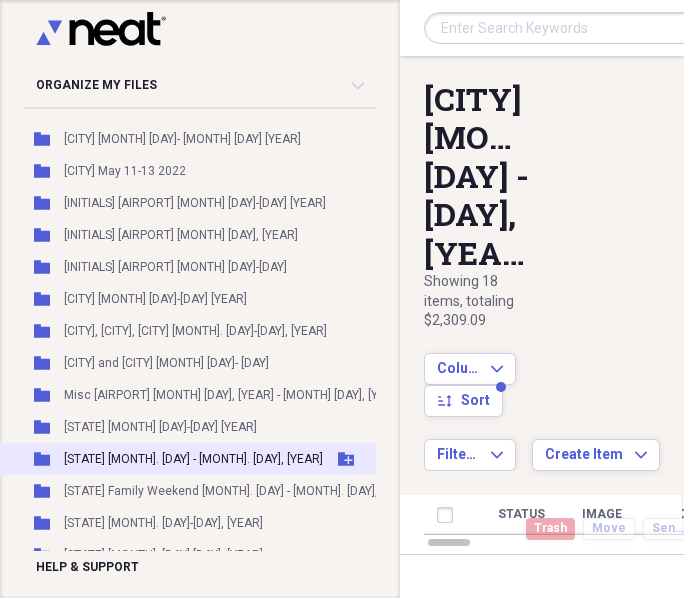 click on "ND [MONTH]. [DAY] - [MONTH]. [DAY], [YEAR]" at bounding box center [193, 459] 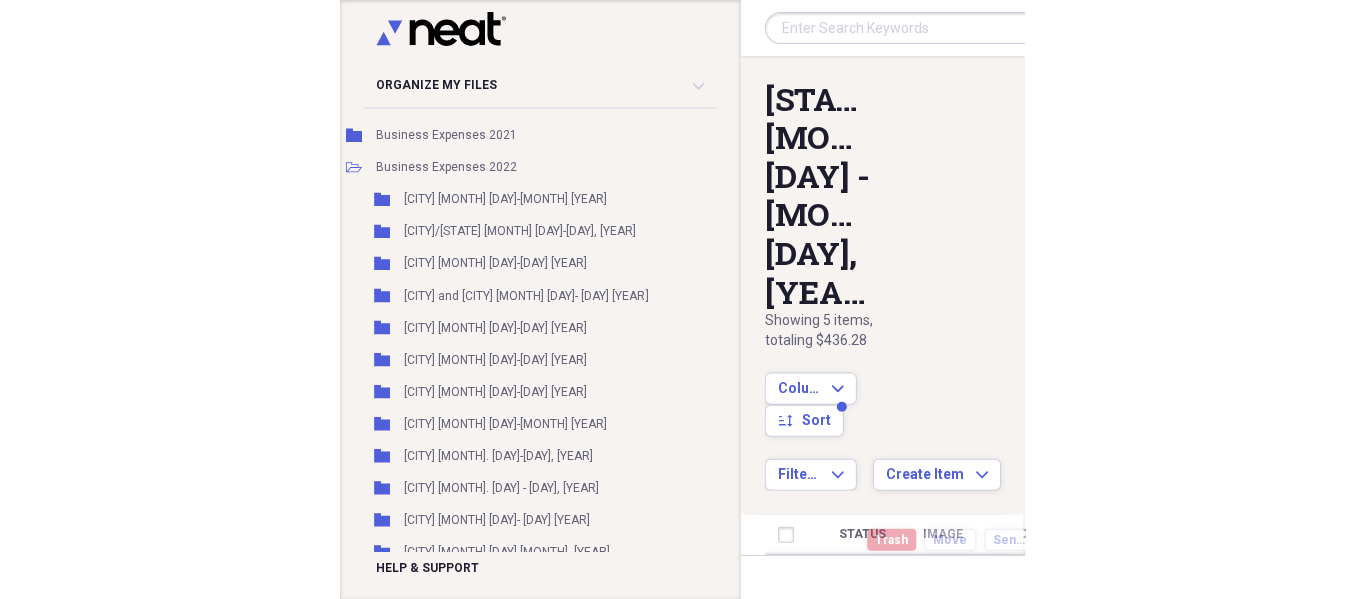 scroll, scrollTop: 257, scrollLeft: 58, axis: both 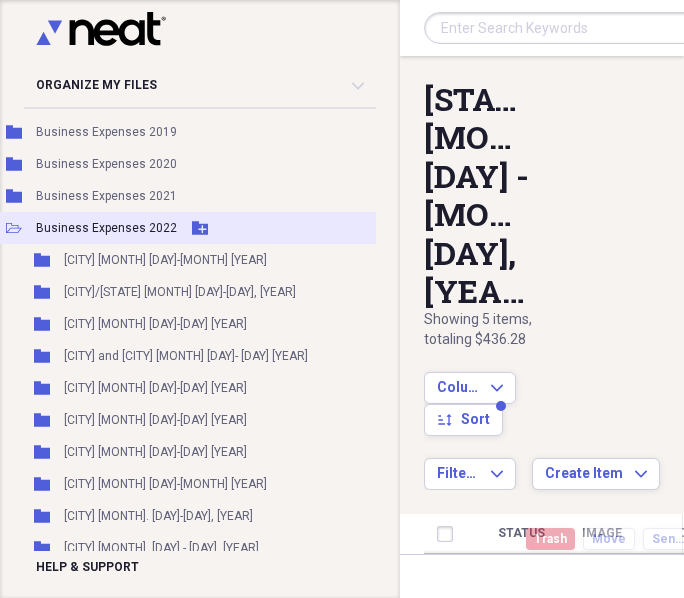 click on "Open Folder" 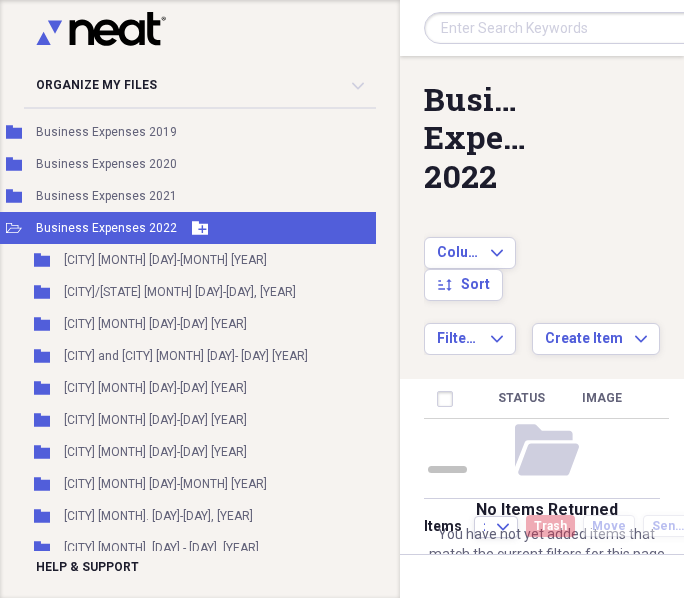 click on "Open Folder" 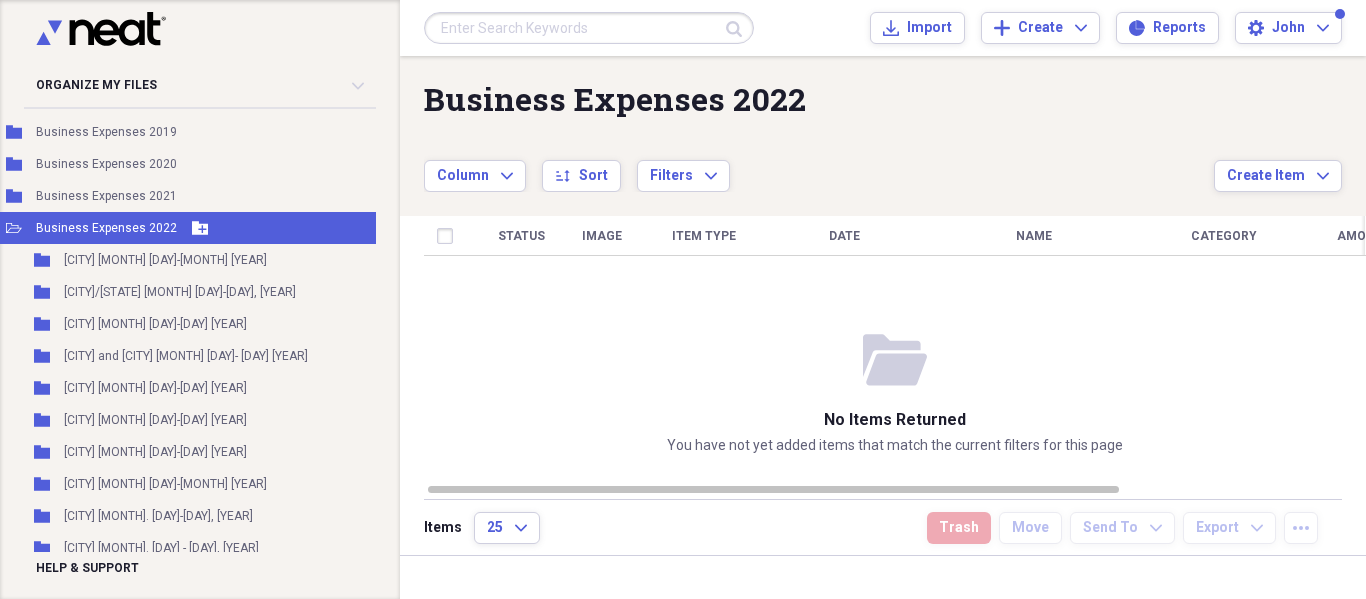 click on "Open Folder" 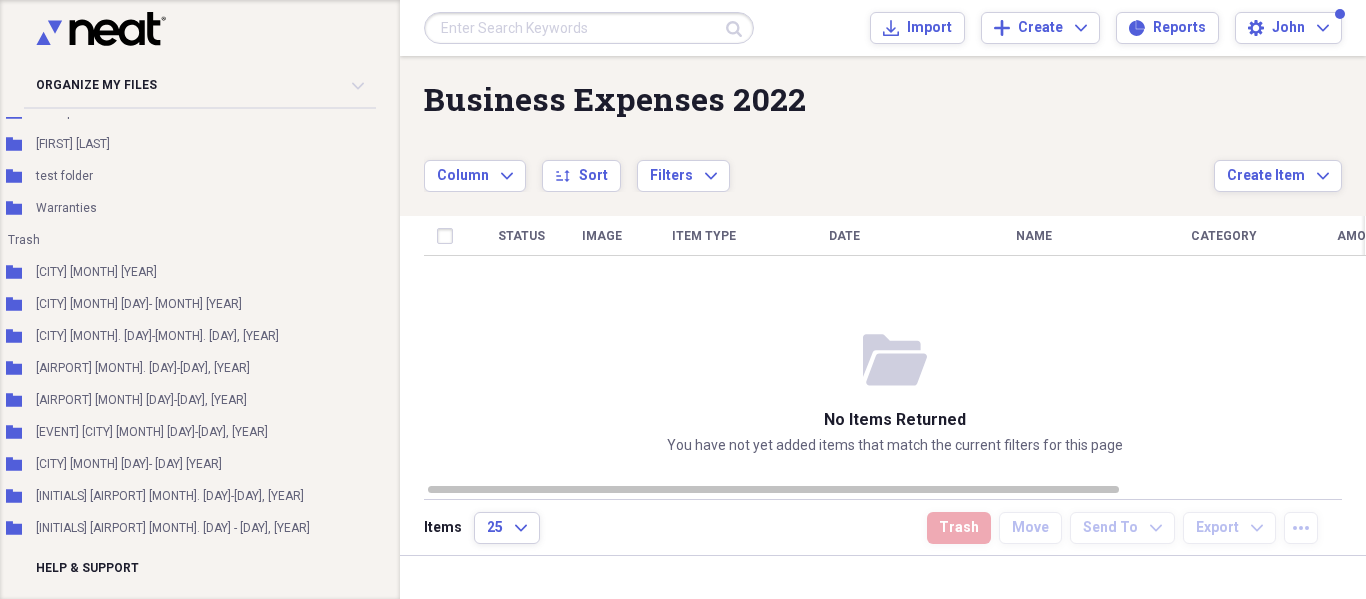 scroll, scrollTop: 1599, scrollLeft: 58, axis: both 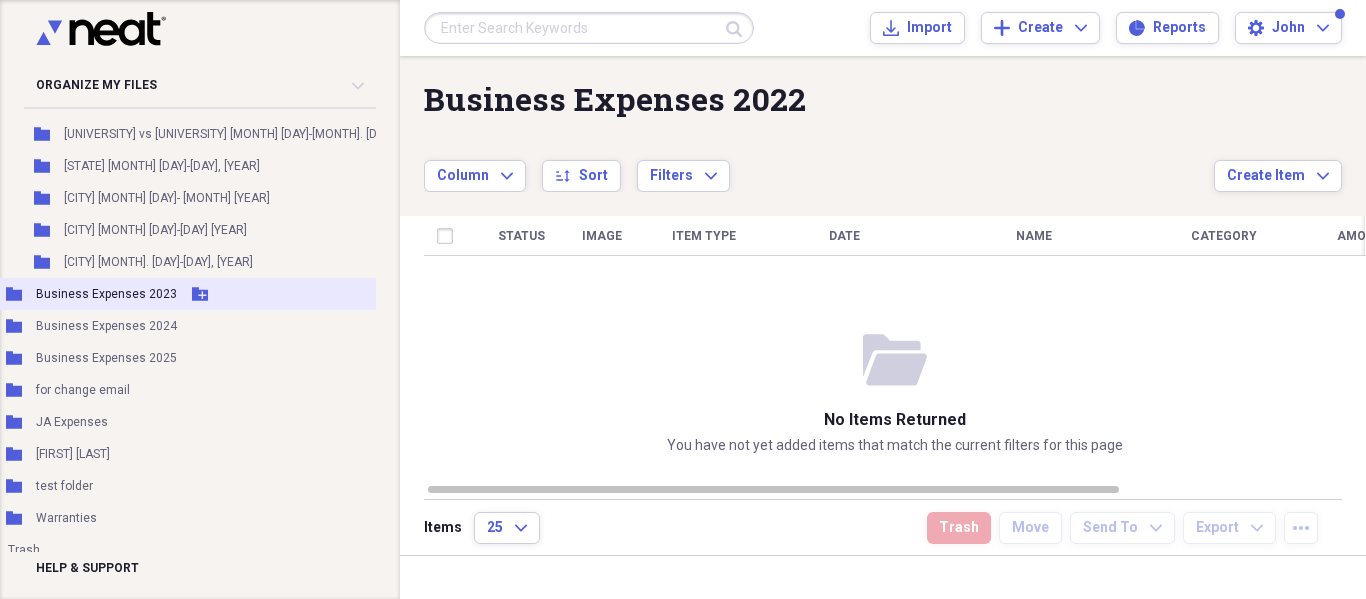 click on "Business Expenses 2023" at bounding box center [106, 294] 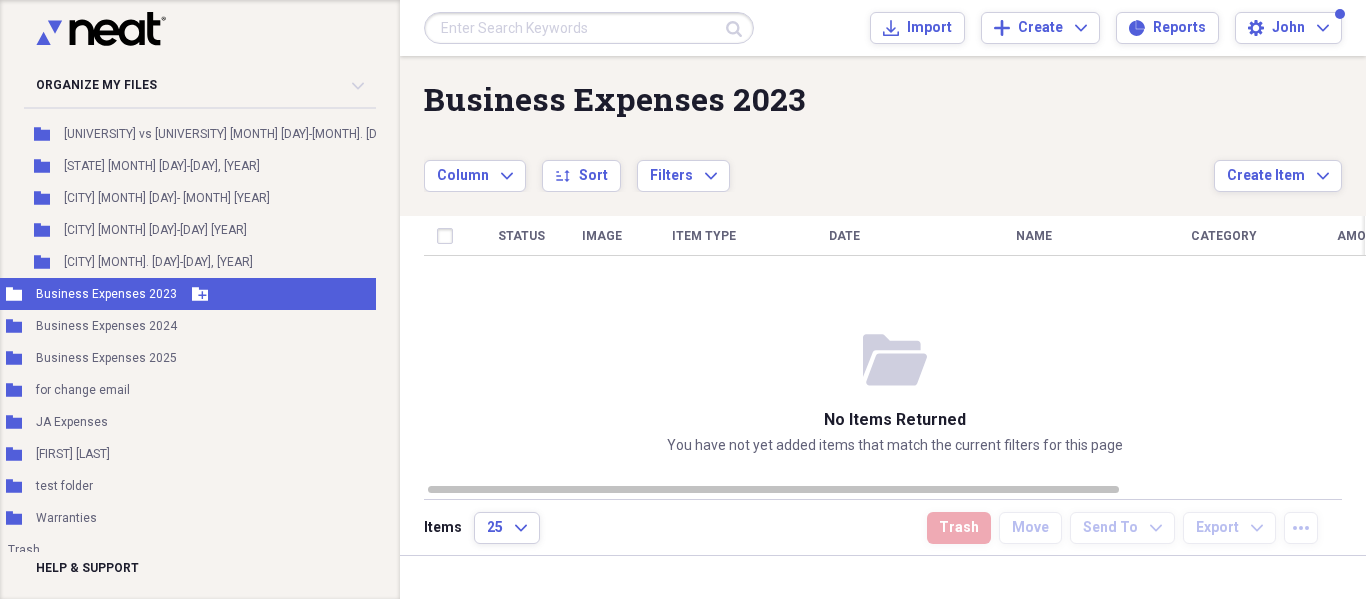 click on "Expand Folder Business Expenses 2023 Add Folder" at bounding box center [219, 294] 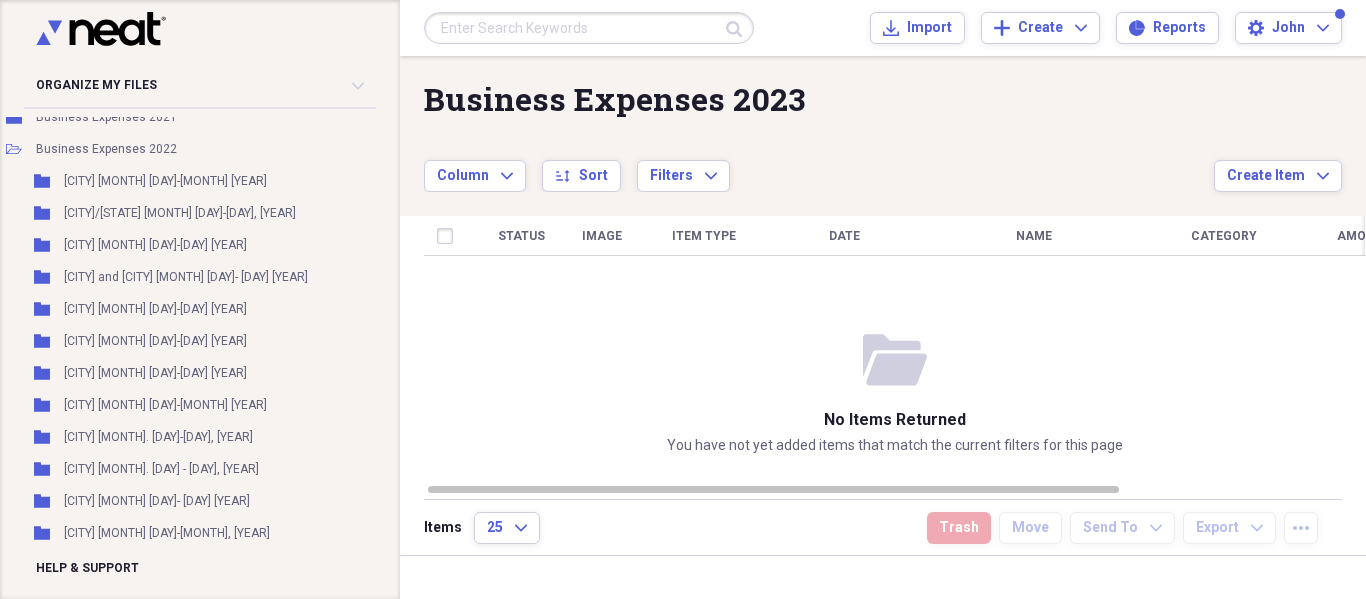 scroll, scrollTop: 153, scrollLeft: 58, axis: both 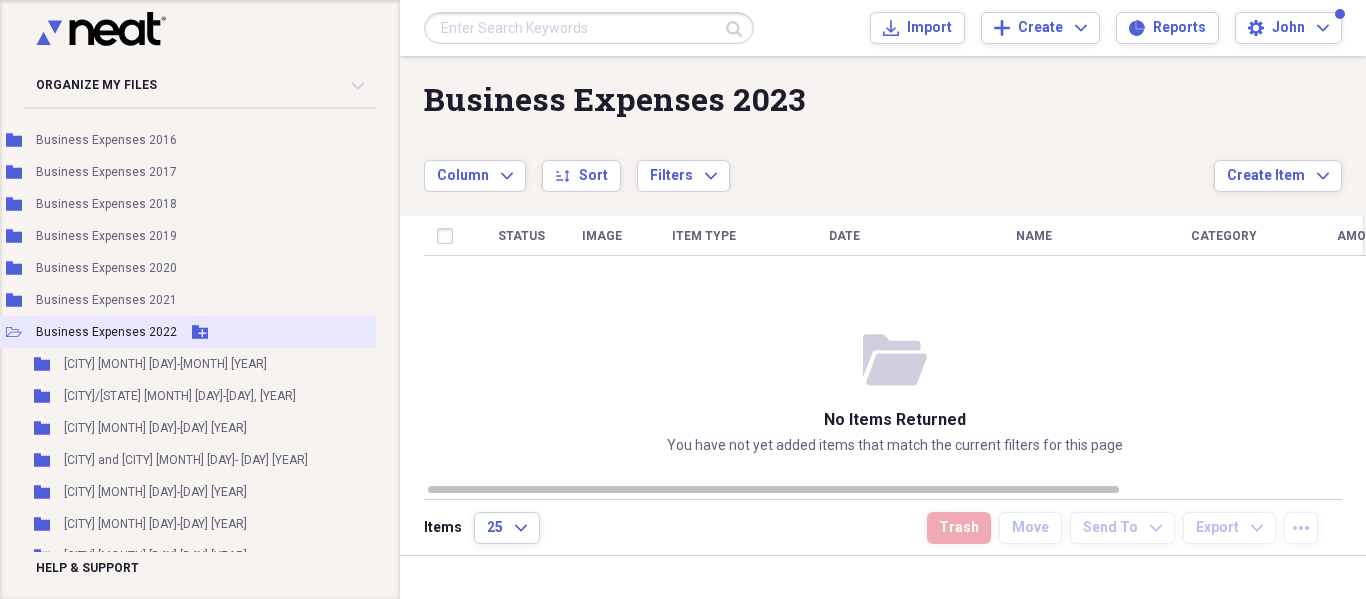 click on "Collapse Open Folder Business Expenses 2022 Add Folder" at bounding box center (219, 332) 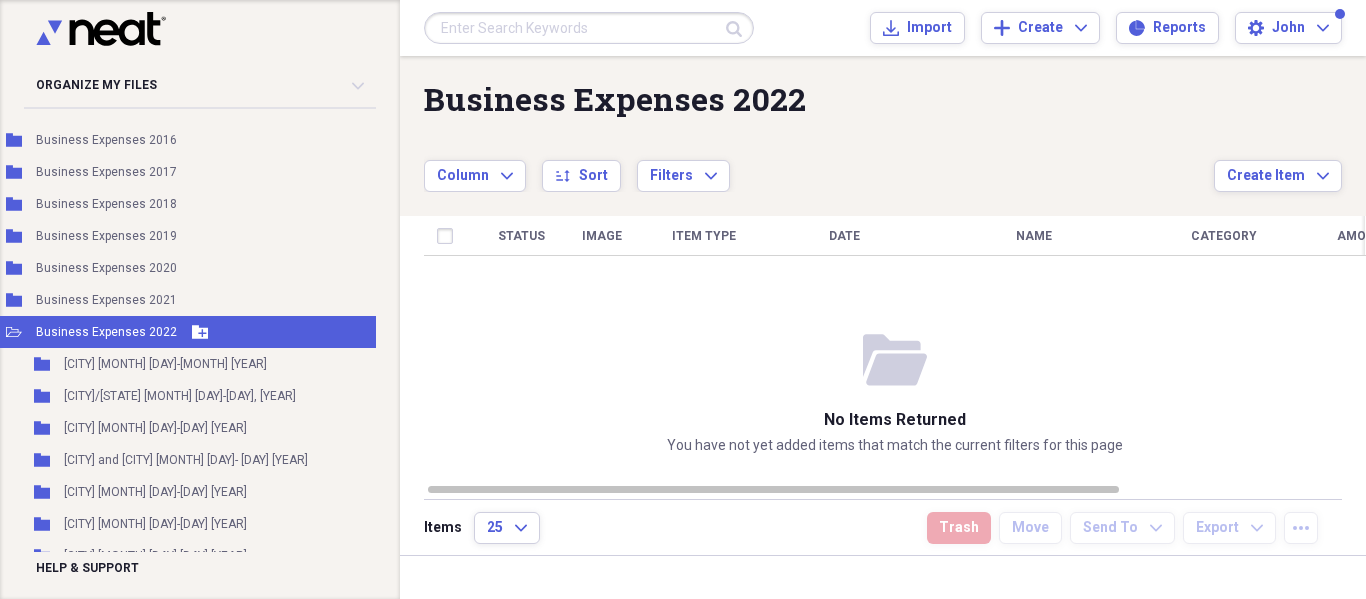 click on "Open Folder" 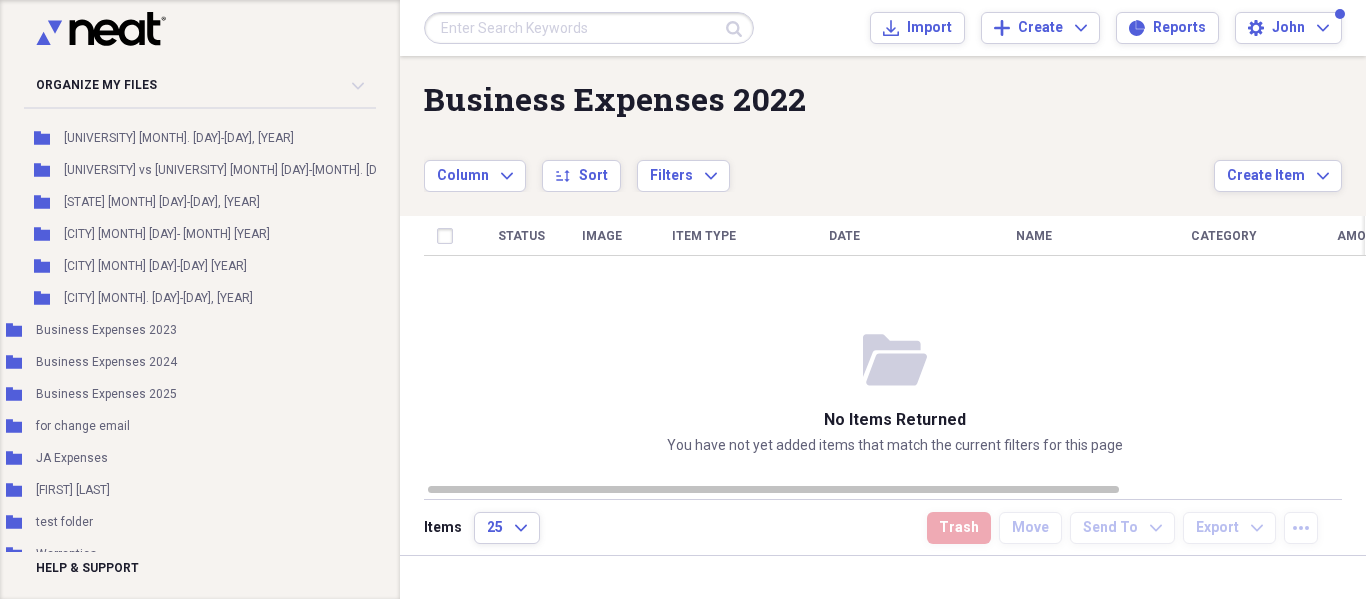 scroll, scrollTop: 1605, scrollLeft: 58, axis: both 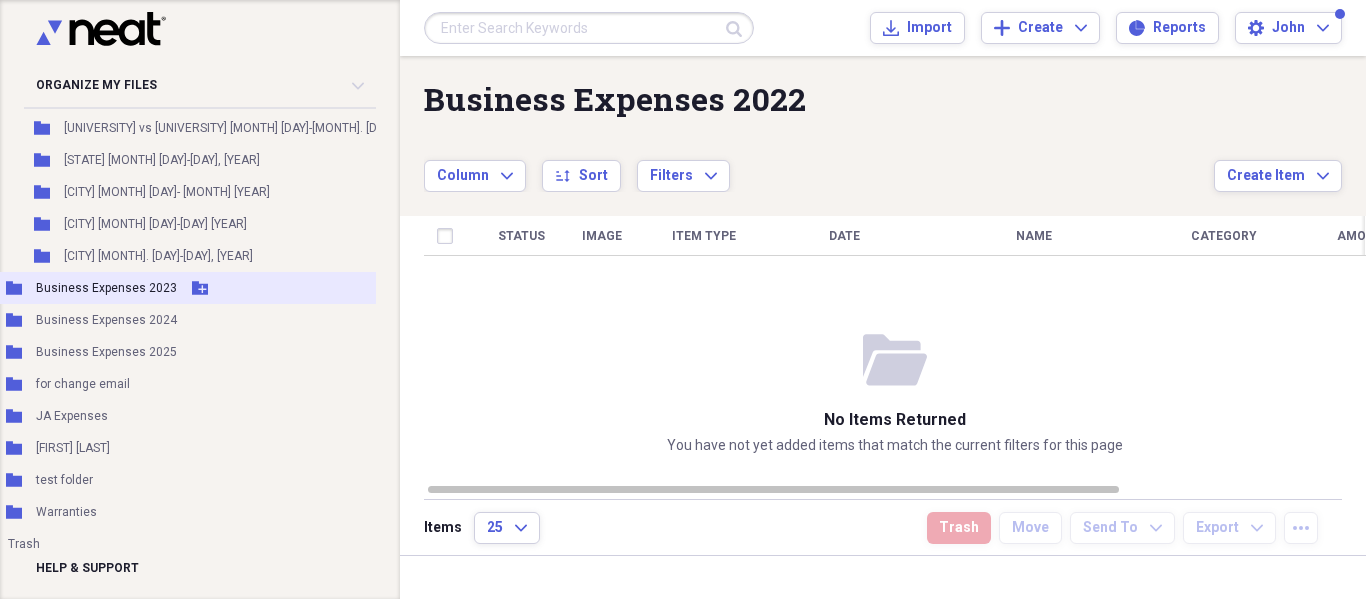 click on "Business Expenses 2023" at bounding box center [106, 288] 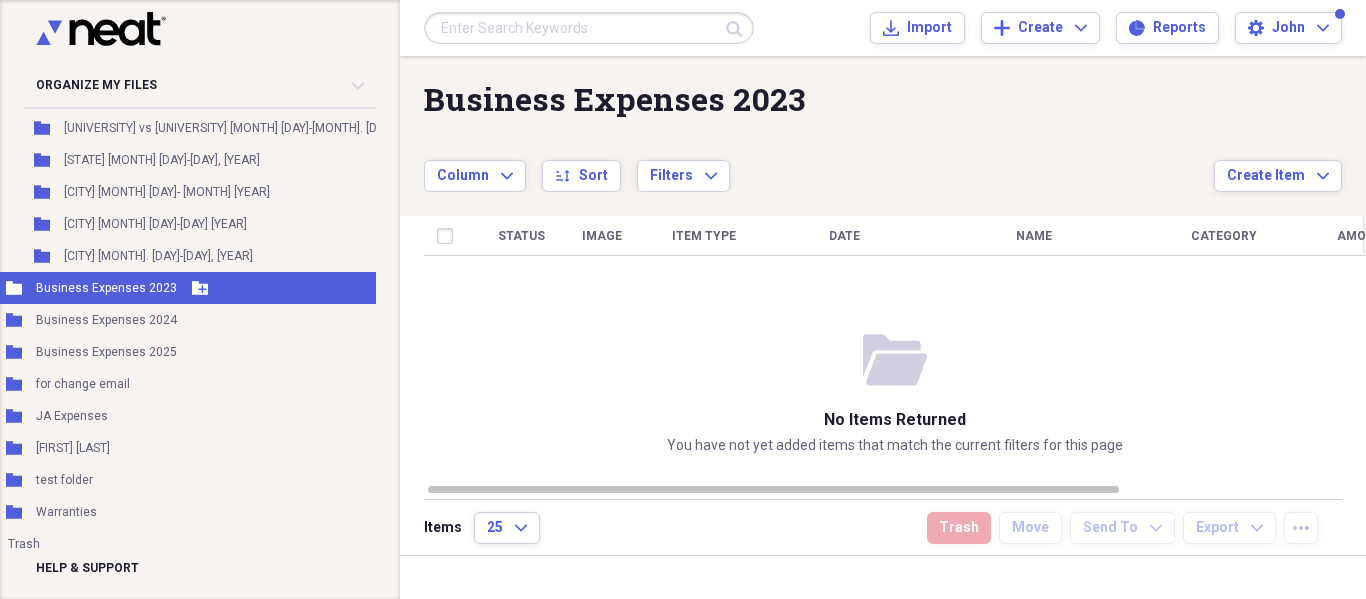 click on "Business Expenses 2023" at bounding box center (106, 288) 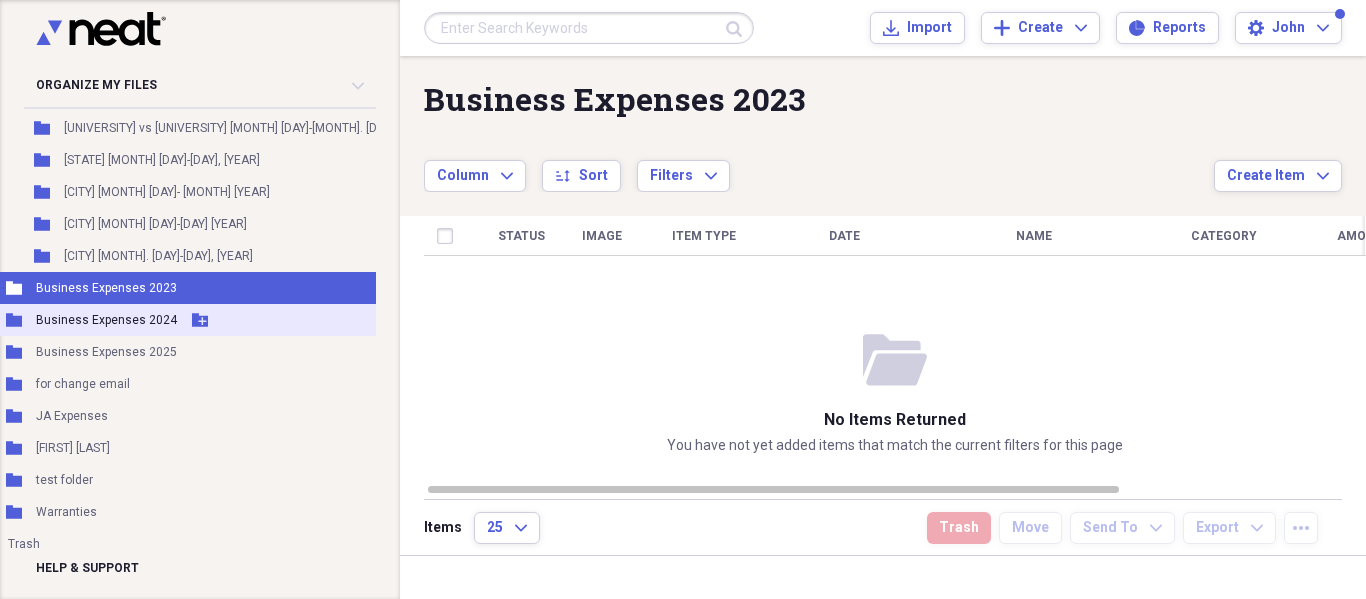 click on "Expand Folder Business Expenses 2024 Add Folder" at bounding box center [219, 320] 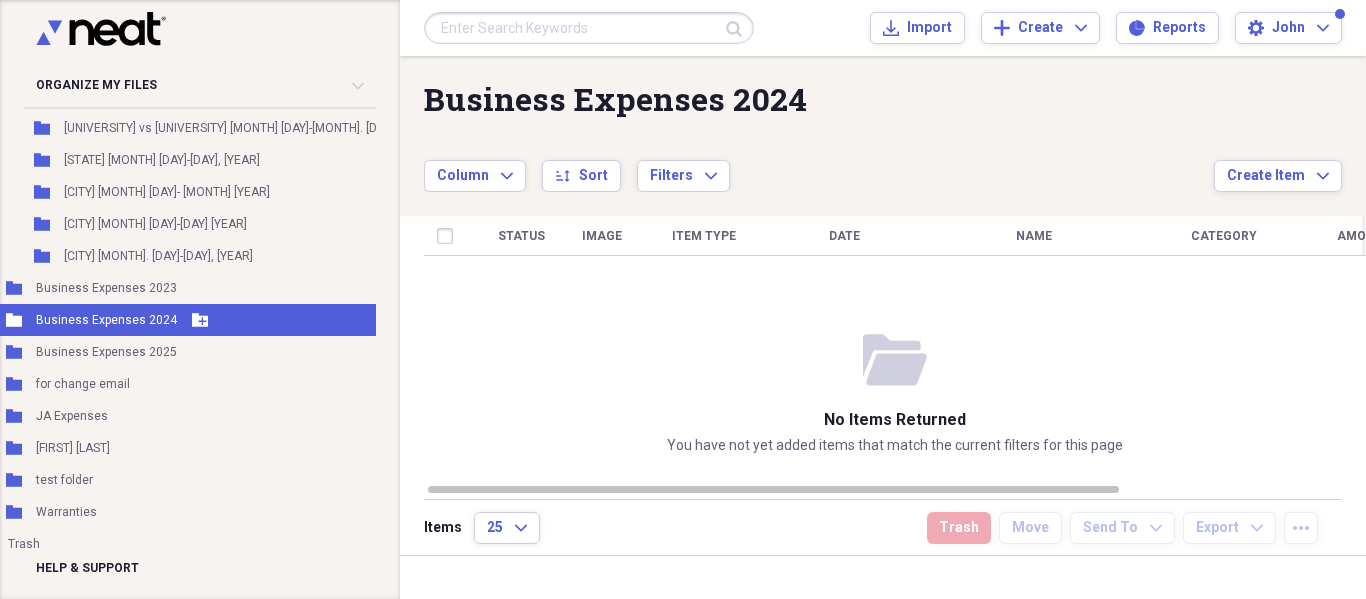 click on "Business Expenses 2024" at bounding box center (106, 320) 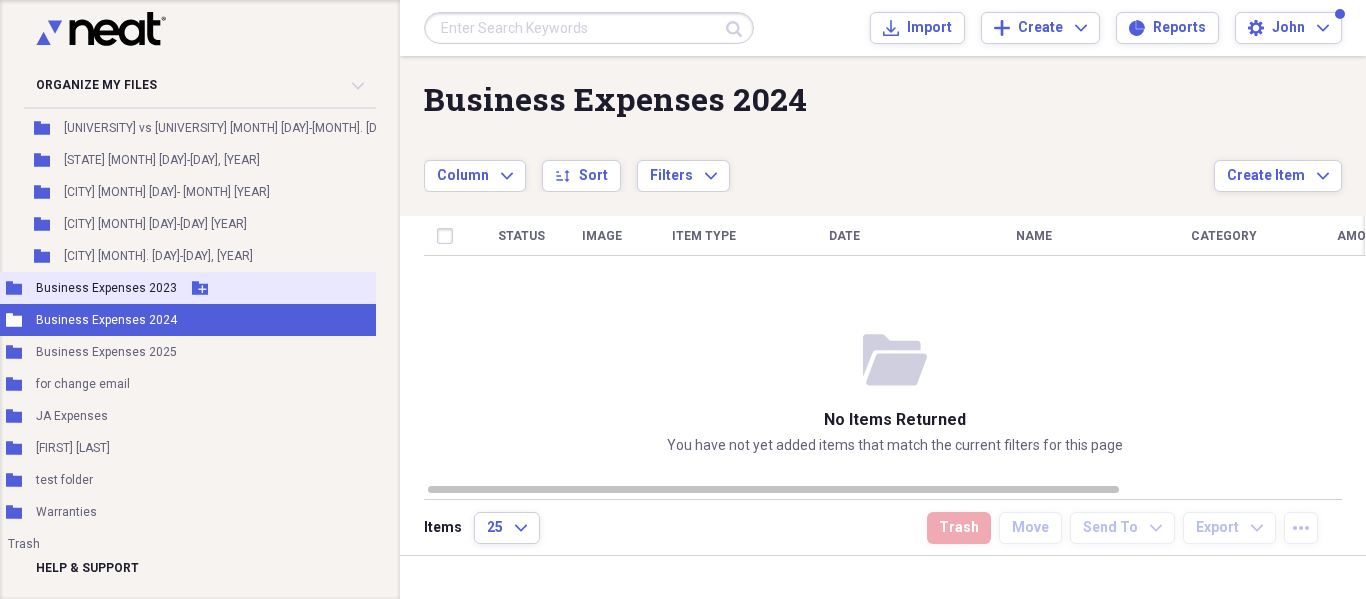 click on "Folder" 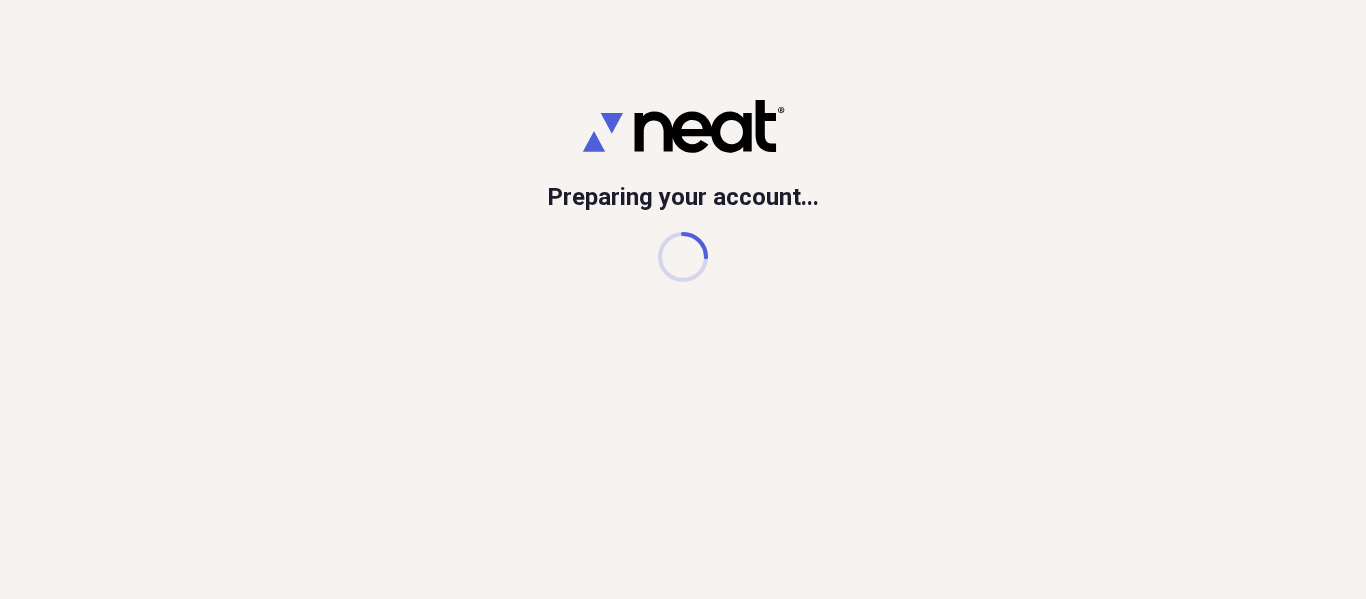 scroll, scrollTop: 0, scrollLeft: 0, axis: both 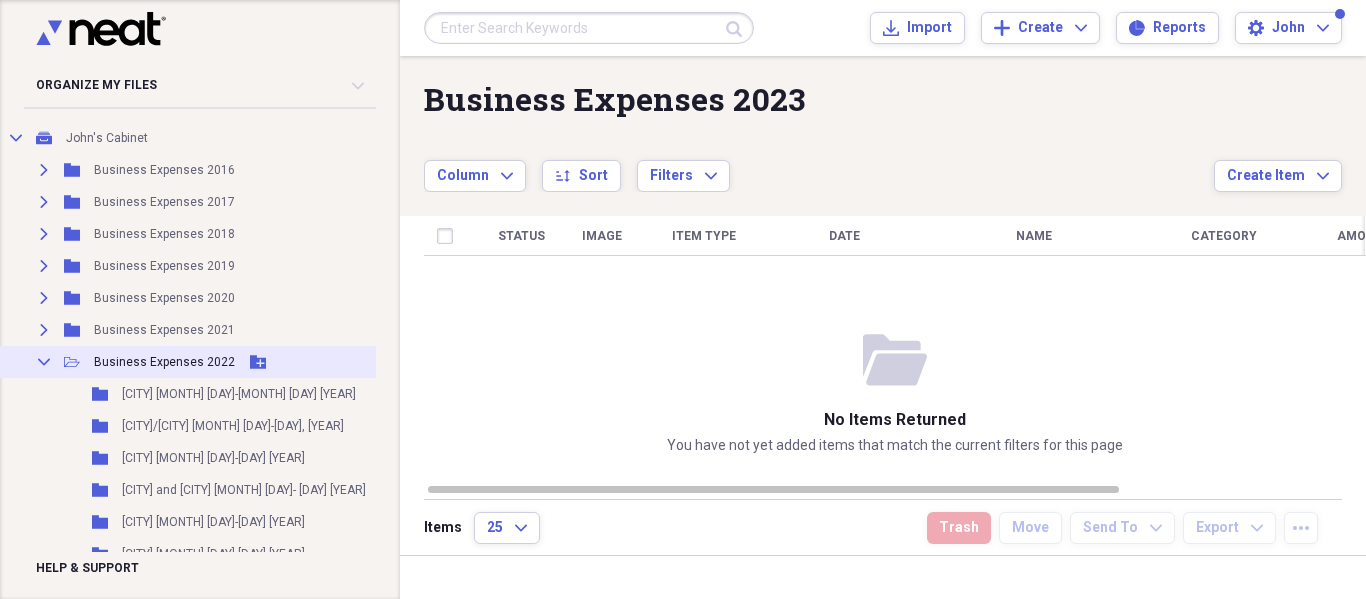 click on "Collapse" 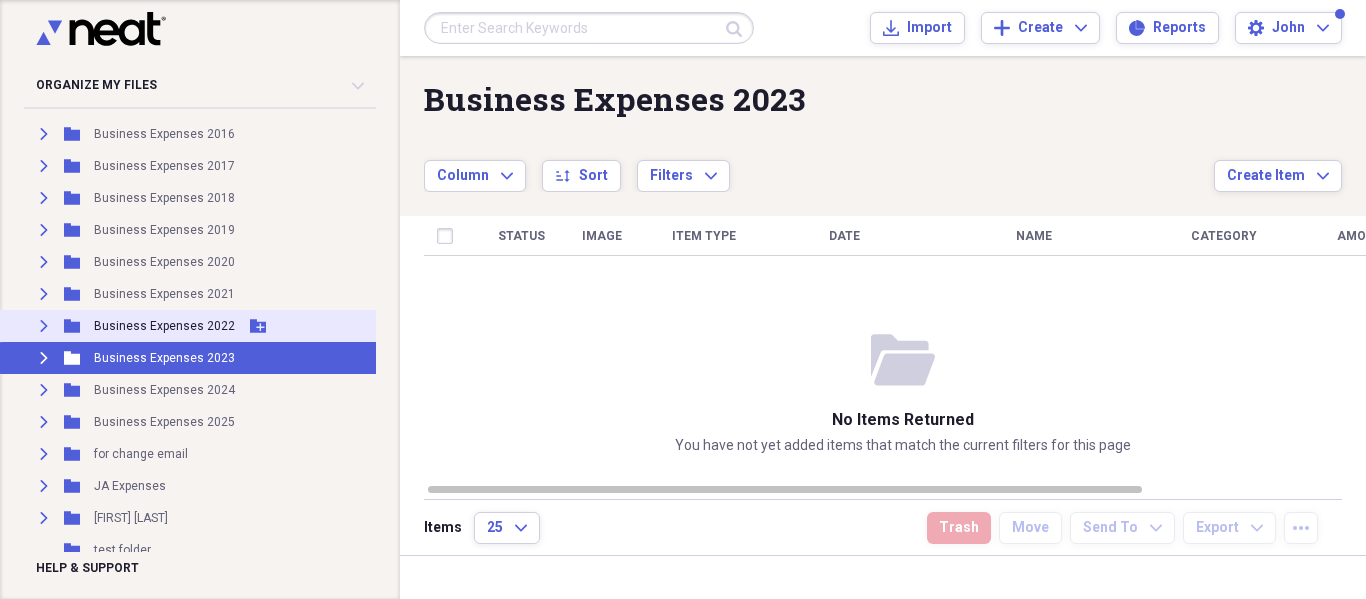 scroll, scrollTop: 160, scrollLeft: 0, axis: vertical 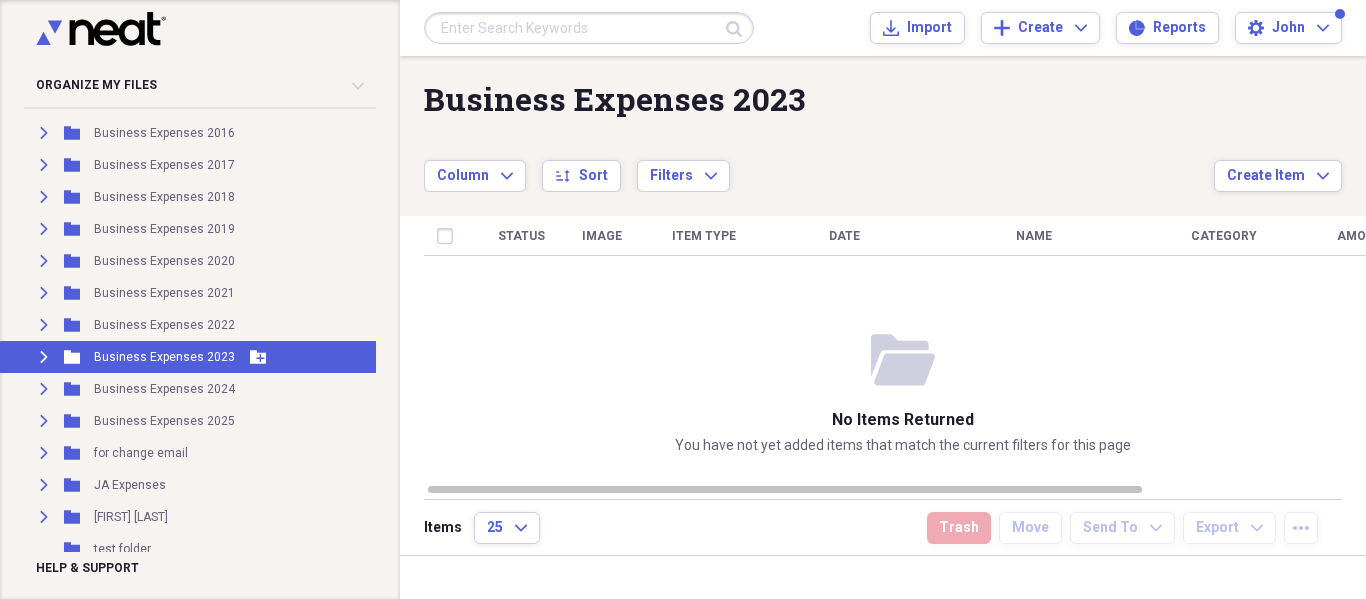 click on "Expand" 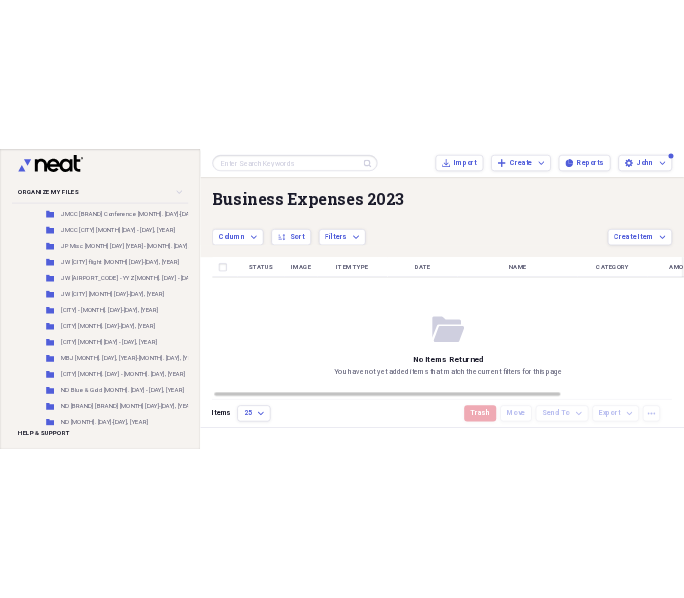 scroll, scrollTop: 1477, scrollLeft: 0, axis: vertical 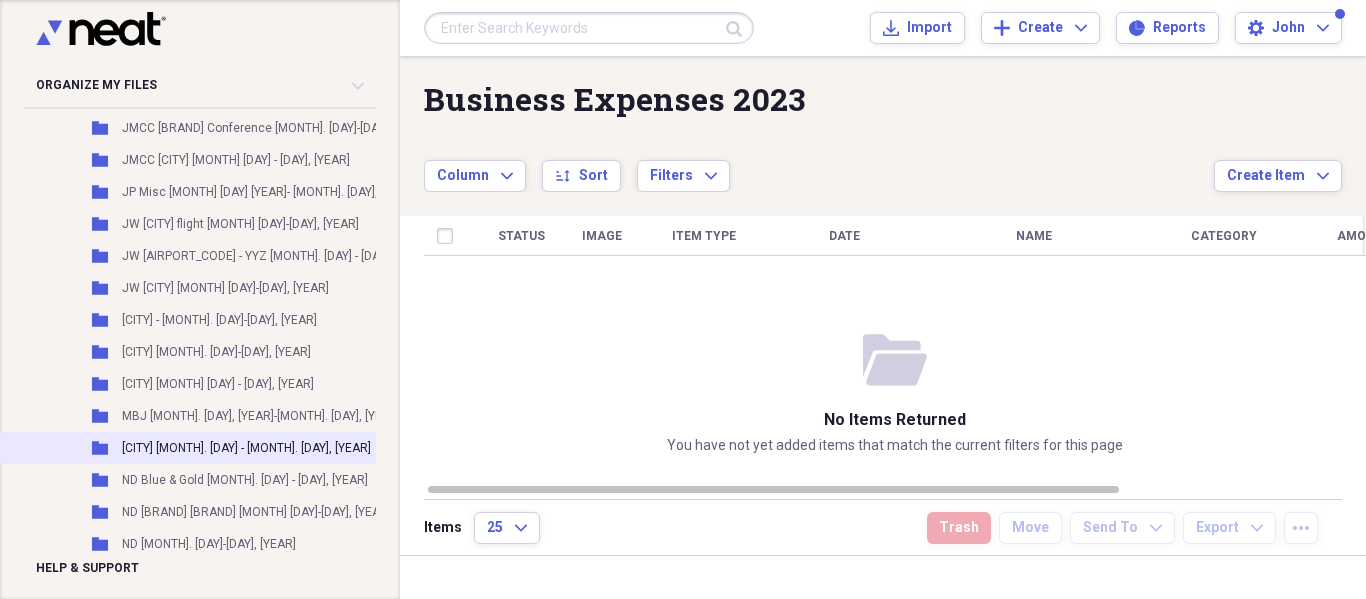 click on "[CITY] [MONTH]. [DAY] - [MONTH]. [DAY], [YEAR]" at bounding box center [246, 448] 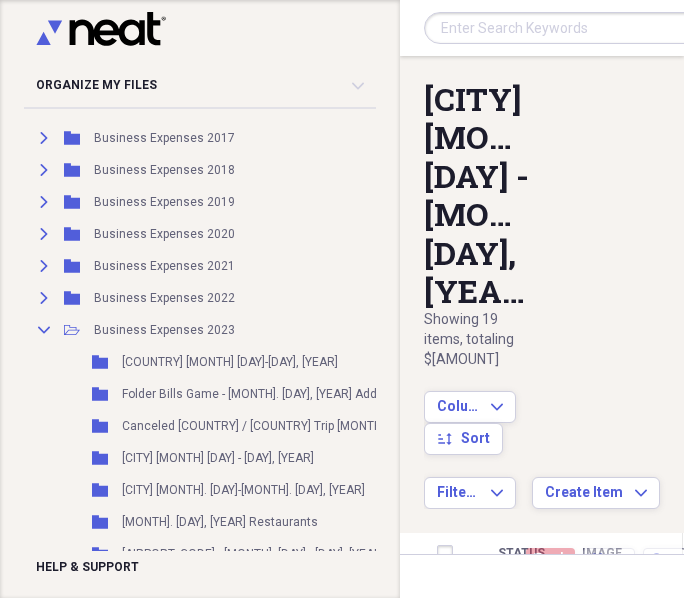 scroll, scrollTop: 186, scrollLeft: 0, axis: vertical 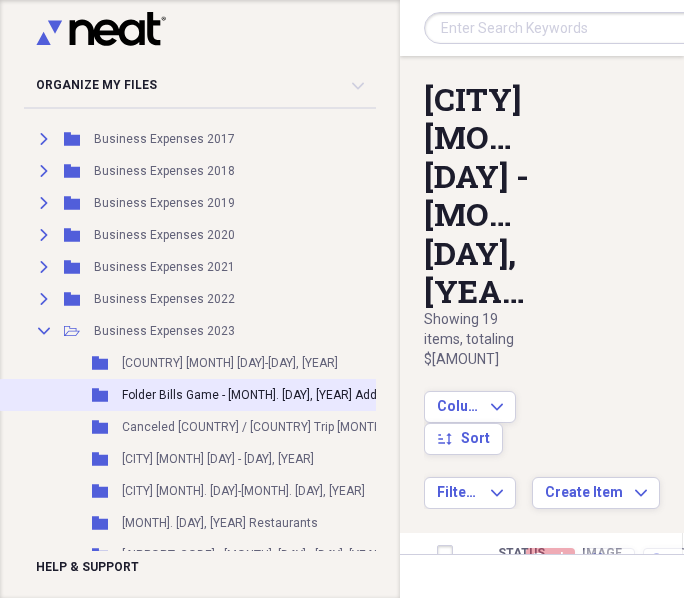 click on "Folder Bills Game - [MONTH]. [DAY], [YEAR] Add Folder" at bounding box center (268, 395) 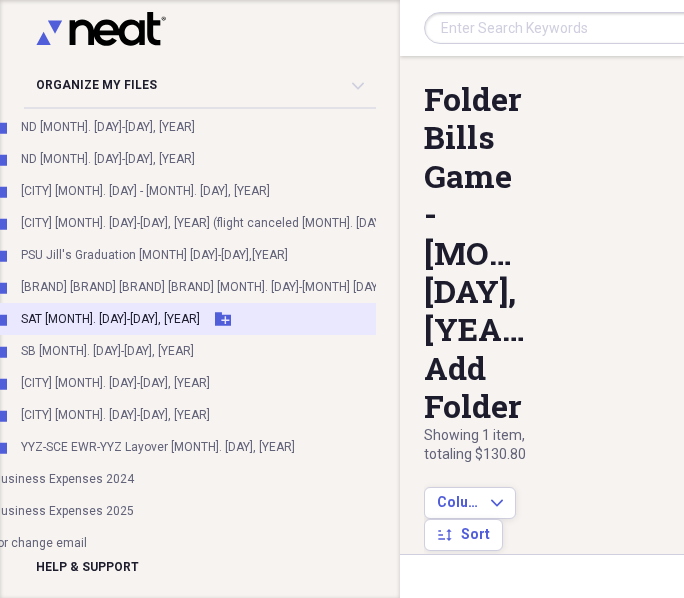 scroll, scrollTop: 1926, scrollLeft: 0, axis: vertical 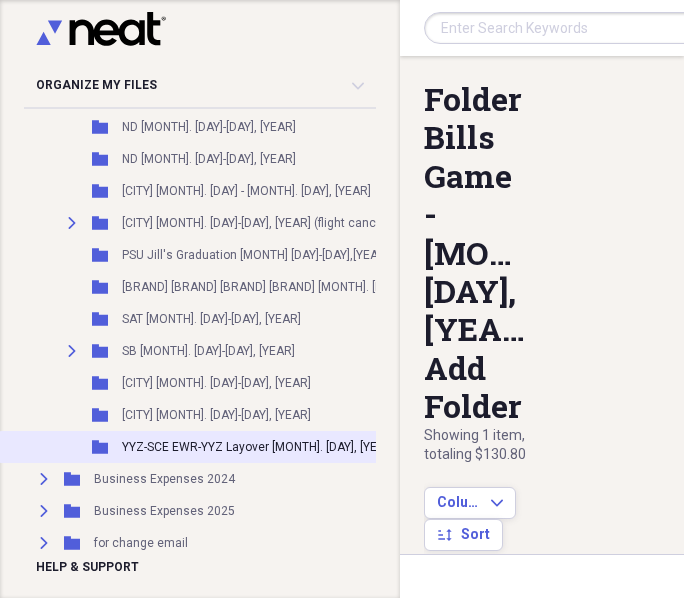 click on "YYZ-SCE EWR-YYZ Layover [MONTH]. [DAY], [YEAR]" at bounding box center [259, 447] 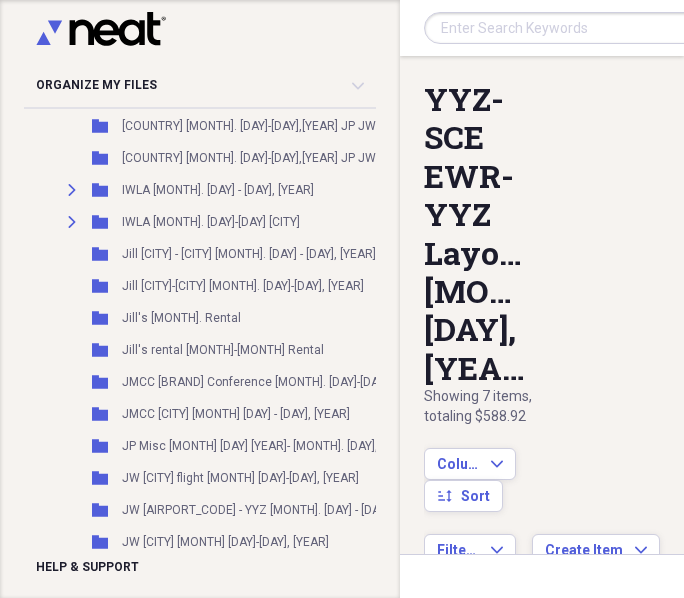 scroll, scrollTop: 1224, scrollLeft: 0, axis: vertical 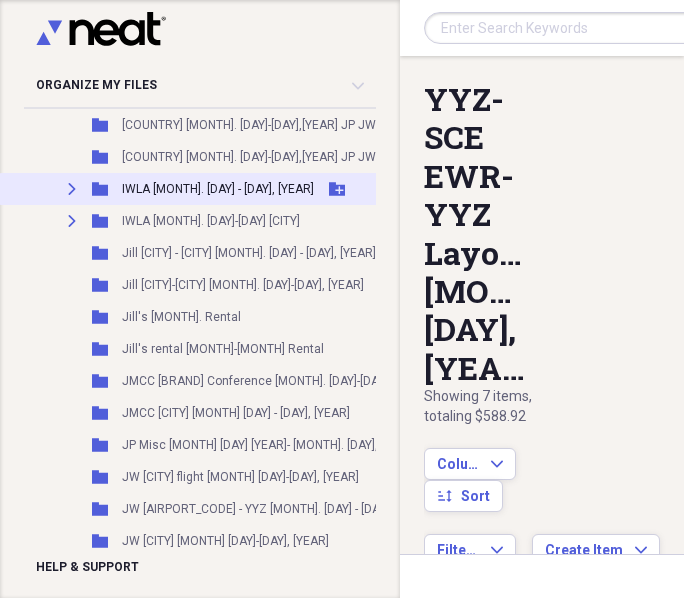 click on "IWLA [MONTH]. [DAY] - [DAY], [YEAR]" at bounding box center (218, 189) 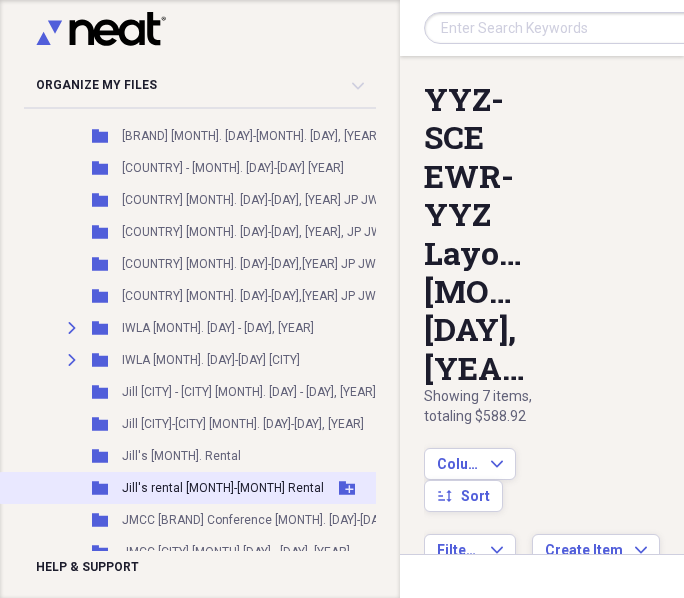 scroll, scrollTop: 1018, scrollLeft: 0, axis: vertical 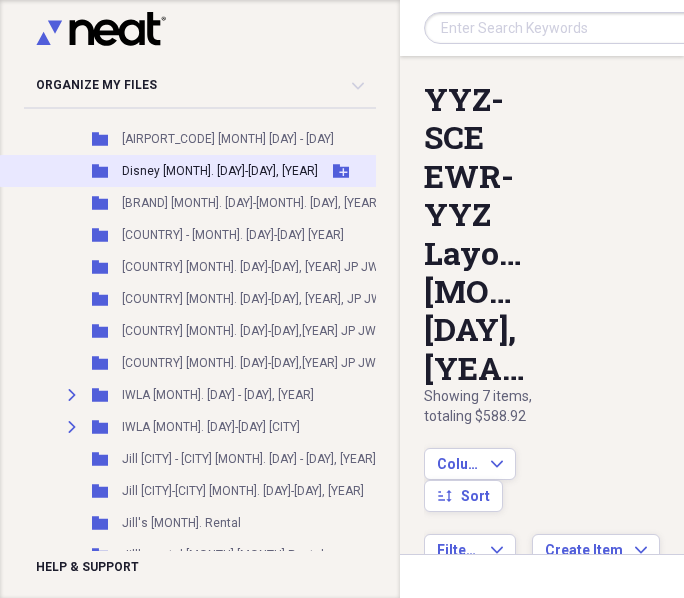 click on "Folder Disney [MONTH]. [DAY]-[DAY], [YEAR] Add Folder" at bounding box center (305, 171) 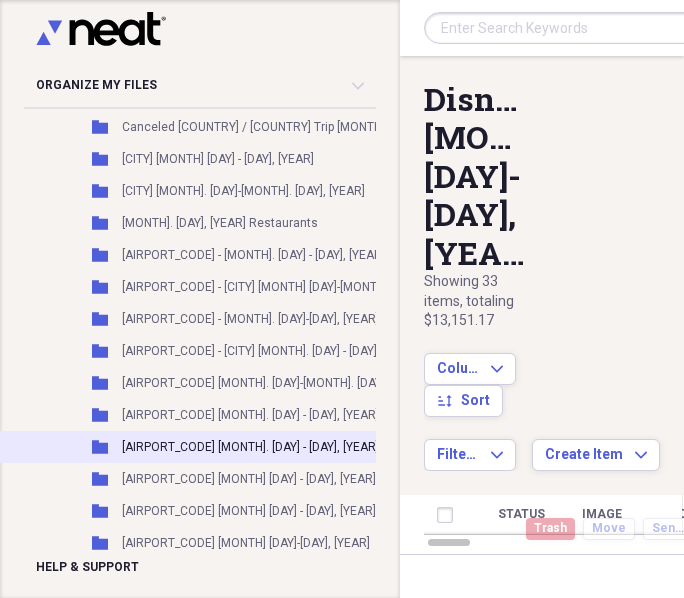 scroll, scrollTop: 485, scrollLeft: 0, axis: vertical 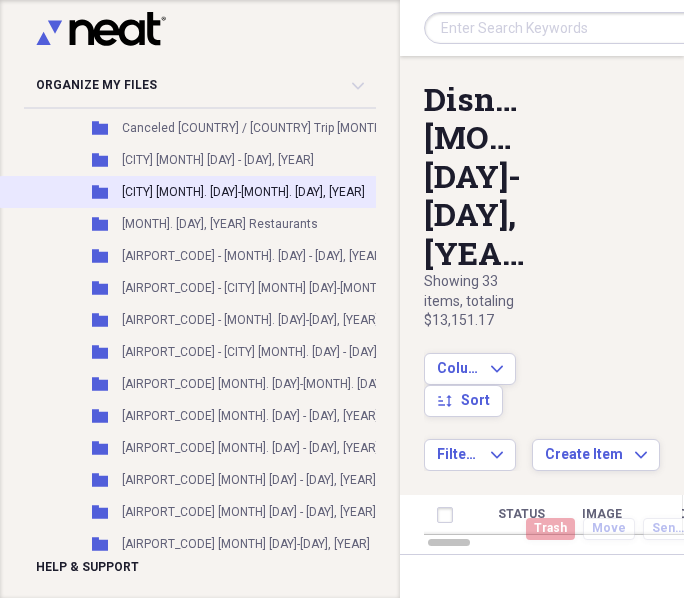 click on "[CITY] [MONTH]. [DAY]-[MONTH]. [DAY], [YEAR]" at bounding box center (243, 192) 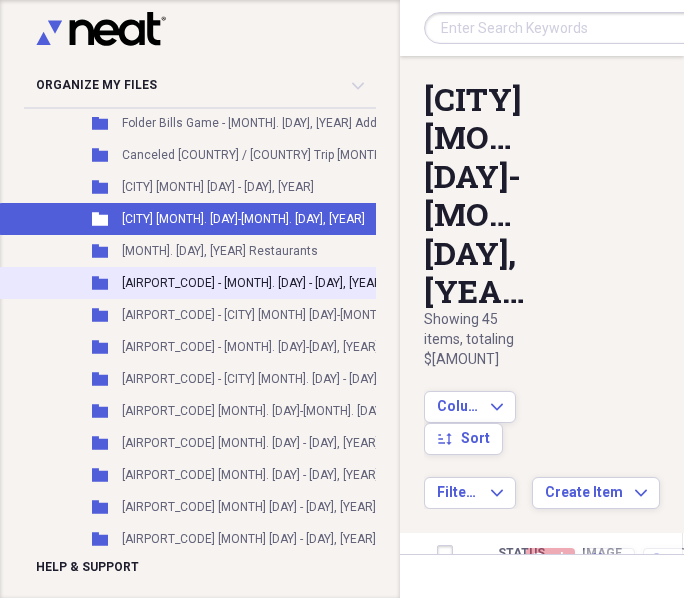scroll, scrollTop: 457, scrollLeft: 0, axis: vertical 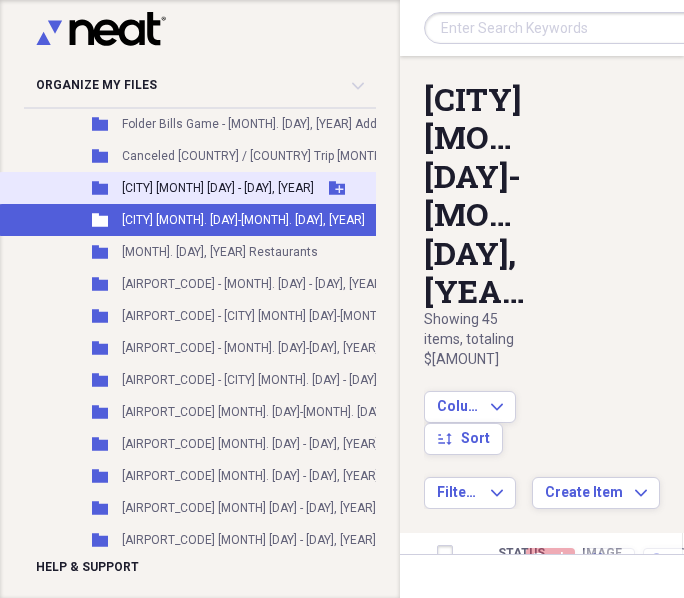click on "[CITY] [MONTH] [DAY] - [DAY], [YEAR]" at bounding box center (218, 188) 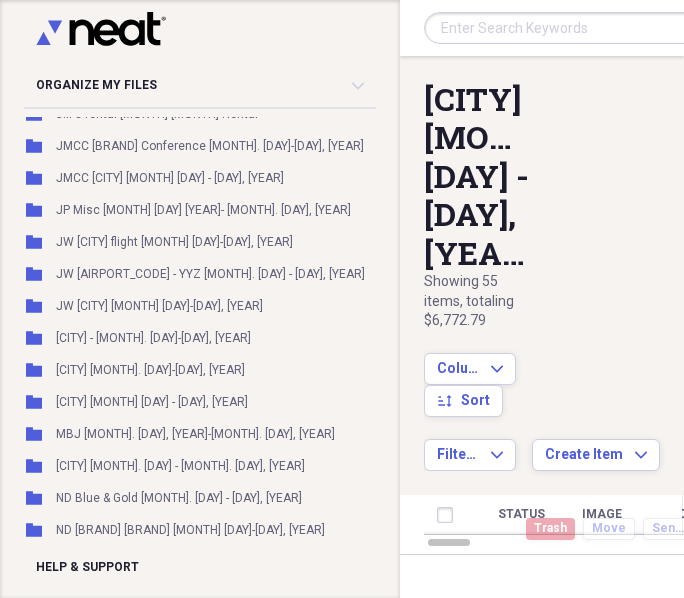 scroll, scrollTop: 1464, scrollLeft: 66, axis: both 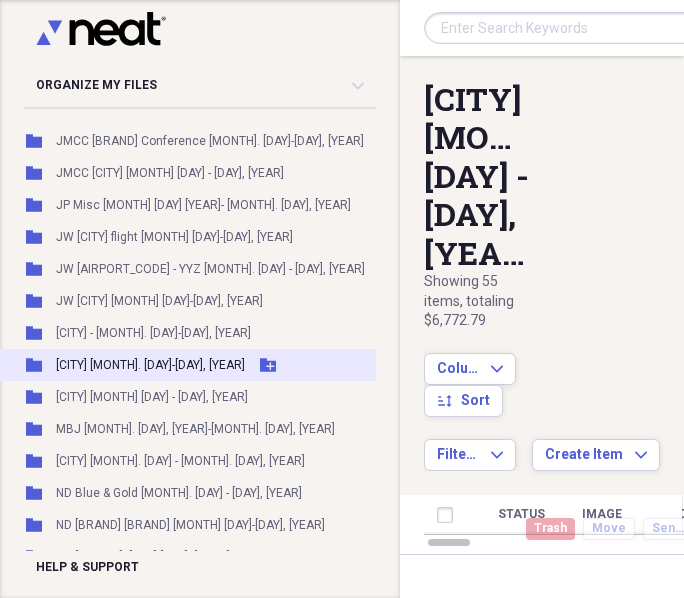 click on "[CITY] [MONTH]. [DAY]-[DAY], [YEAR]" at bounding box center (150, 365) 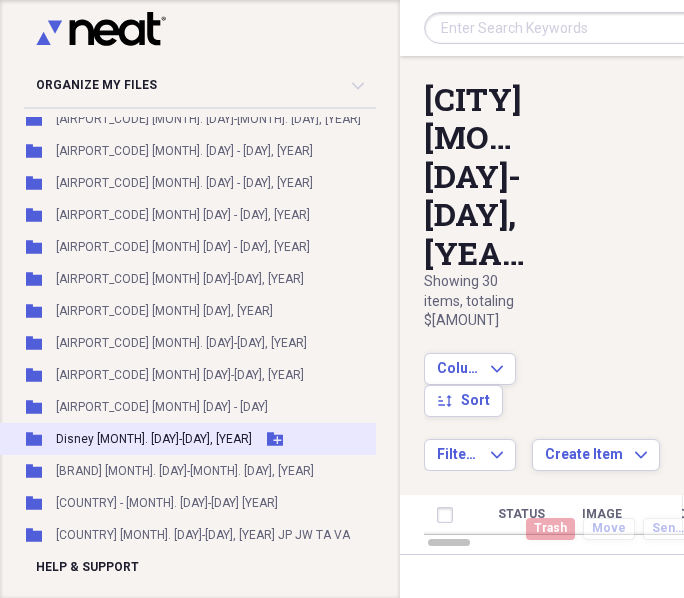 scroll, scrollTop: 711, scrollLeft: 66, axis: both 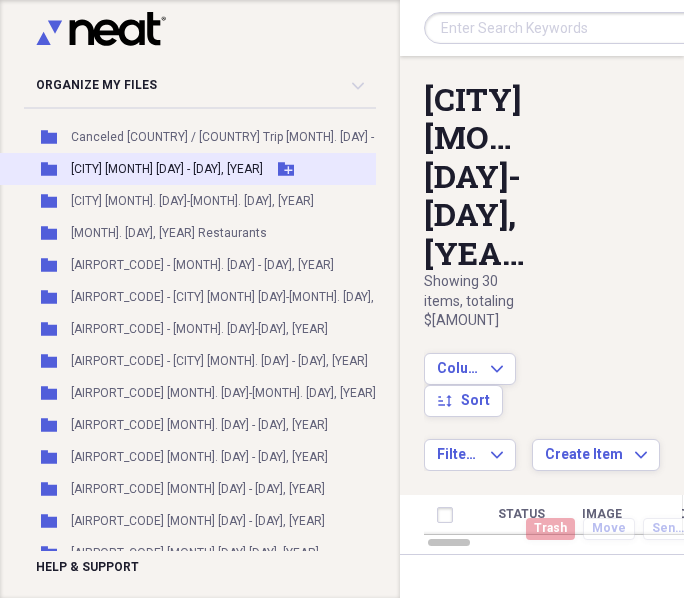click on "[CITY] [MONTH] [DAY] - [DAY], [YEAR]" at bounding box center [167, 169] 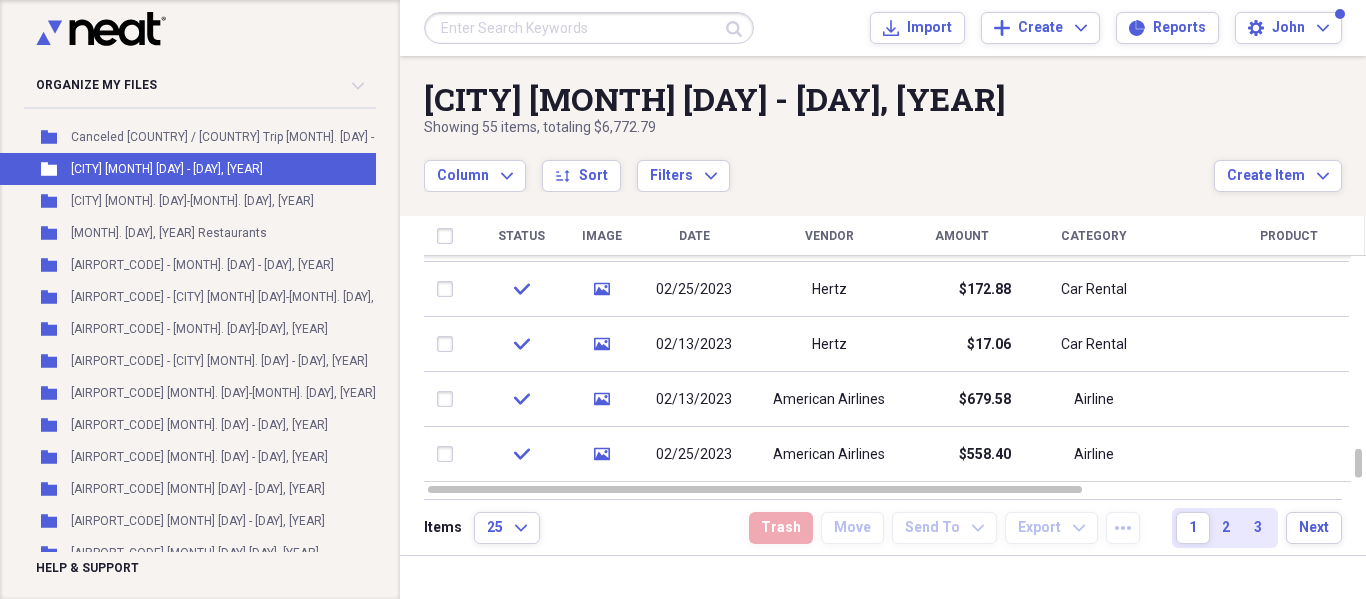 click on "Vendor" at bounding box center [829, 236] 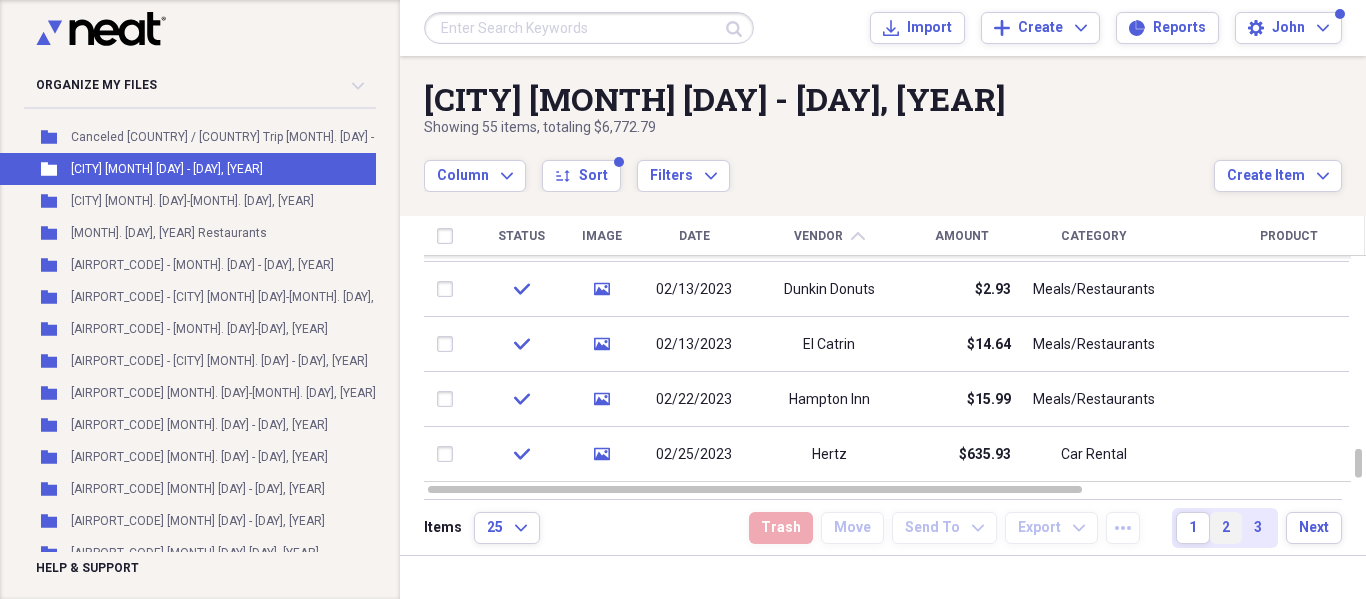 click on "2" at bounding box center (1226, 528) 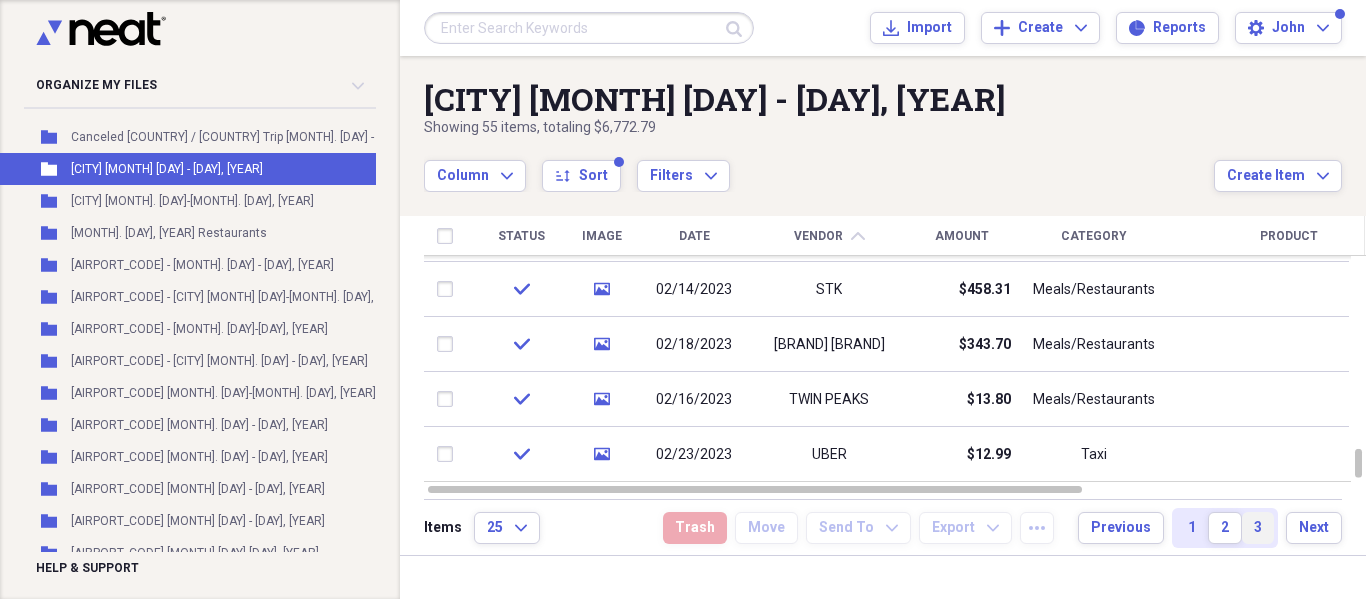 click on "3" at bounding box center [1258, 528] 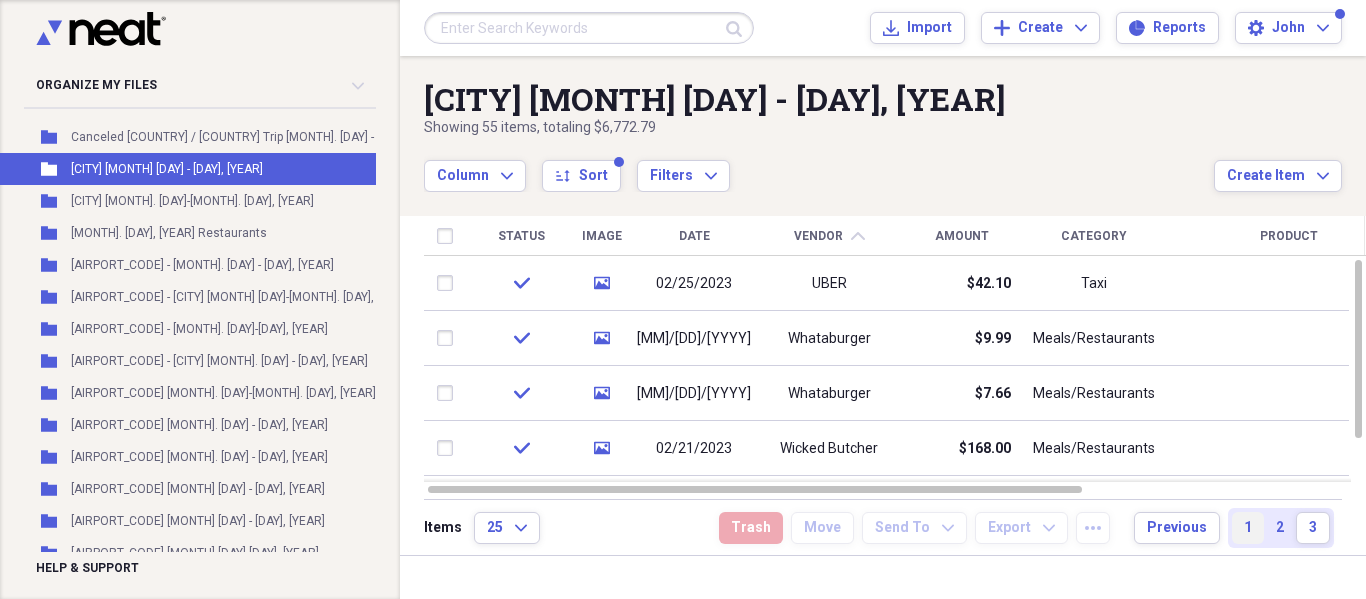 click on "1" at bounding box center [1248, 528] 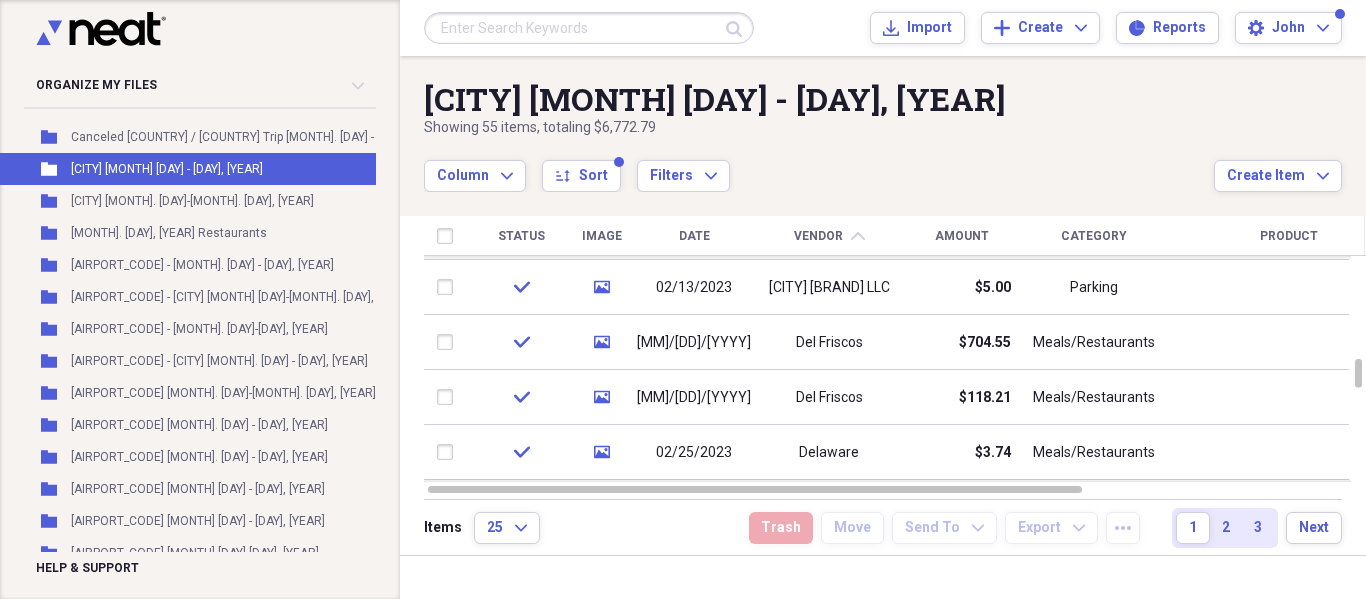 click on "Date" at bounding box center (694, 236) 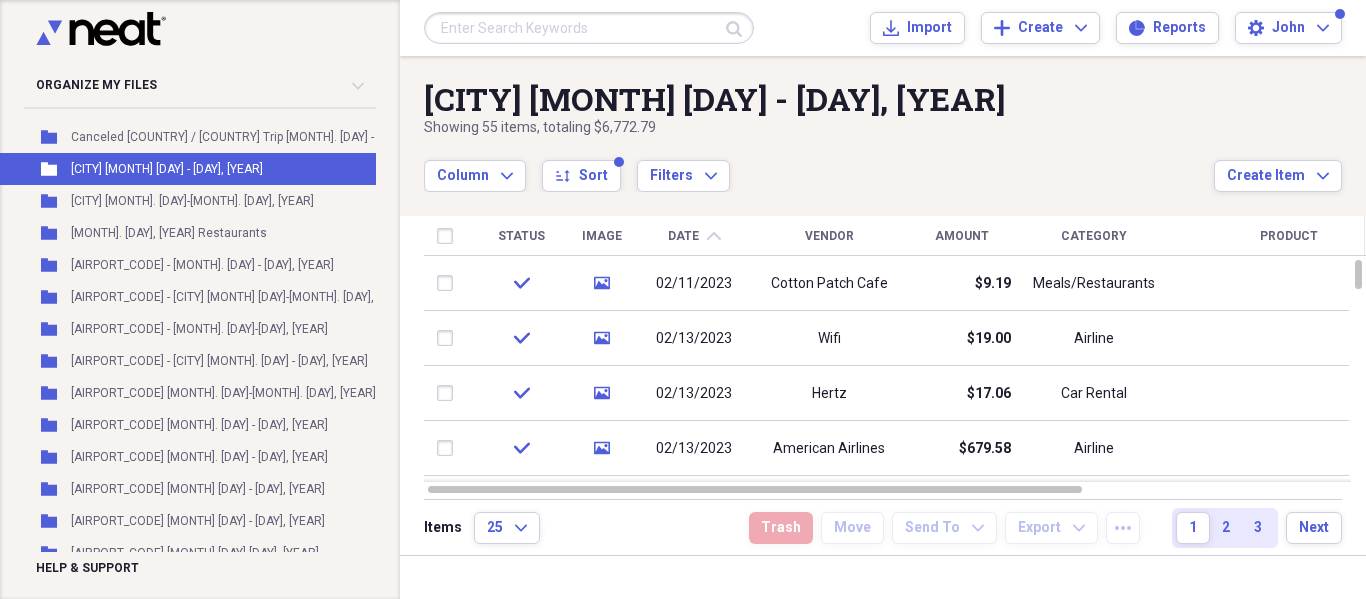 click on "Date" at bounding box center [683, 236] 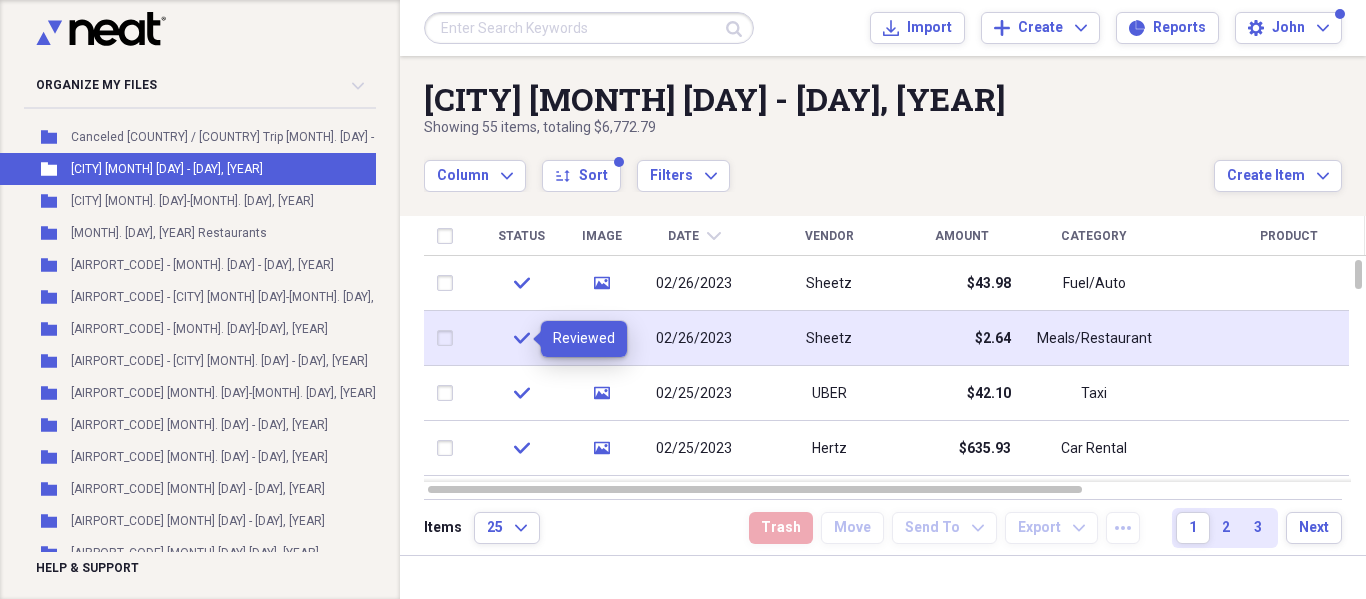 click on "check" 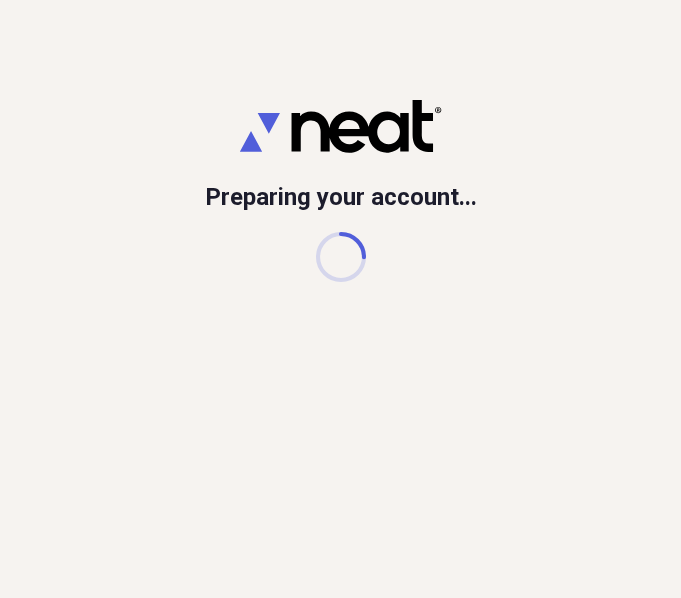 scroll, scrollTop: 0, scrollLeft: 0, axis: both 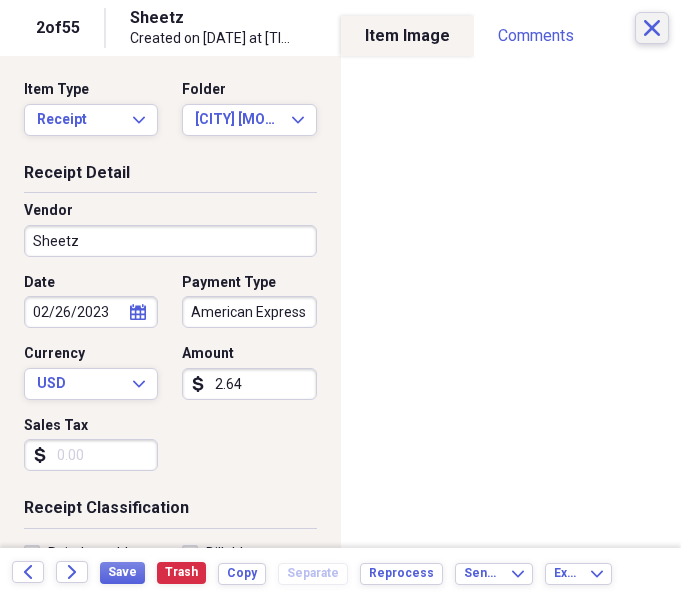 click on "Close" 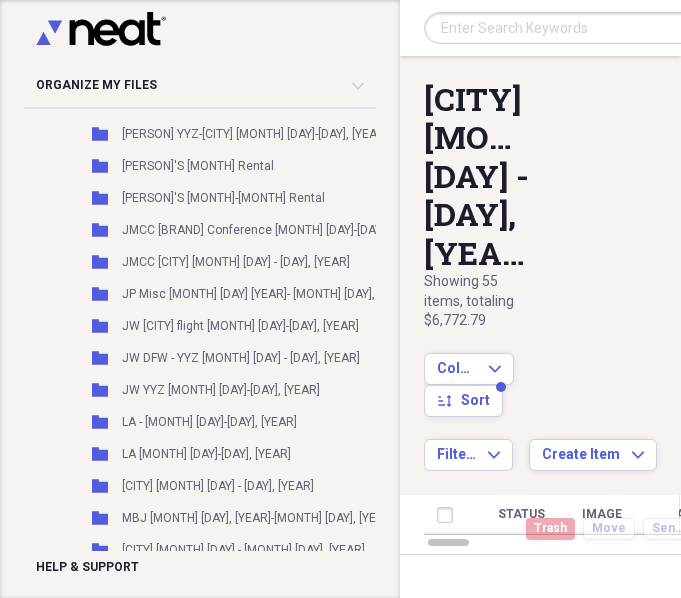 scroll, scrollTop: 1376, scrollLeft: 0, axis: vertical 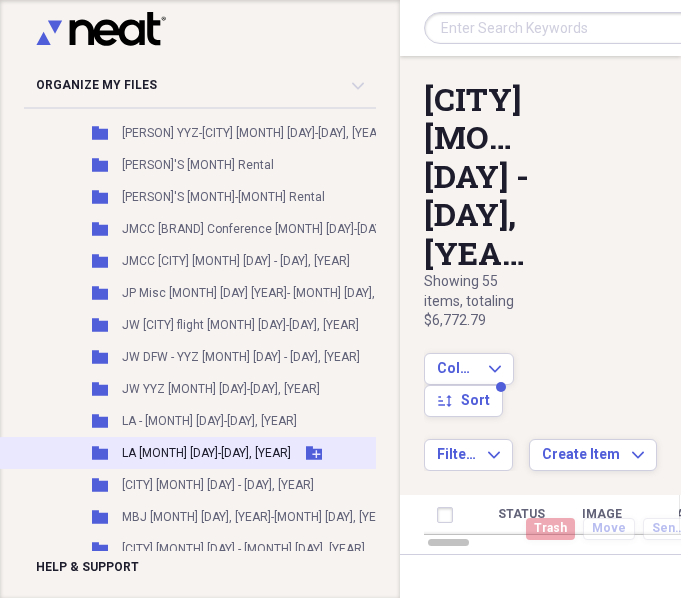 click on "LA [MONTH] [DAY]-[DAY], [YEAR]" at bounding box center (206, 453) 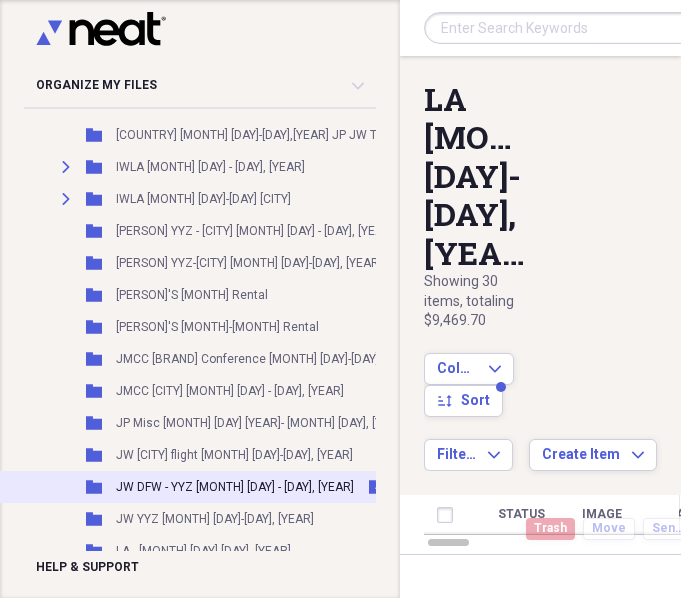 scroll, scrollTop: 1244, scrollLeft: 7, axis: both 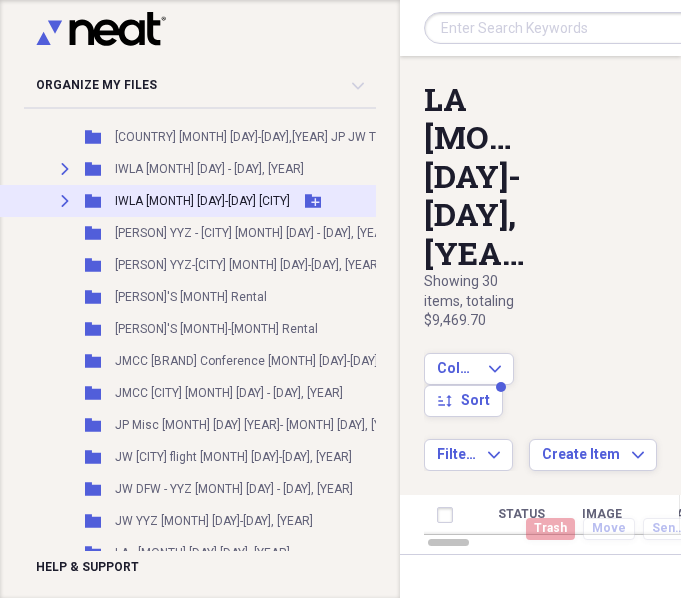 click on "IWLA [MONTH]. [DAY]-[DAY] [CITY]" at bounding box center [202, 201] 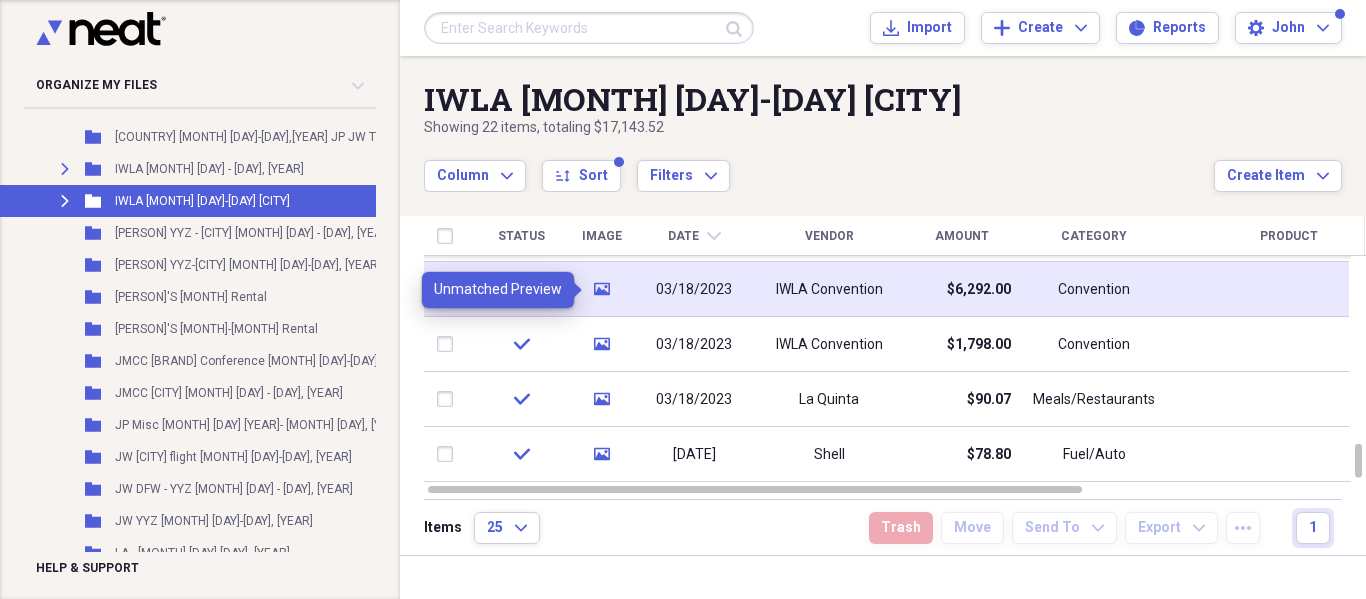 click 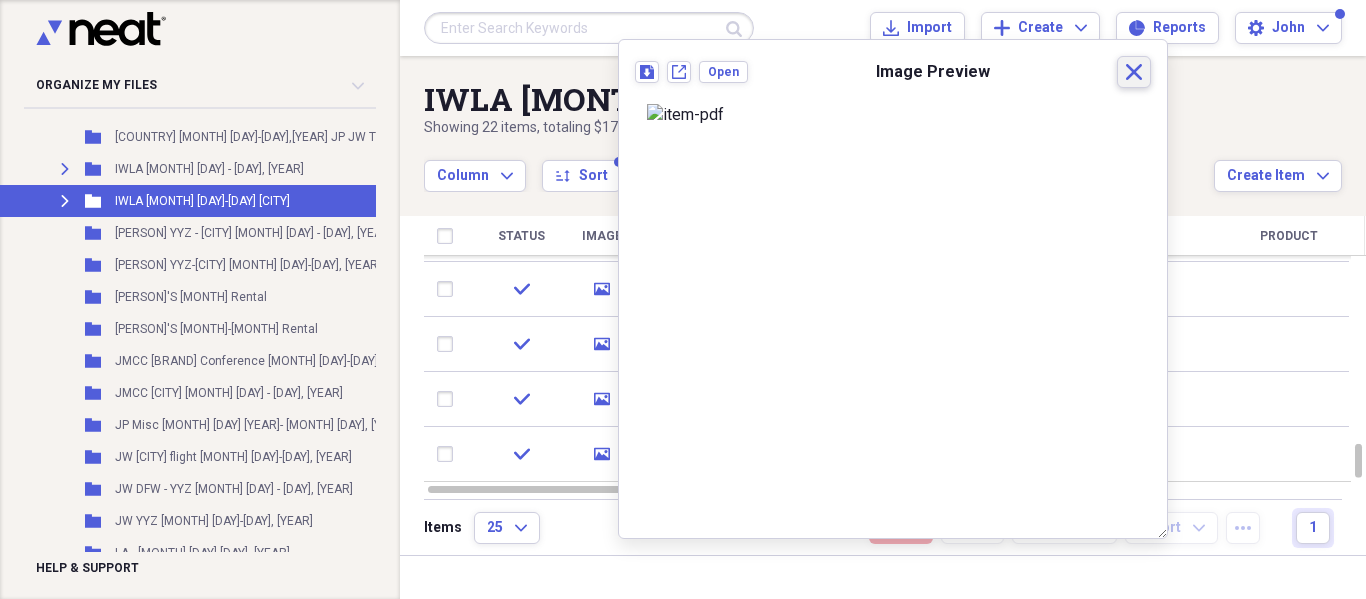 click 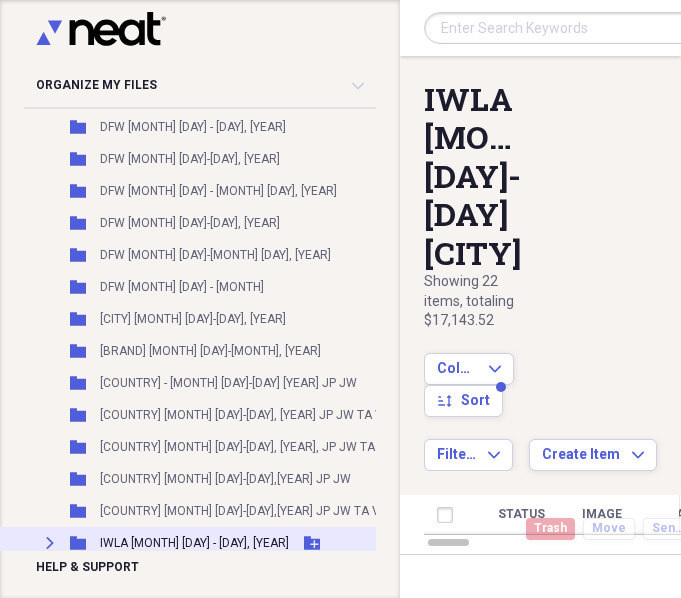 scroll, scrollTop: 869, scrollLeft: 22, axis: both 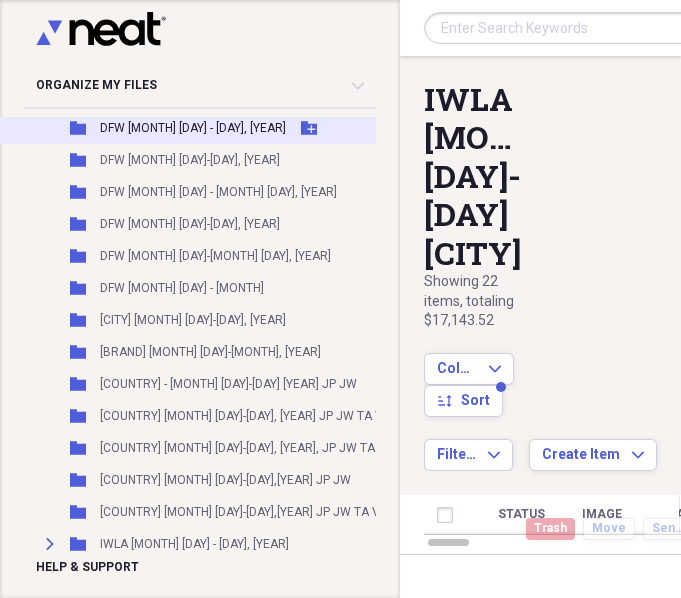 click on "[AIRPORT_CODE] [MONTH] [DAY] - [DAY], [YEAR]" at bounding box center [193, 128] 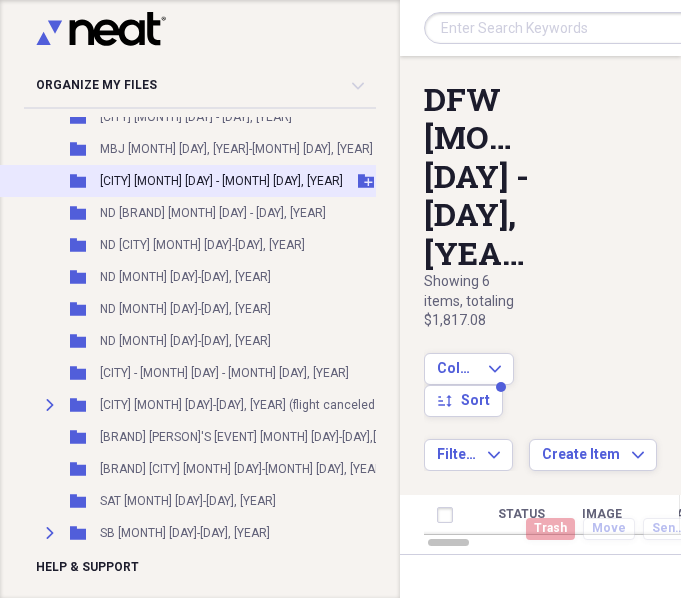 scroll, scrollTop: 1745, scrollLeft: 22, axis: both 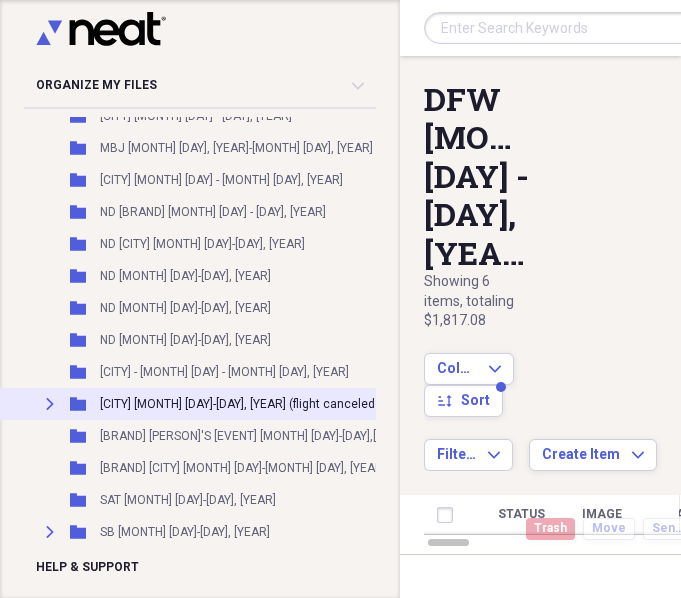 drag, startPoint x: 226, startPoint y: 465, endPoint x: 57, endPoint y: 398, distance: 181.79659 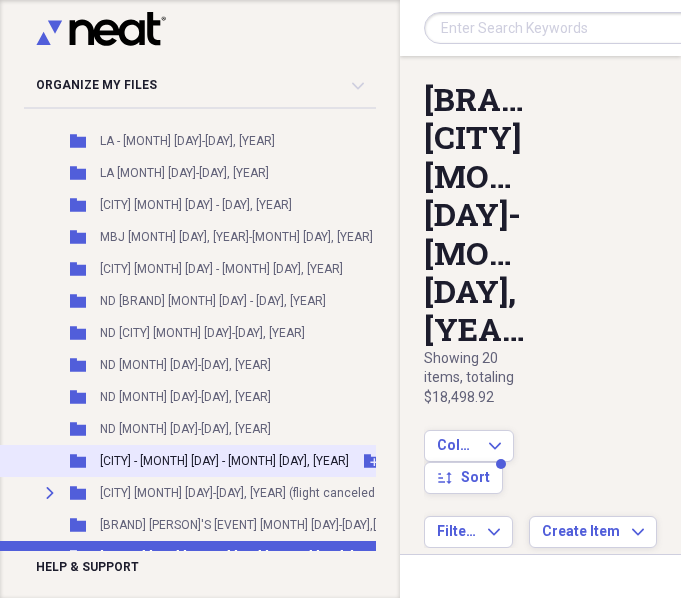 scroll, scrollTop: 1658, scrollLeft: 22, axis: both 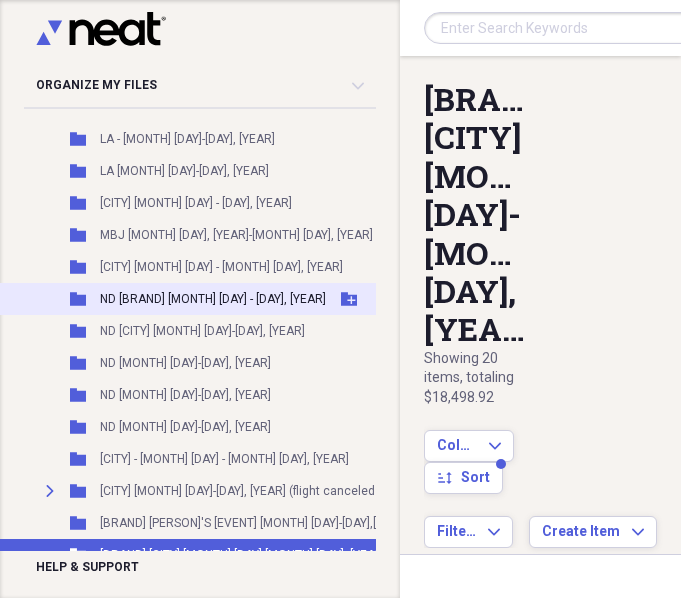 click on "ND Blue & Gold [MONTH]. [DAY] - [DAY], [YEAR]" at bounding box center (213, 299) 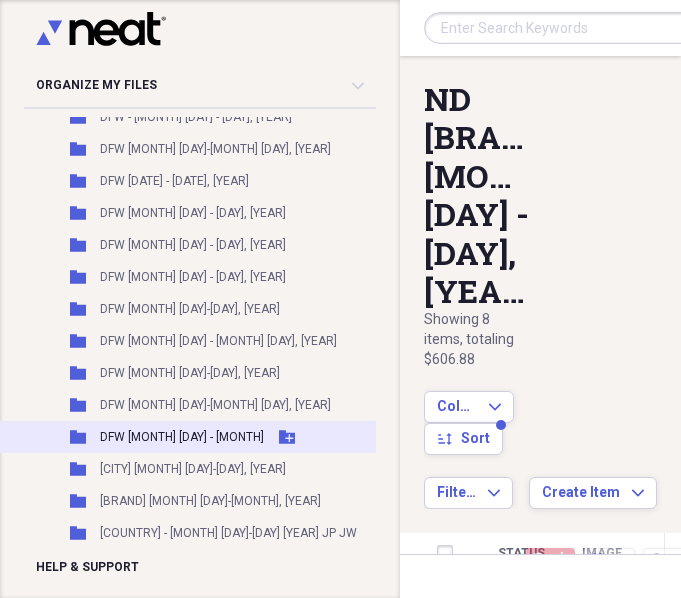 scroll, scrollTop: 703, scrollLeft: 22, axis: both 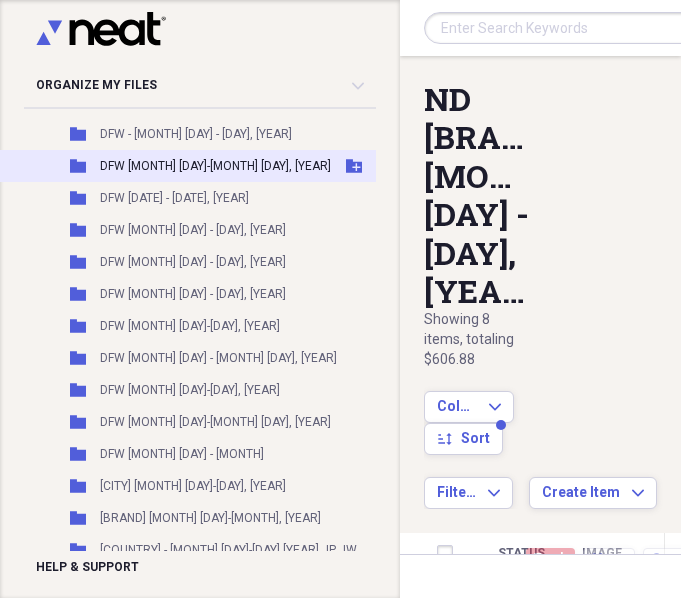 click on "[AIRPORT_CODE] [MONTH]. [DAY]-[MONTH]. [DAY], [YEAR]" at bounding box center [215, 166] 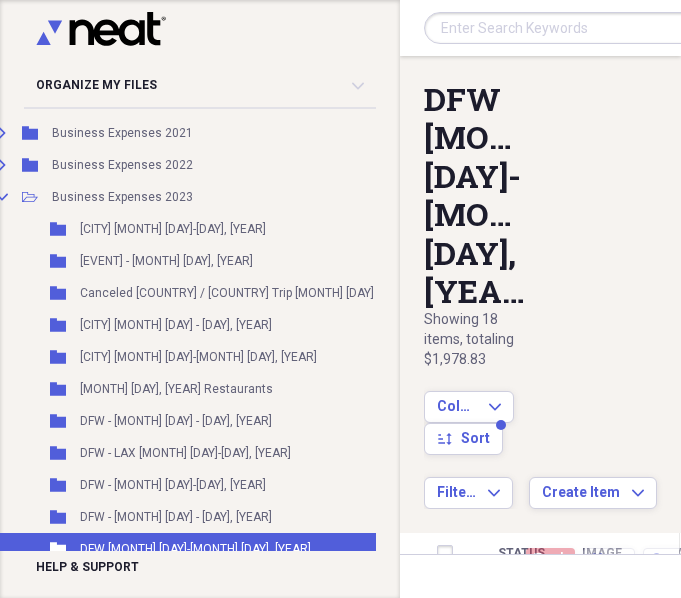 scroll, scrollTop: 322, scrollLeft: 42, axis: both 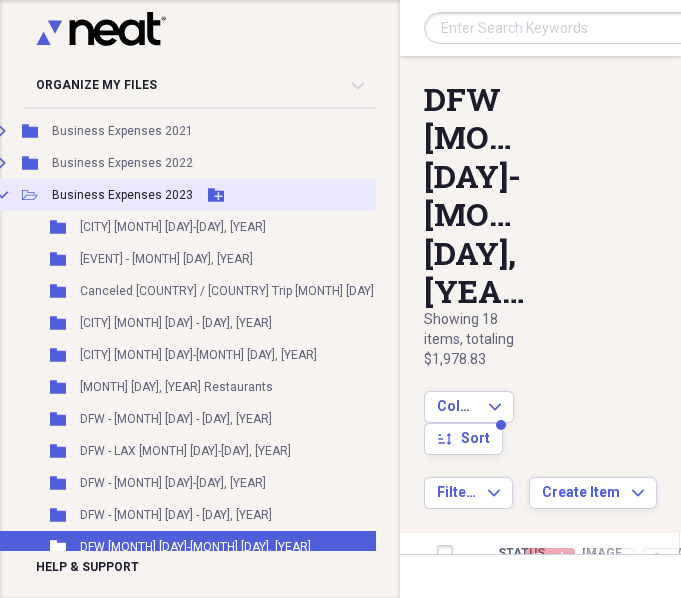 click on "Collapse" at bounding box center (2, 195) 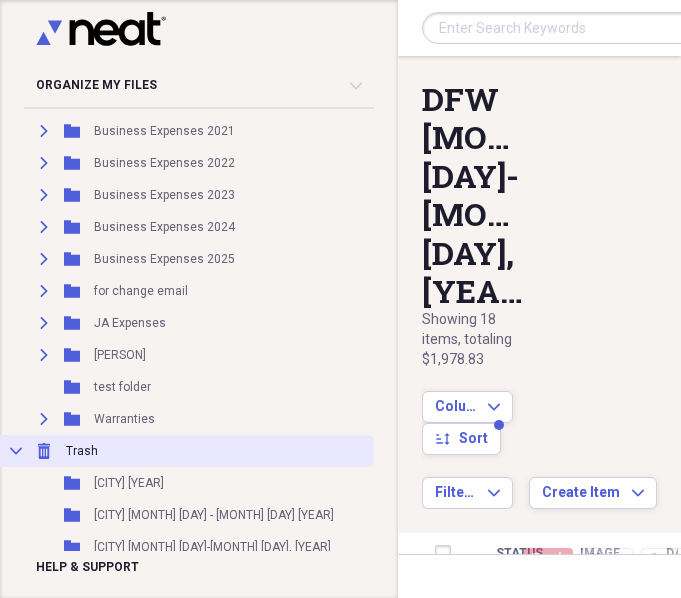 click on "Collapse" 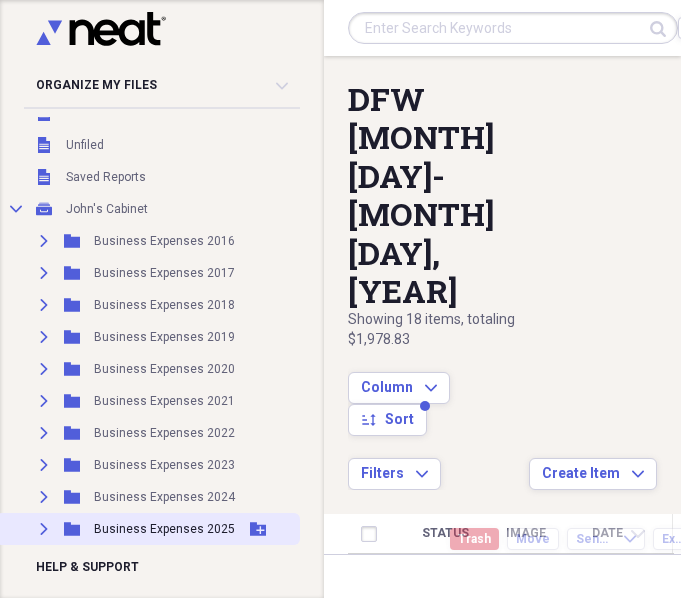 scroll, scrollTop: 51, scrollLeft: 0, axis: vertical 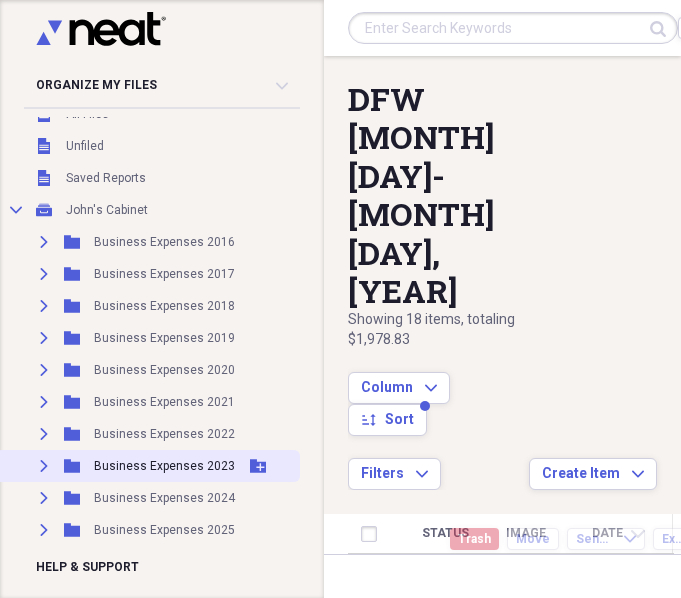click on "Expand" at bounding box center (44, 466) 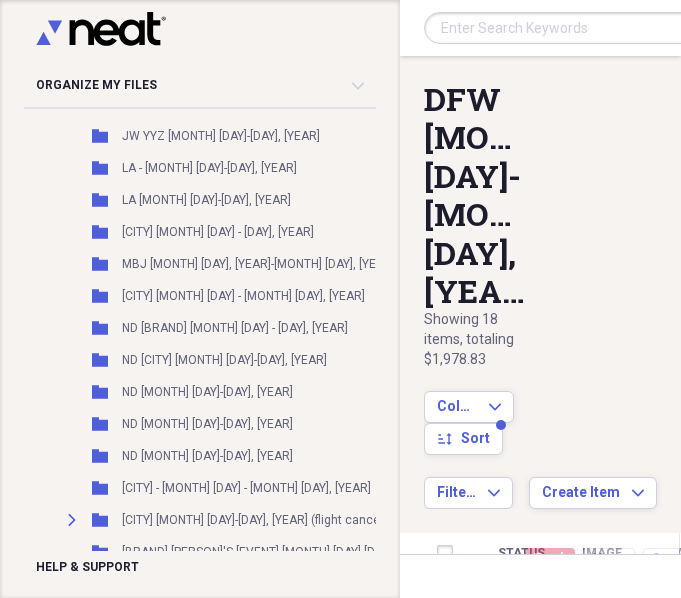 scroll, scrollTop: 1630, scrollLeft: 0, axis: vertical 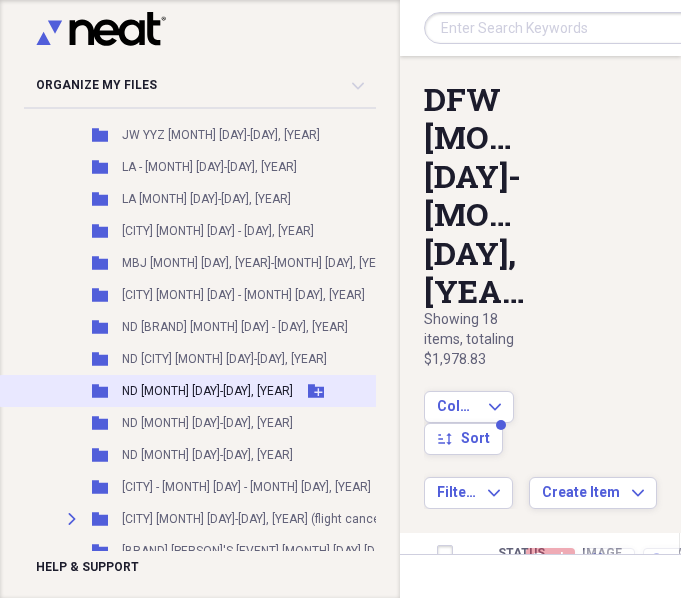 click on "Folder ND Oct. 12-15, 2023 Add Folder" at bounding box center [303, 391] 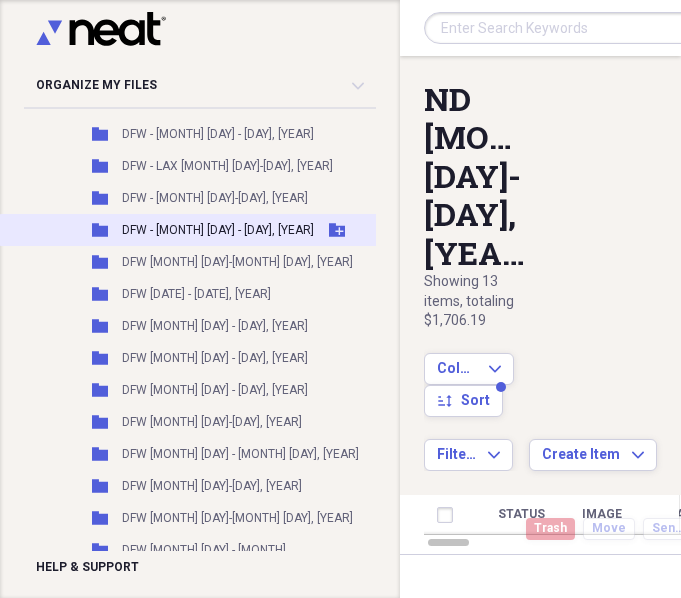 scroll, scrollTop: 608, scrollLeft: 0, axis: vertical 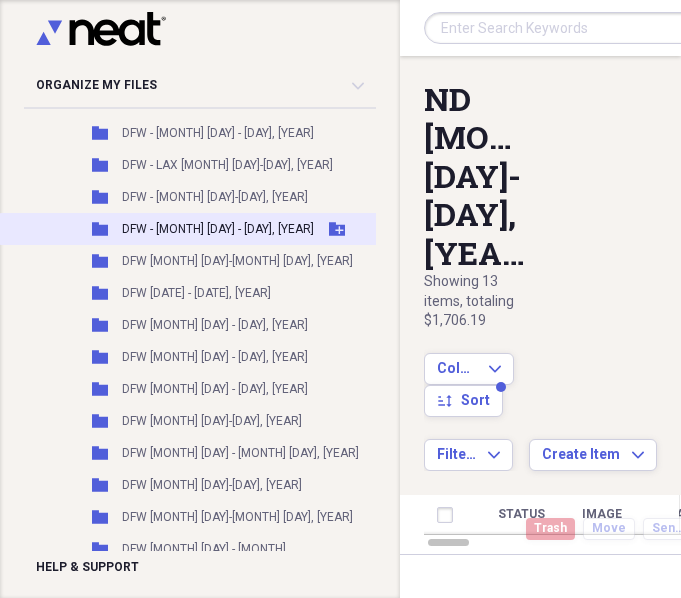 click on "[AIRPORT_CODE] - [CITY] [MONTH]. [DAY] - [DAY], [YEAR]" at bounding box center (218, 229) 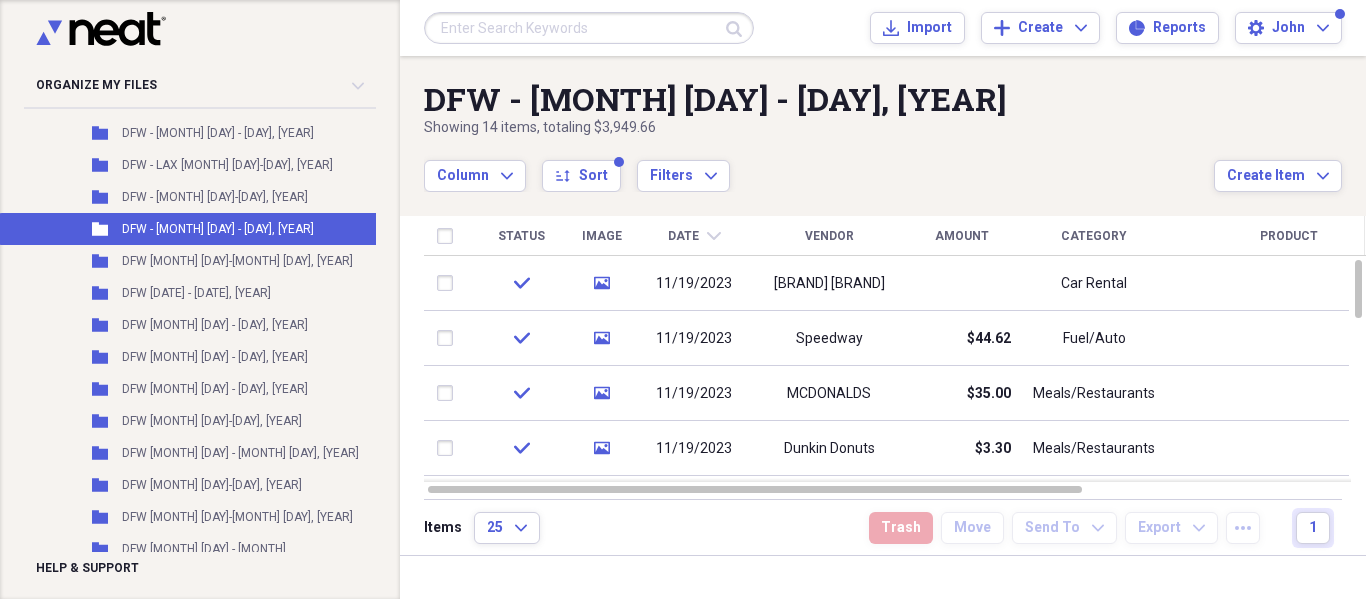 click on "Amount" at bounding box center [962, 236] 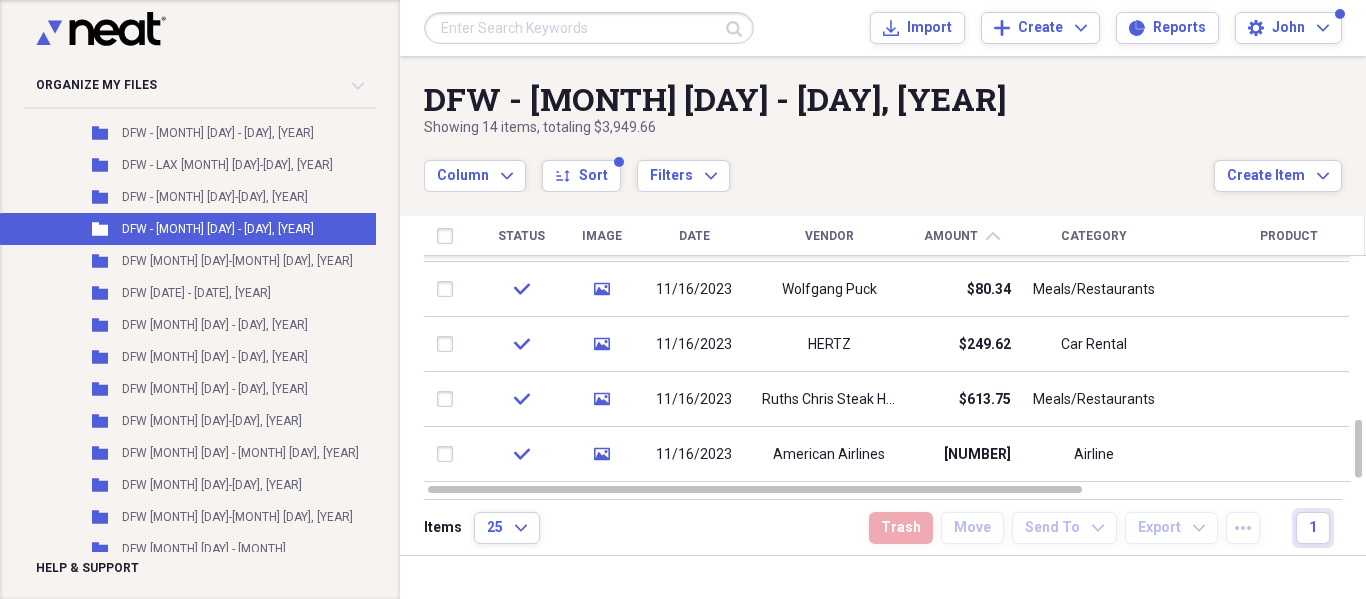 click on "Organize My Files 99+ Collapse Unfiled Needs Review 99+ Unfiled All Files Unfiled Unfiled Unfiled Saved Reports Collapse My Cabinet John's Cabinet Add Folder Expand Folder Business Expenses 2016 Add Folder Expand Folder Business Expenses 2017 Add Folder Expand Folder Business Expenses 2018 Add Folder Expand Folder Business Expenses 2019 Add Folder Expand Folder Business Expenses 2020 Add Folder Expand Folder Business Expenses 2021 Add Folder Expand Folder Business Expenses 2022 Add Folder Collapse Open Folder Business Expenses 2023 Add Folder Folder Bahamas July 21-25, 2023 Add Folder Folder Bills Game - Jan. 8, 2023 Add Folder Folder Canceled UK / Greece Trip Aug. 19 - Sept 3, 2023 Add Folder Folder Dallas Feb. 11 - 26, 2023 Add Folder Folder Dallas Jan. 25-Feb. 7, 2023 Add Folder Folder Dec. 15, 2023 Restaurants Add Folder Folder DFW - Aug. 2 - 13, 2023 Add Folder Folder DFW - LAX July 29-Aug. 2, 2023 Add Folder Folder DFW - Oct. 6-9, 2023 Add Folder Folder DFW - ORD Nov. 16 - 19, 2023 Add Folder Folder Add" at bounding box center [683, 299] 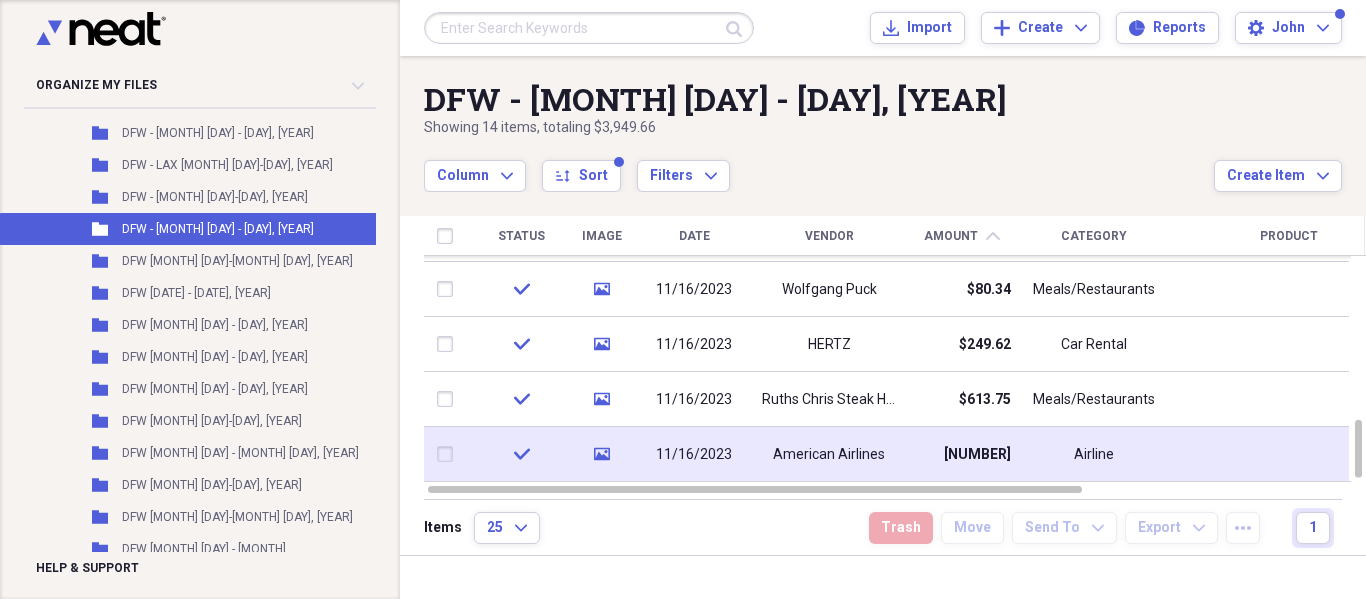 click on "check" 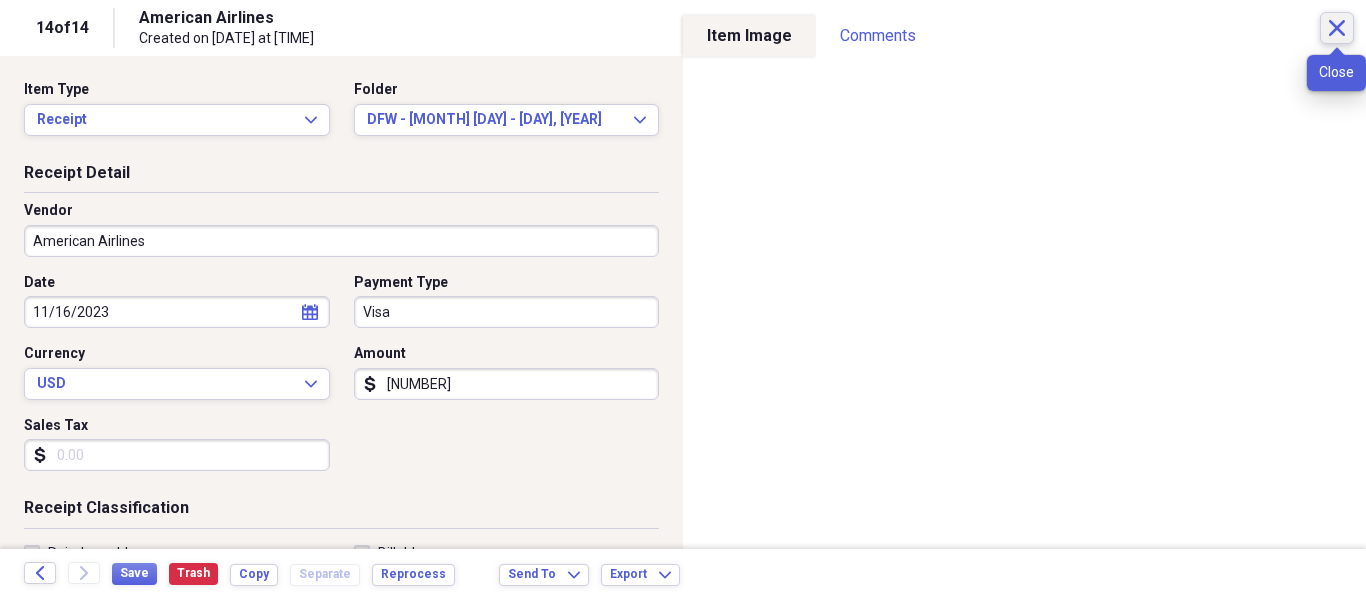 click on "Close" 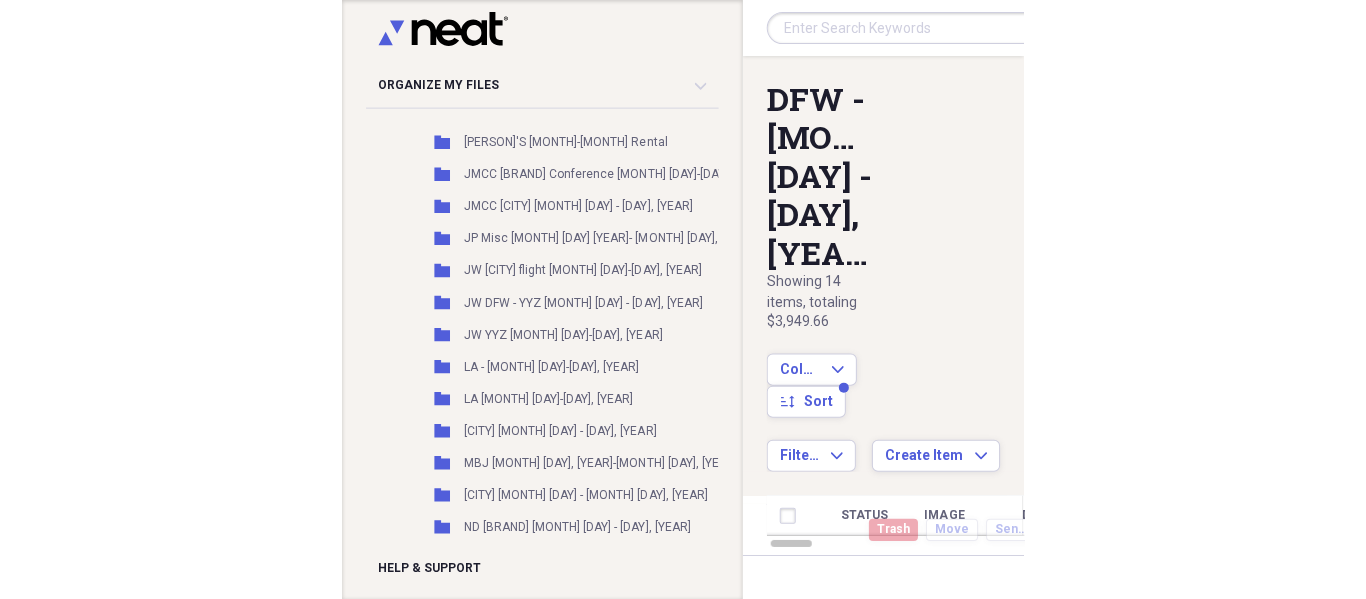 scroll, scrollTop: 1432, scrollLeft: 0, axis: vertical 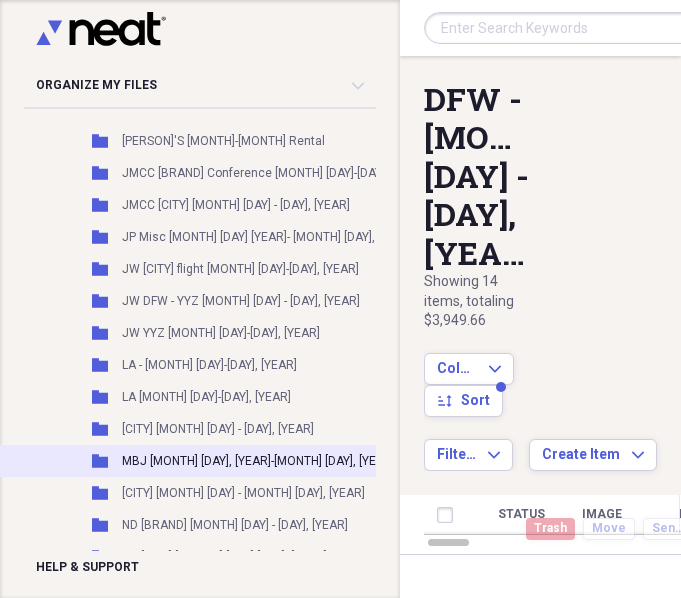 click on "MBJ [MONTH]. [DAY], [YEAR]-[MONTH]. [DAY], [YEAR]" at bounding box center [258, 461] 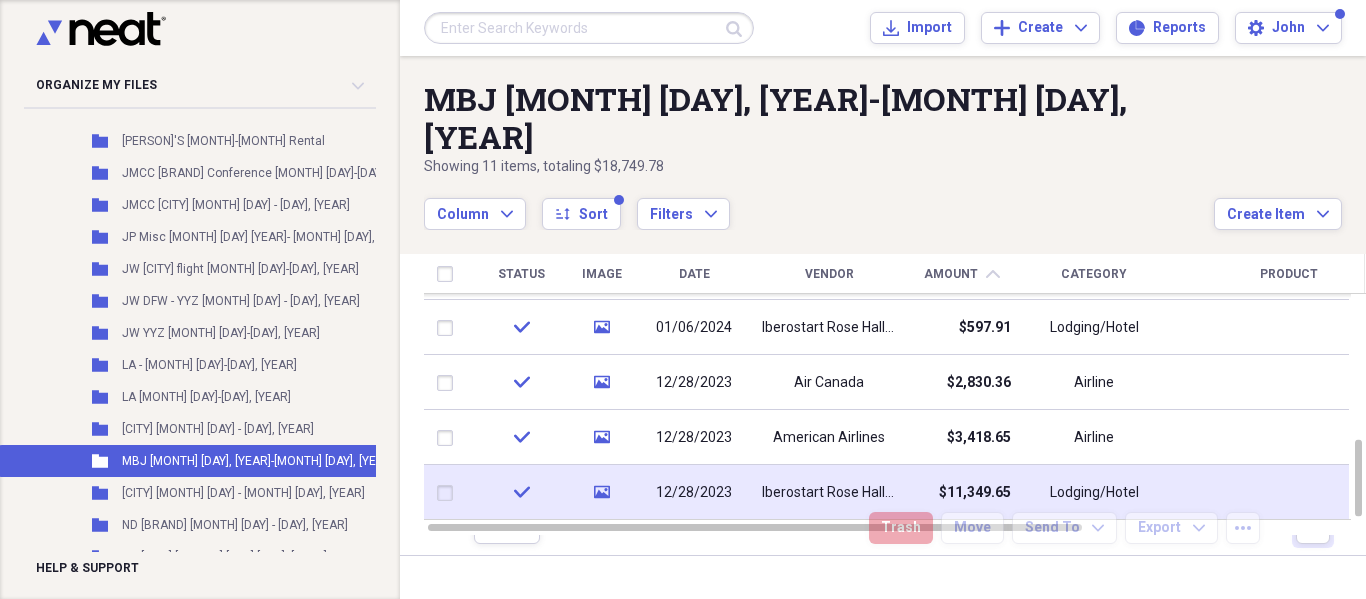 click on "media" 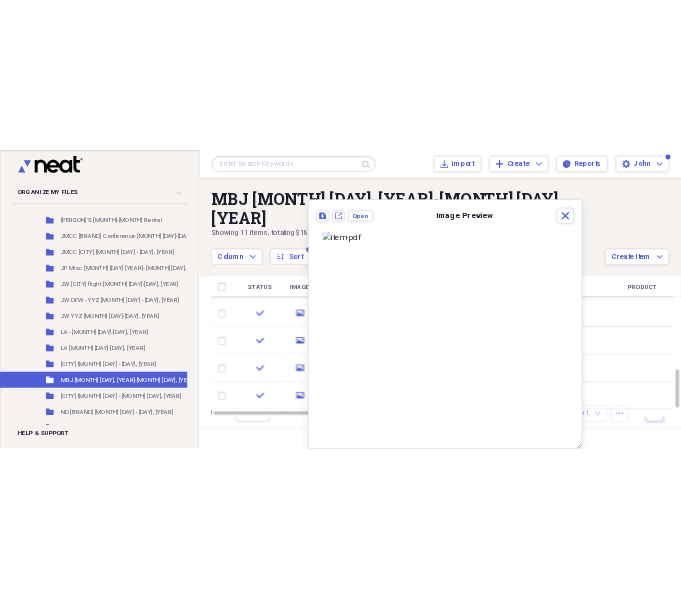 scroll, scrollTop: 0, scrollLeft: 0, axis: both 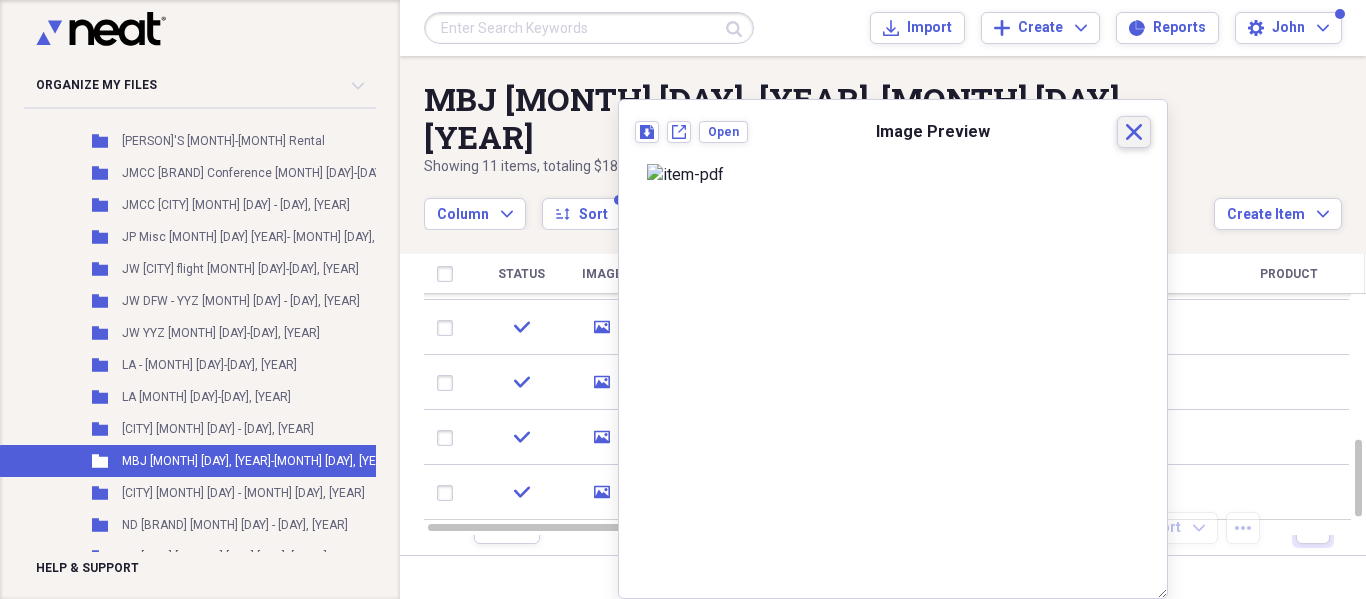 click 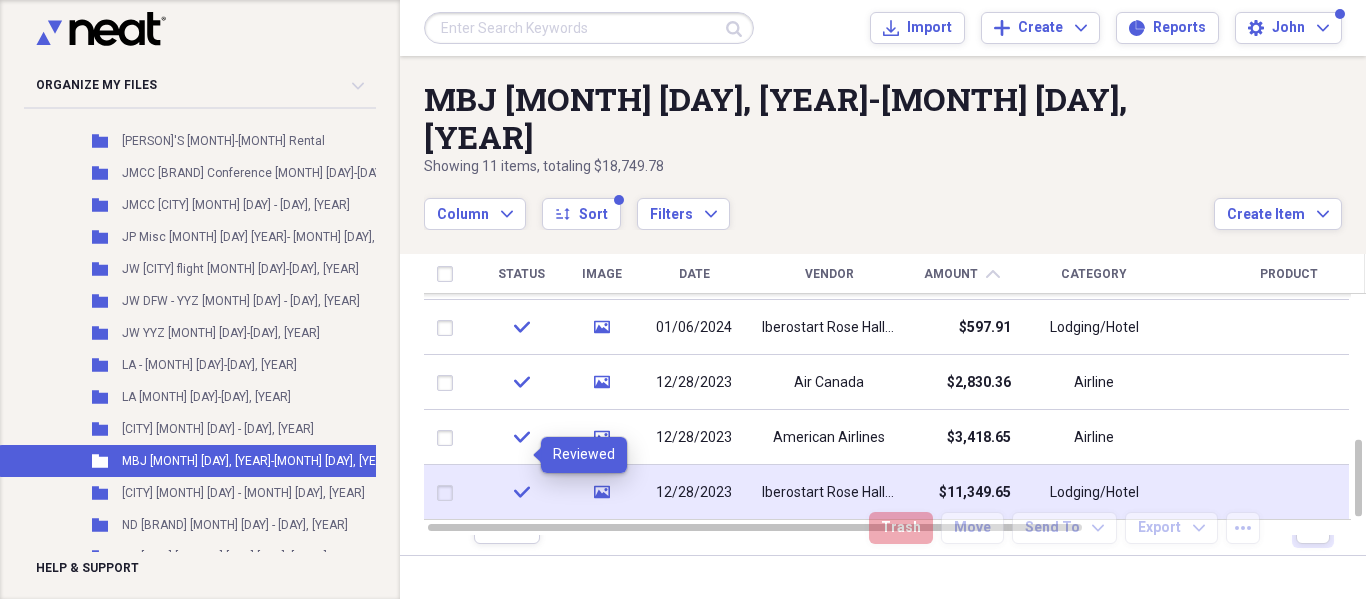 click 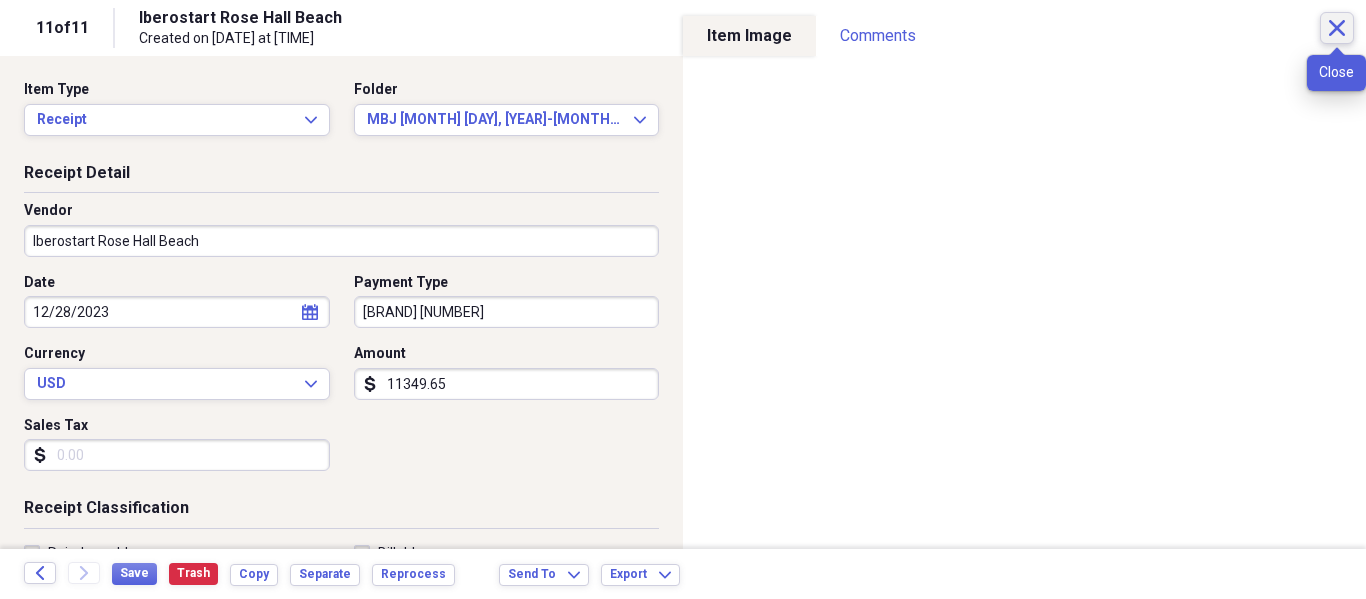 click on "Close" at bounding box center (1337, 28) 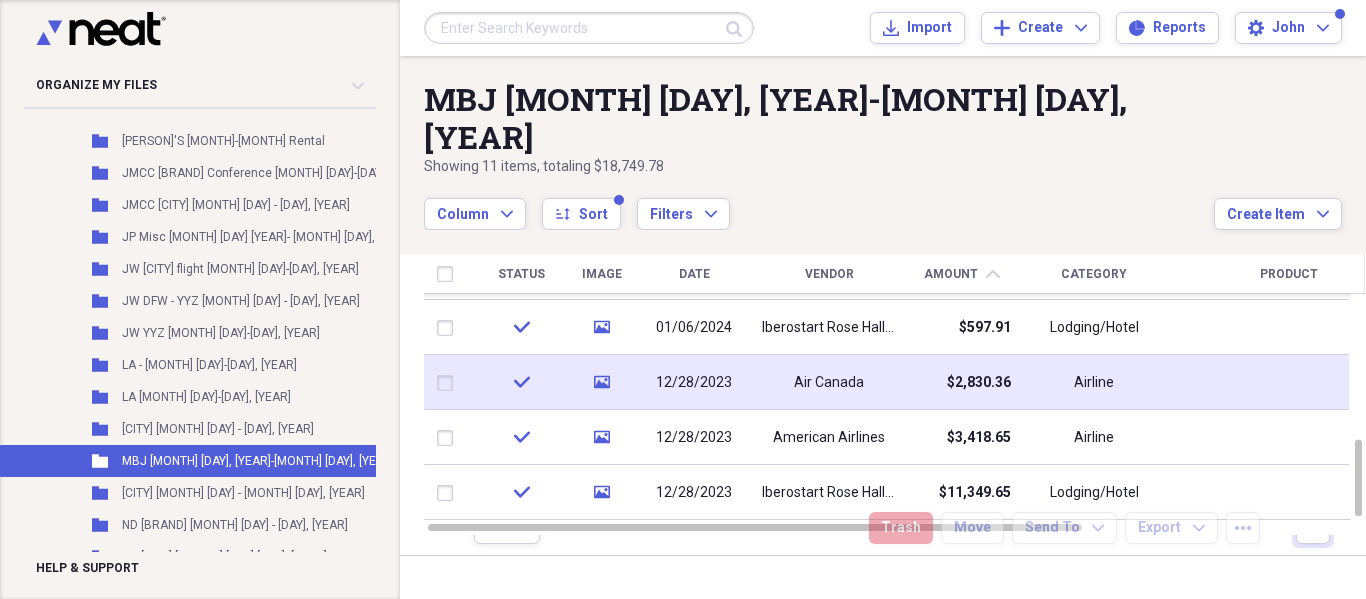 drag, startPoint x: 797, startPoint y: 370, endPoint x: 569, endPoint y: 346, distance: 229.25967 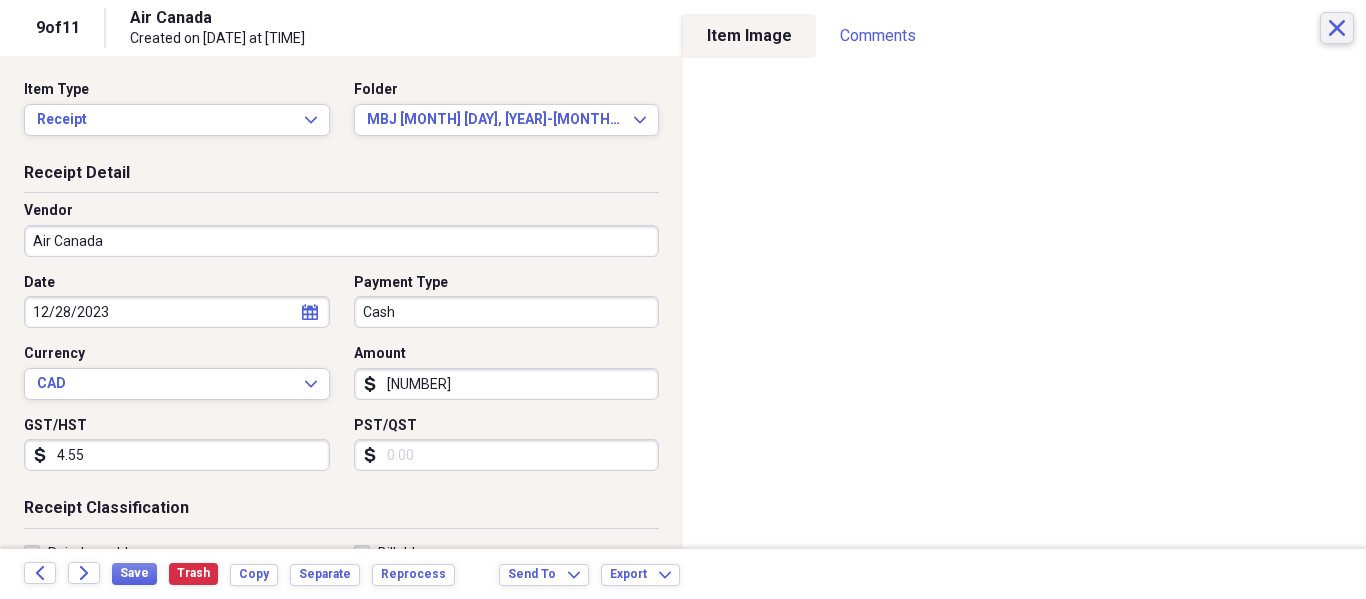 click on "Close" at bounding box center (1337, 28) 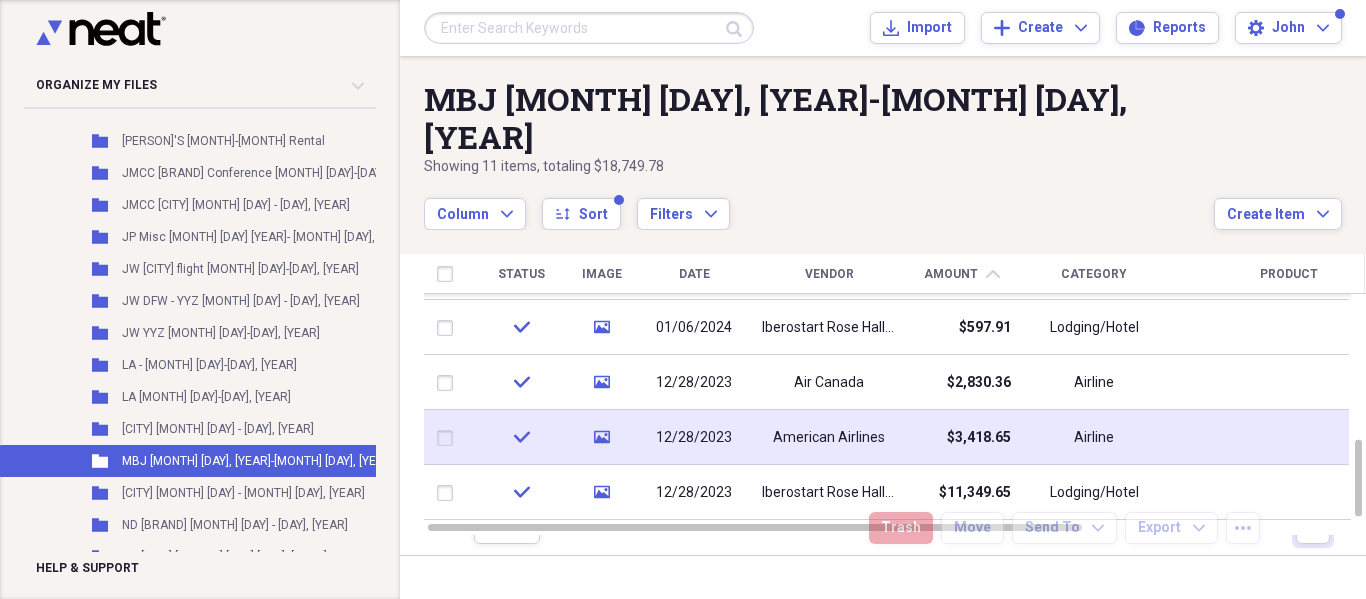 click on "check" 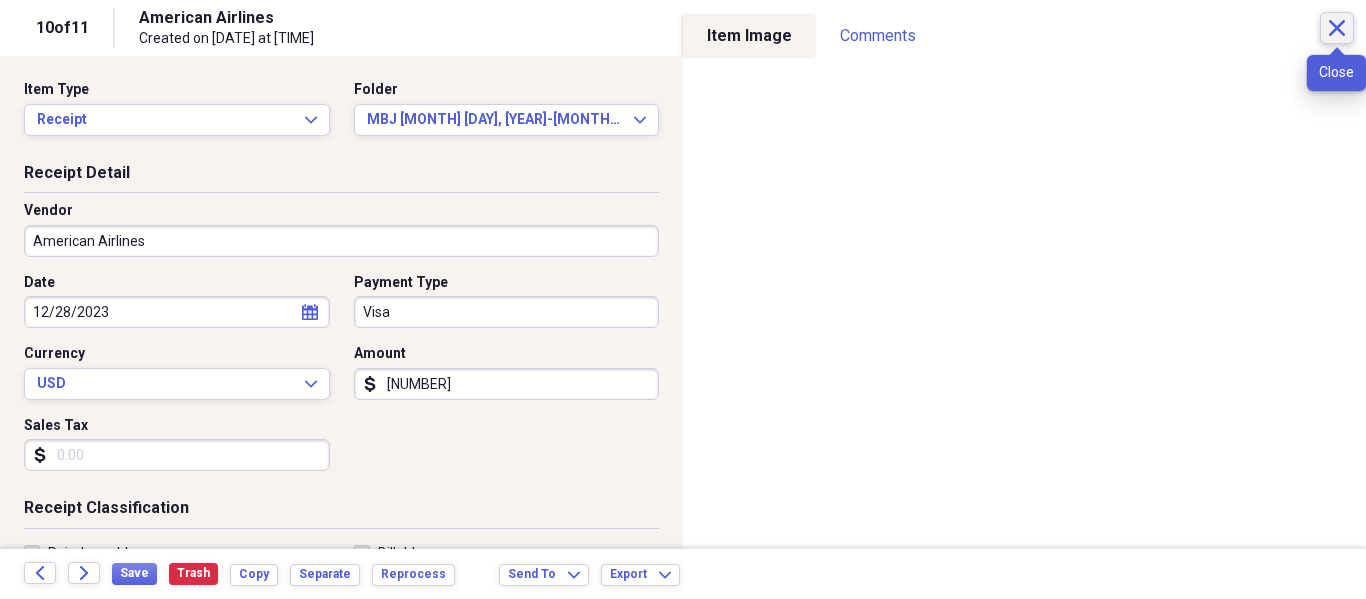 click on "Close" at bounding box center (1337, 28) 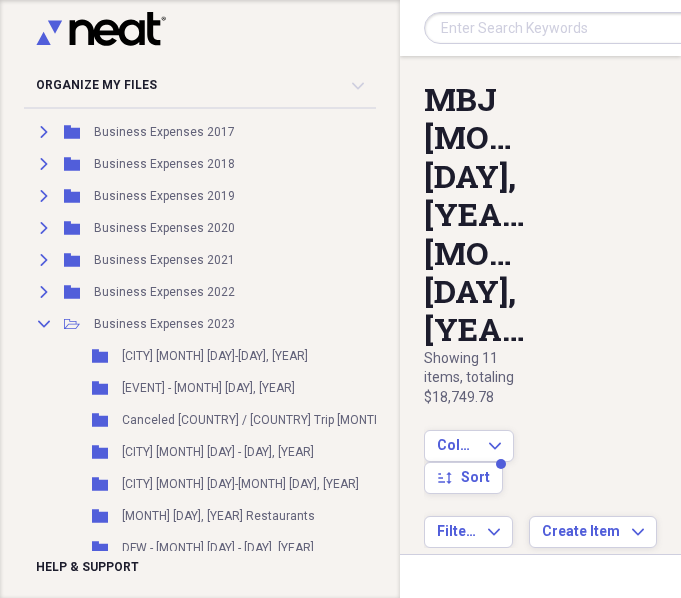scroll, scrollTop: 192, scrollLeft: 0, axis: vertical 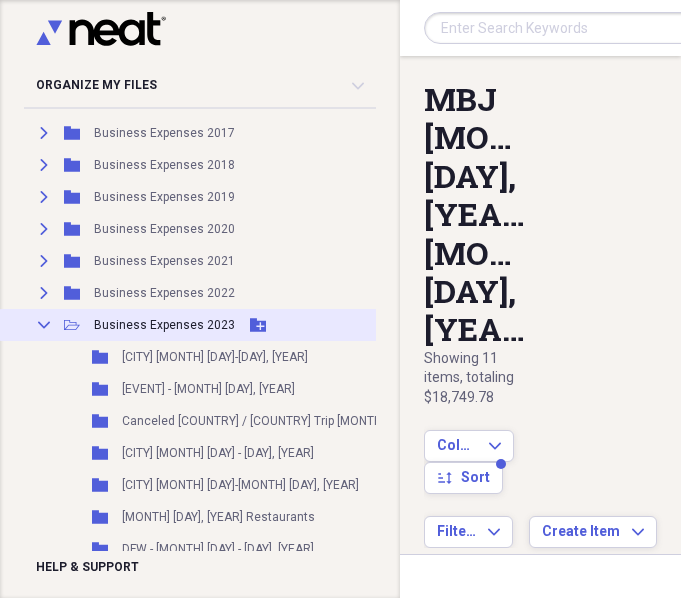 click on "Collapse" 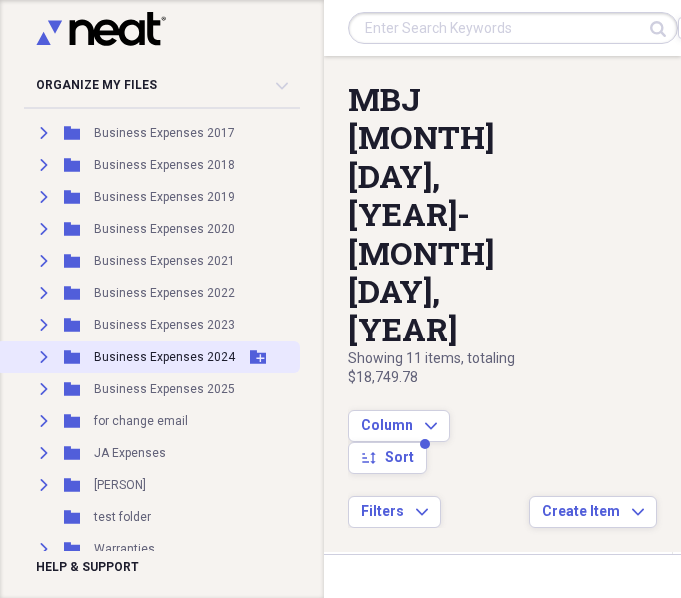 click on "Expand" 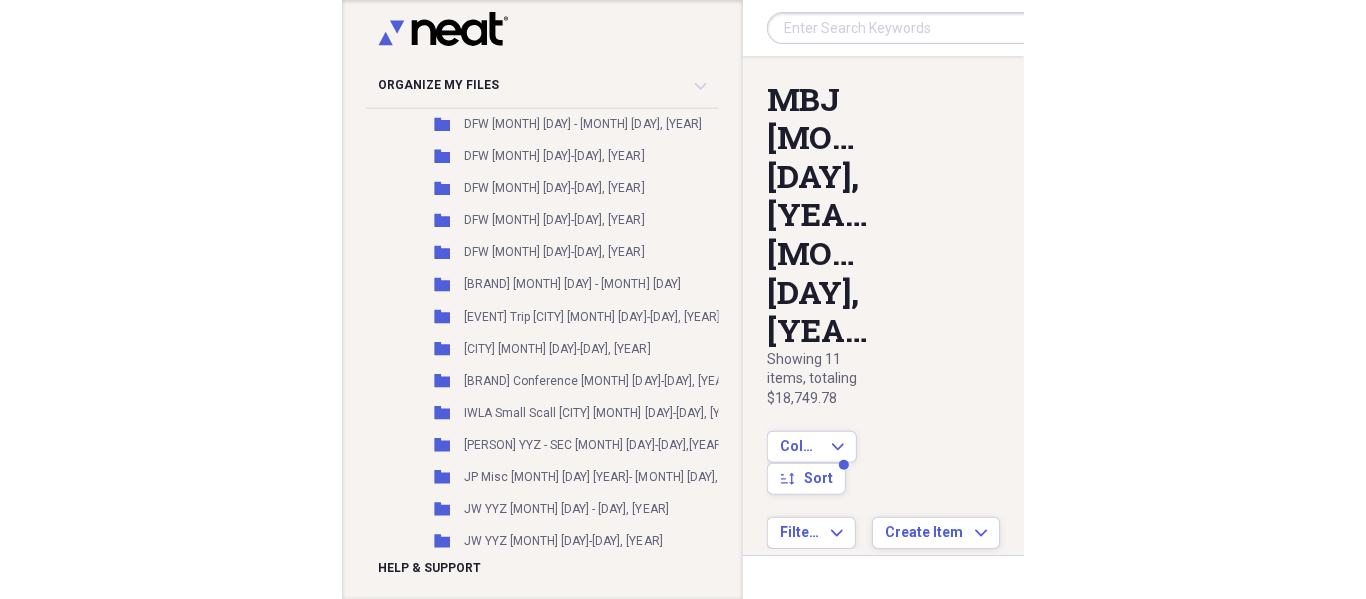 scroll, scrollTop: 792, scrollLeft: 0, axis: vertical 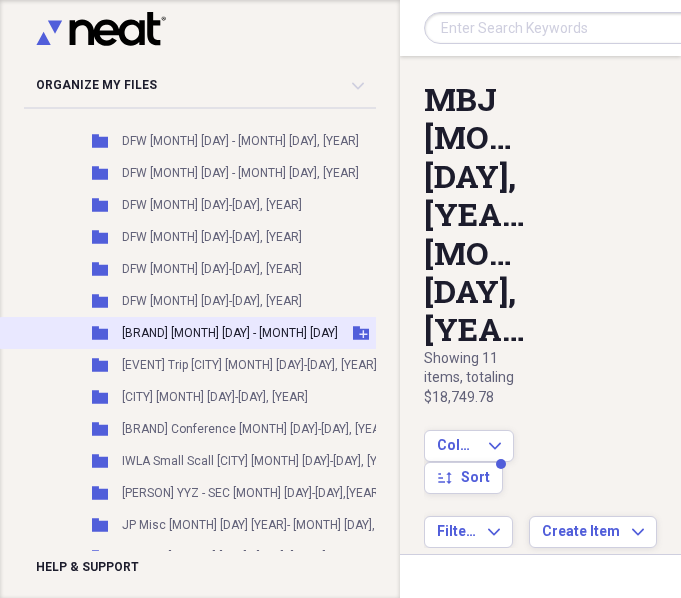 click on "Disney Cruise June 22 - July 7" at bounding box center (230, 333) 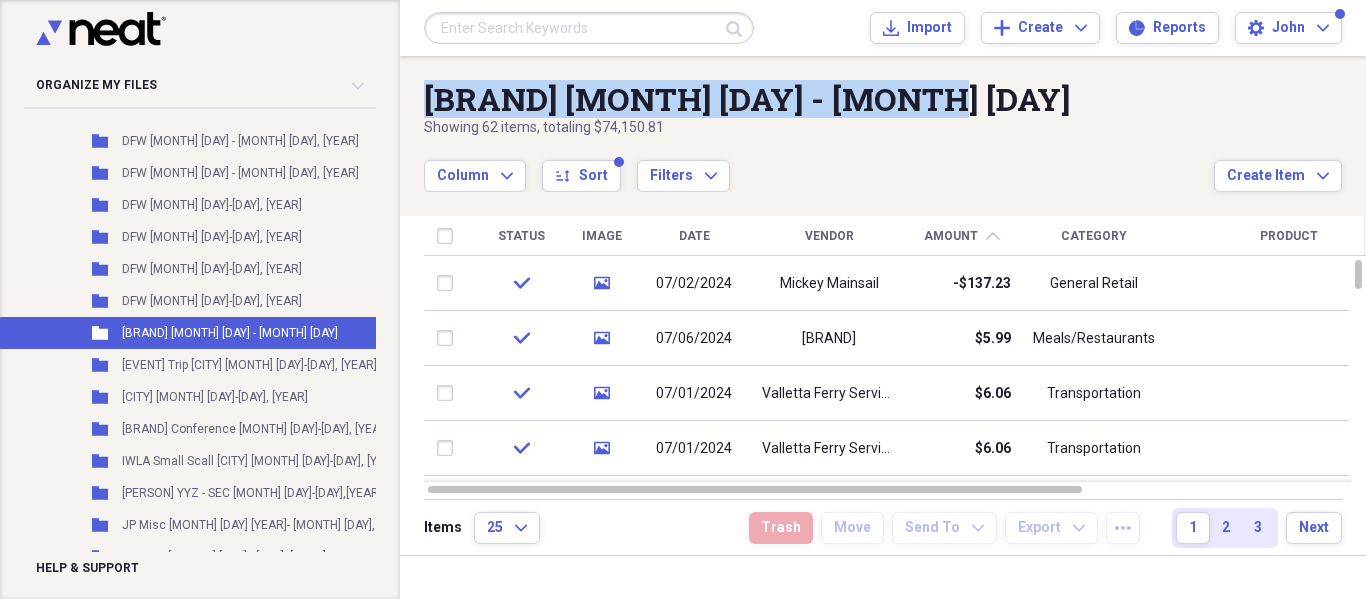 drag, startPoint x: 427, startPoint y: 104, endPoint x: 888, endPoint y: 104, distance: 461 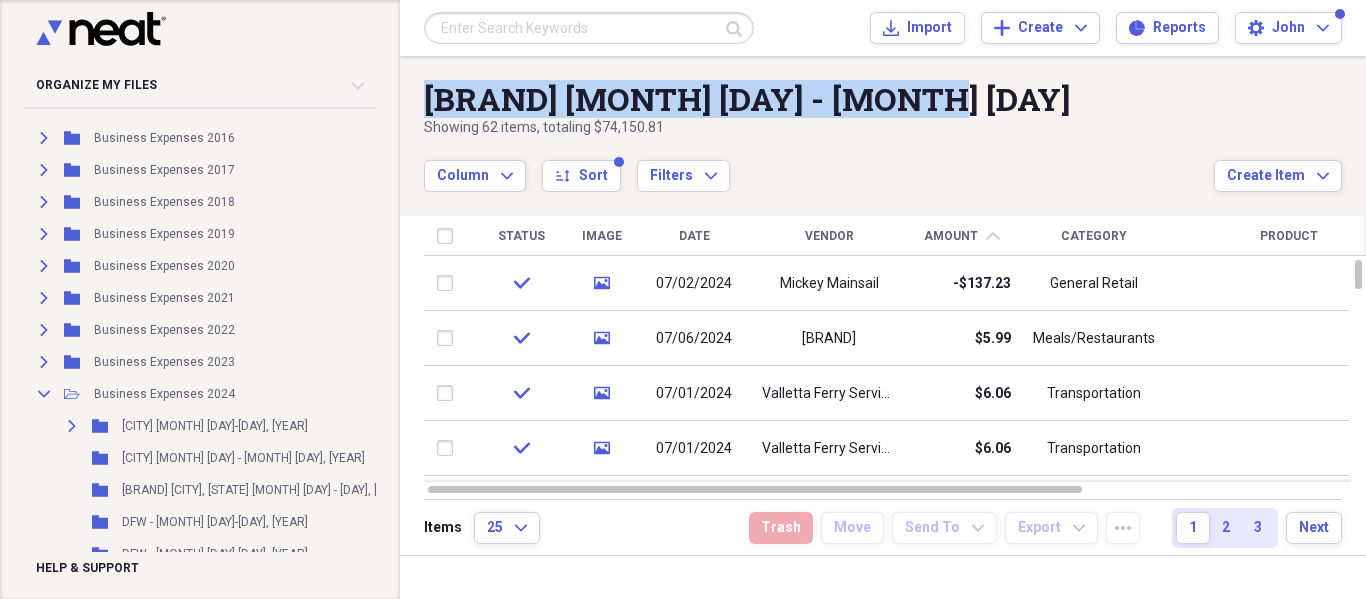 scroll, scrollTop: 0, scrollLeft: 0, axis: both 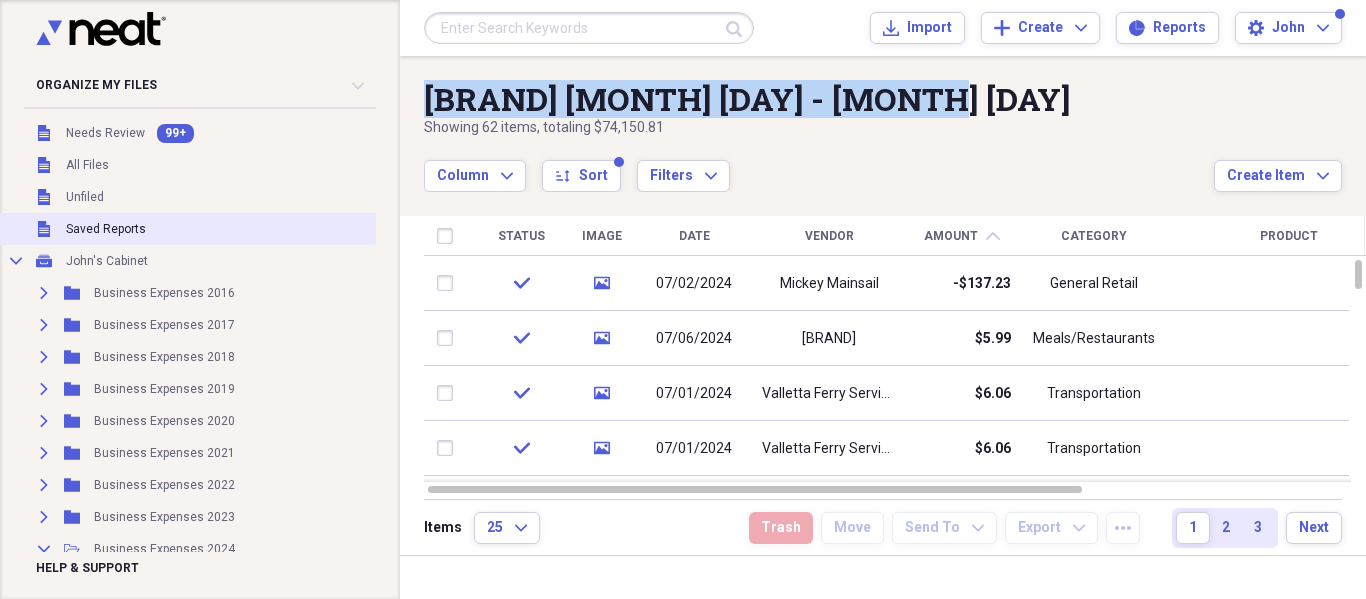 click on "Saved Reports" at bounding box center [106, 229] 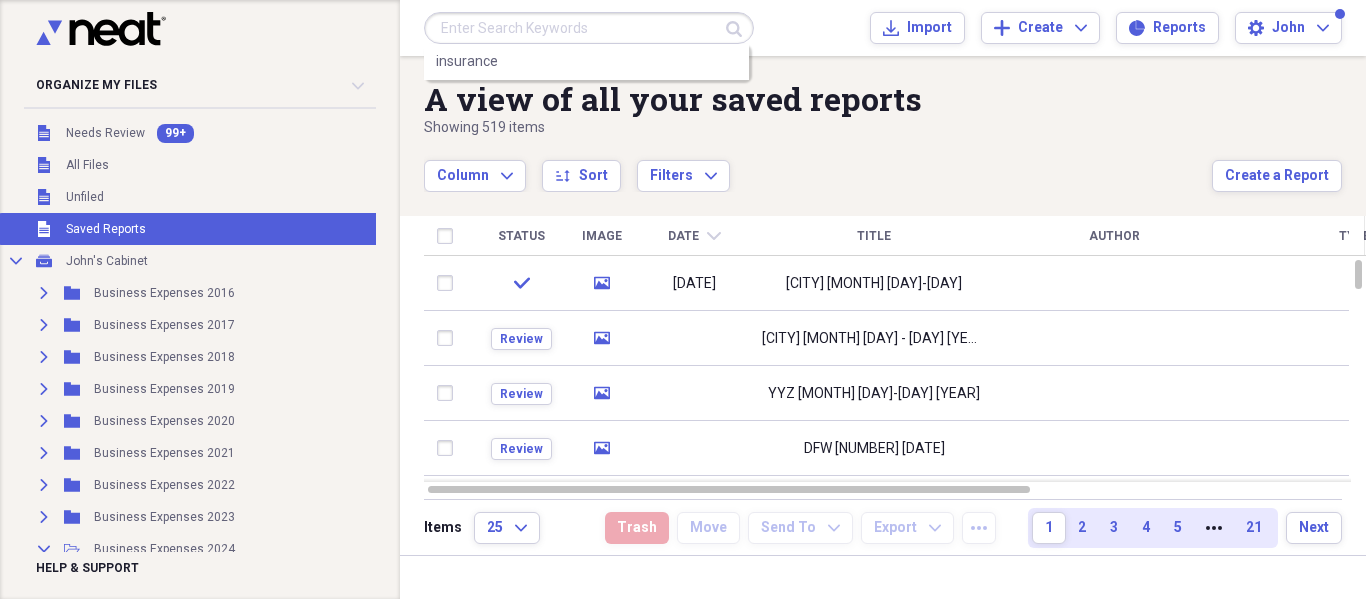 click at bounding box center (589, 28) 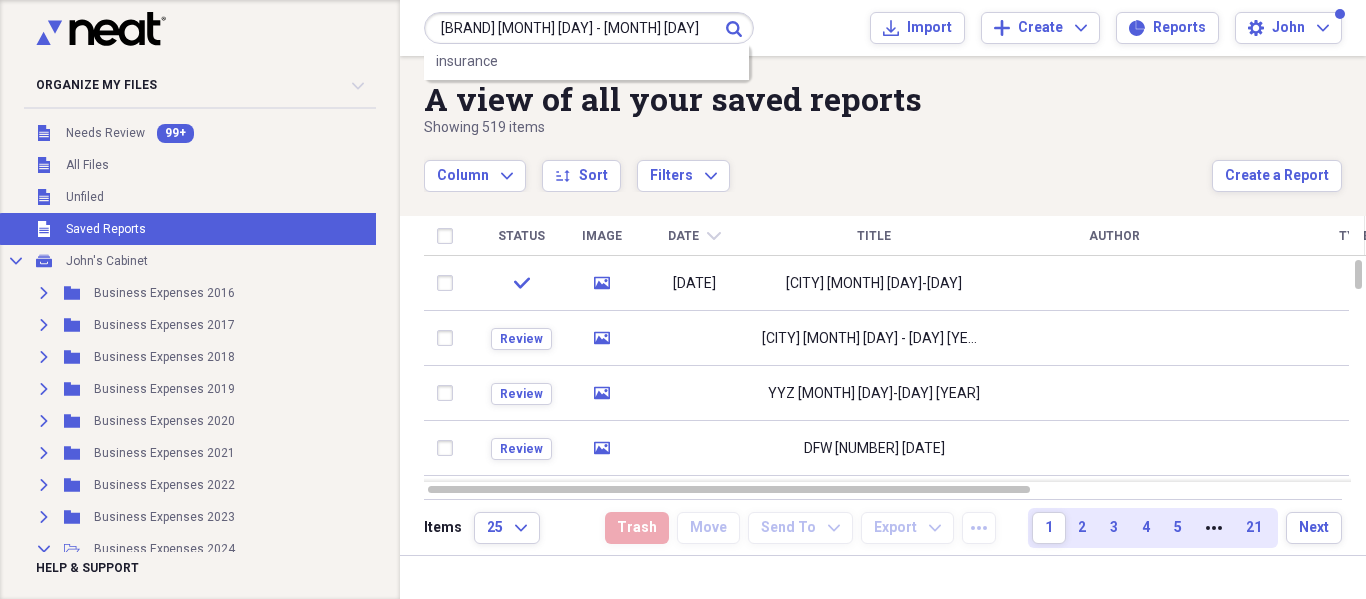 type on "Disney Cruise June 22 - July 7" 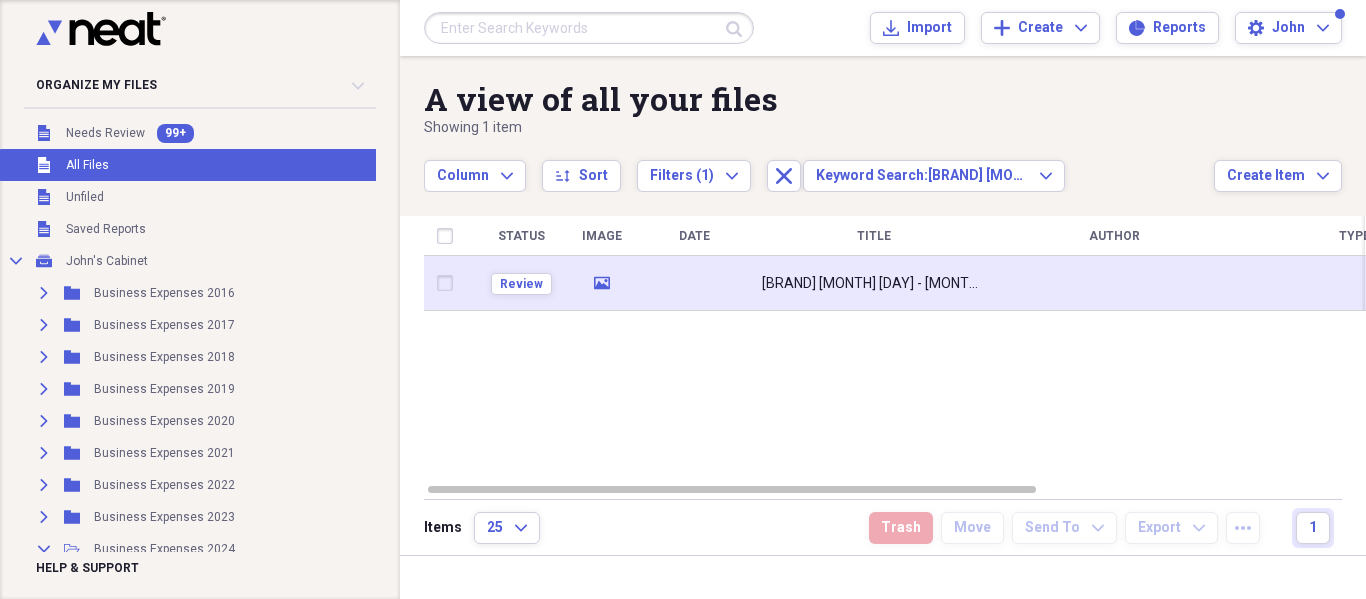 click on "Disney Cruise June 22 - July 7, 2024" at bounding box center [874, 284] 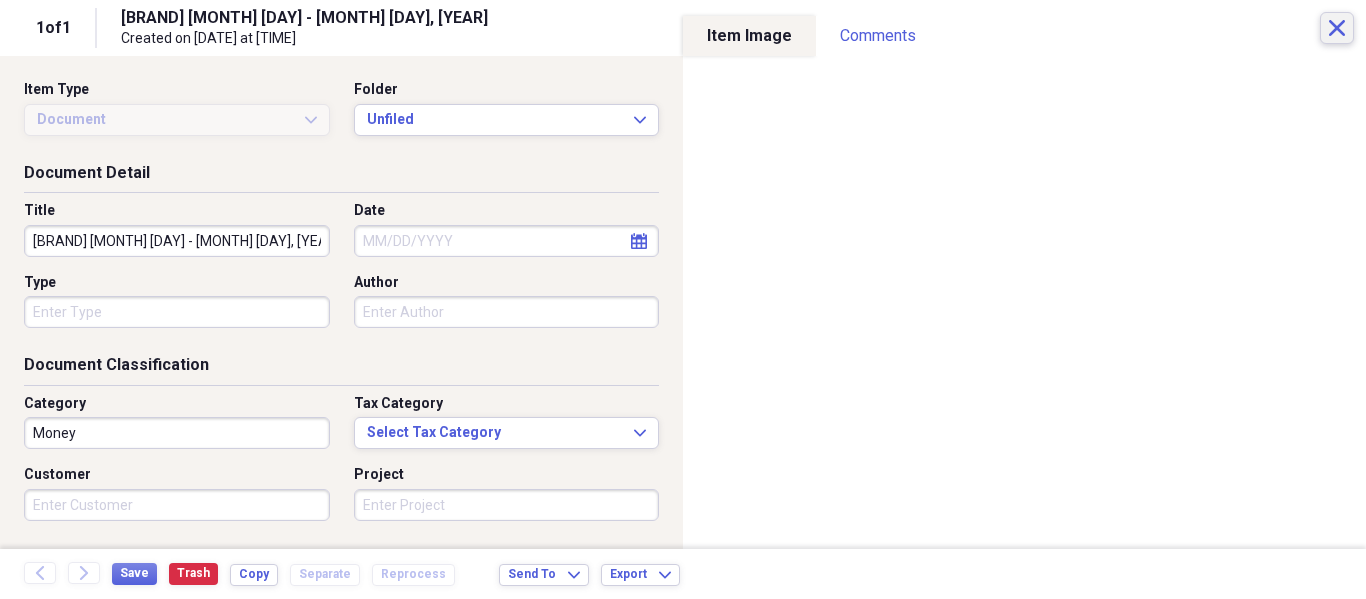 click on "Close" 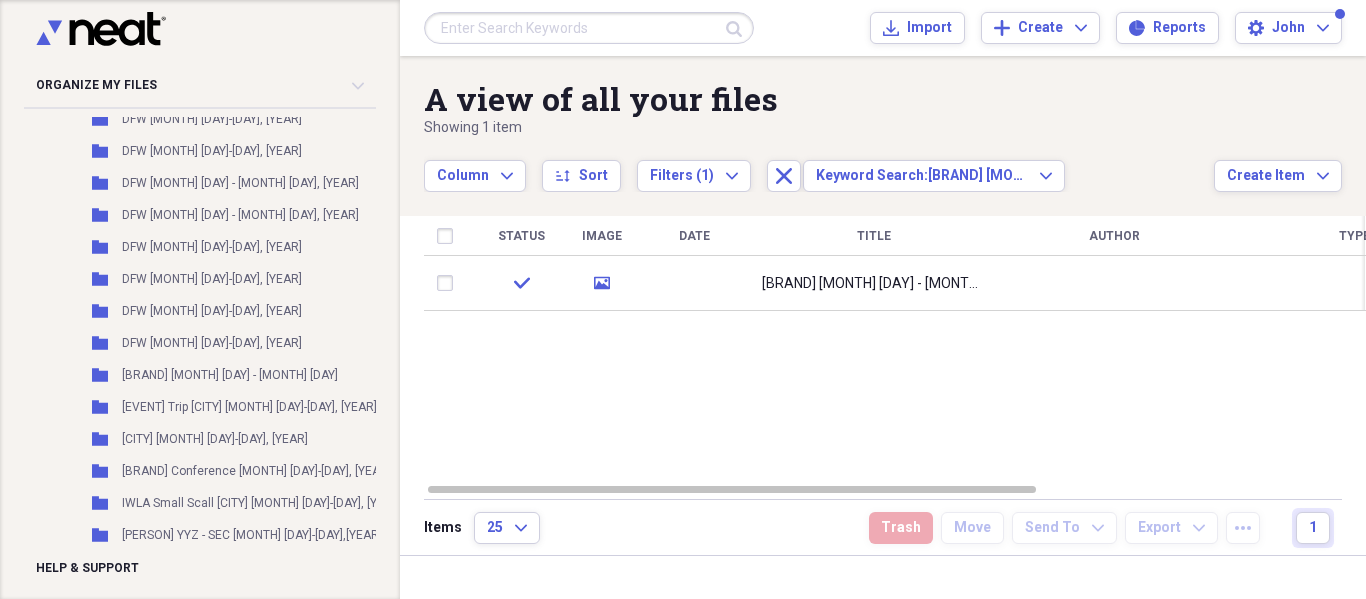 scroll, scrollTop: 751, scrollLeft: 0, axis: vertical 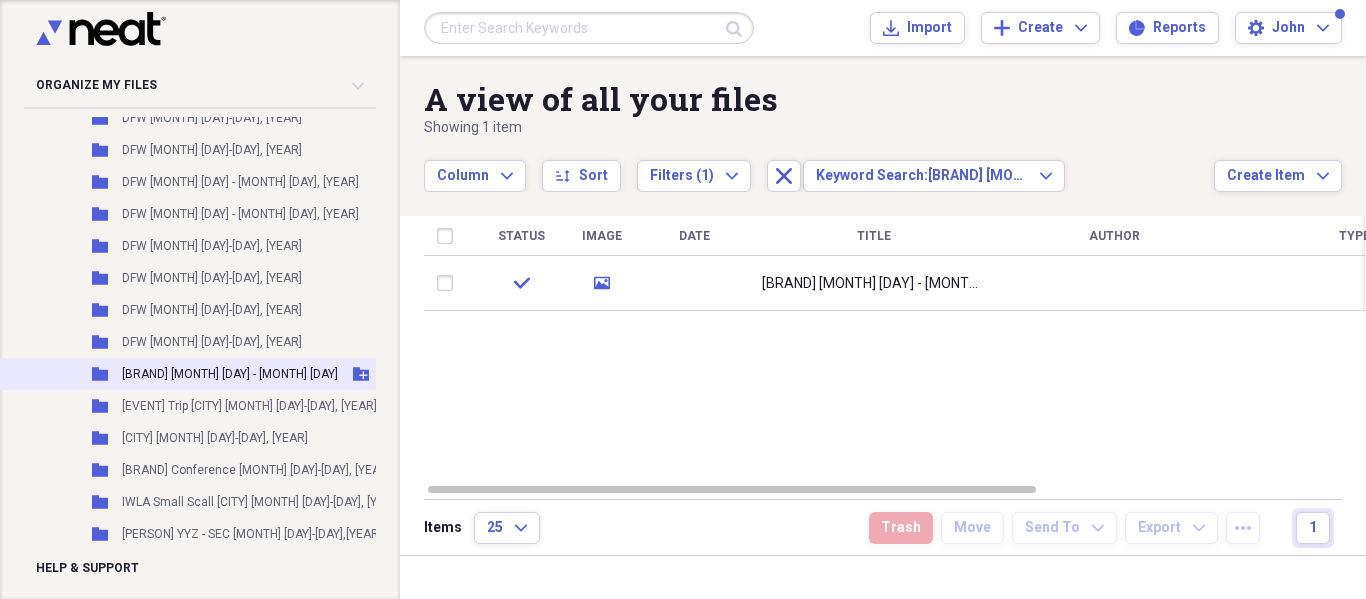 click on "Disney Cruise June 22 - July 7" at bounding box center (230, 374) 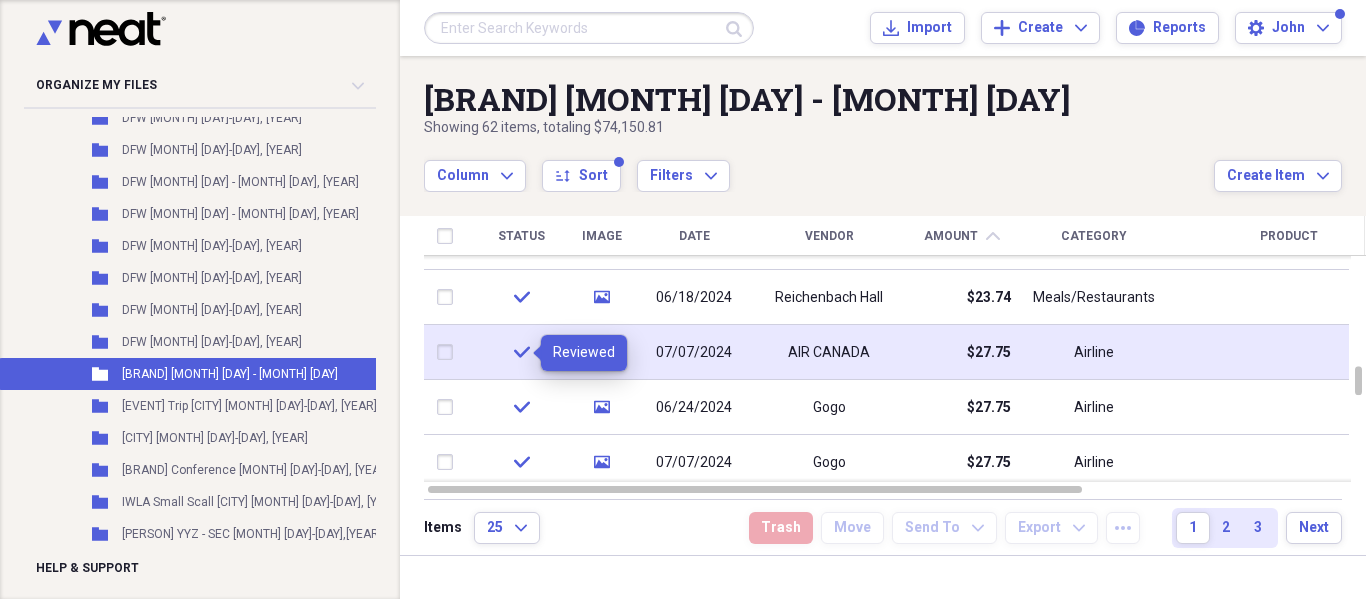 click on "check" 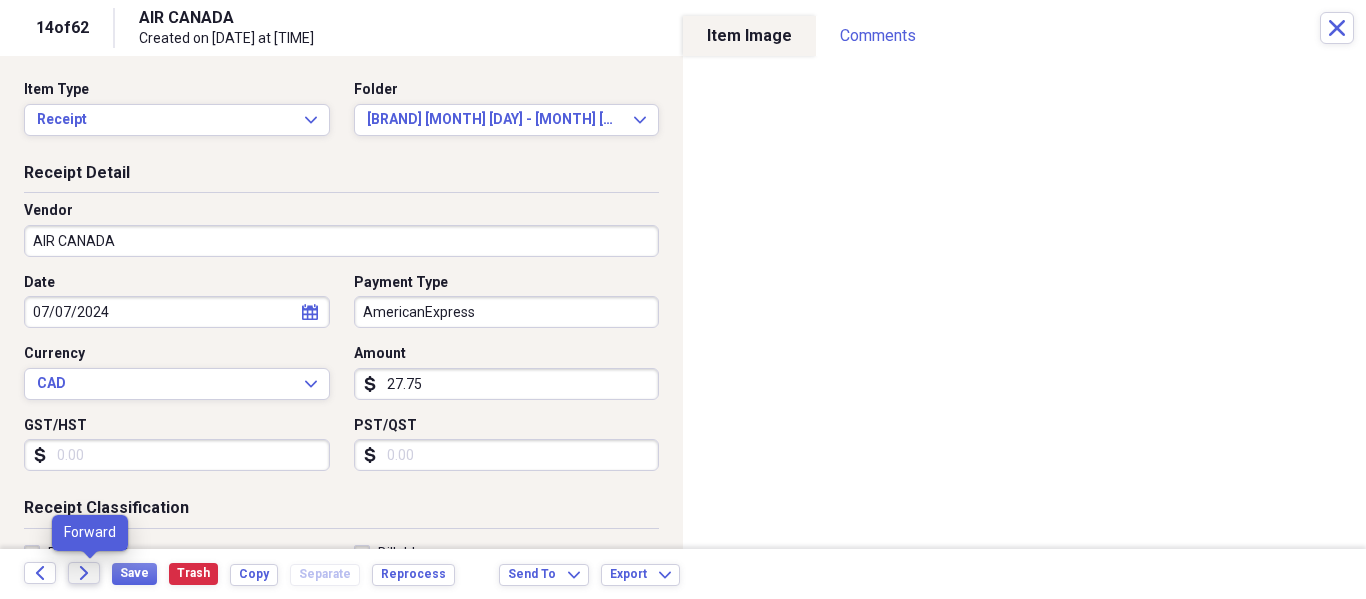 click on "Forward" at bounding box center [84, 573] 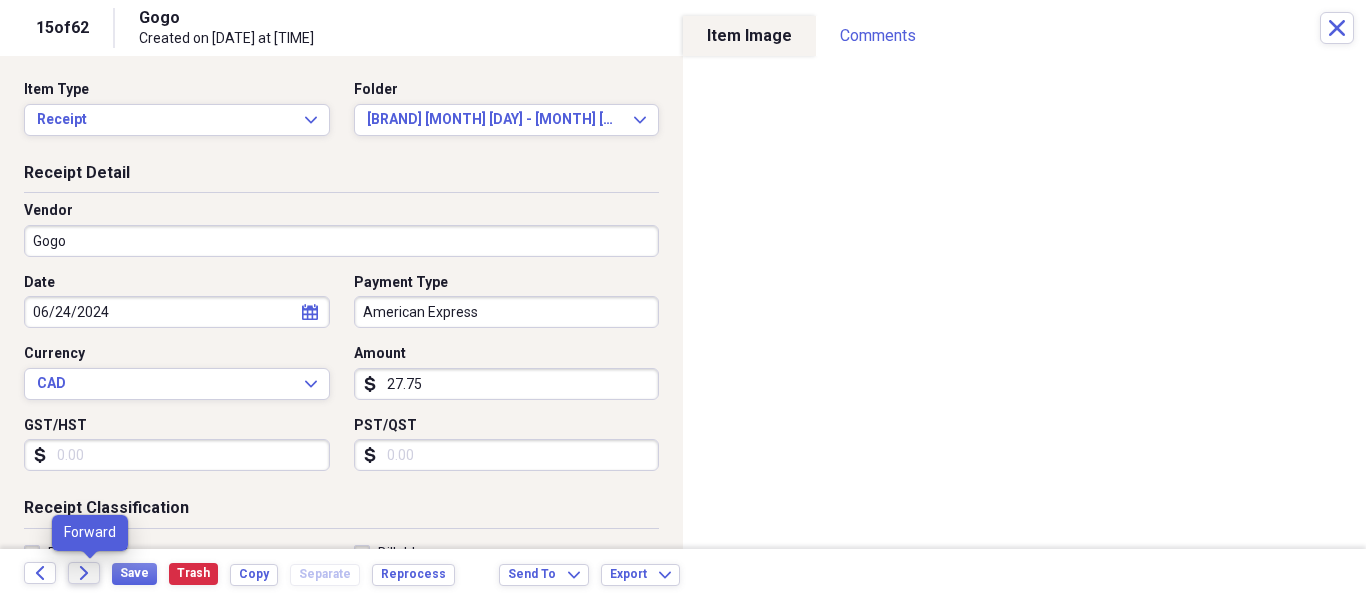 click on "Forward" 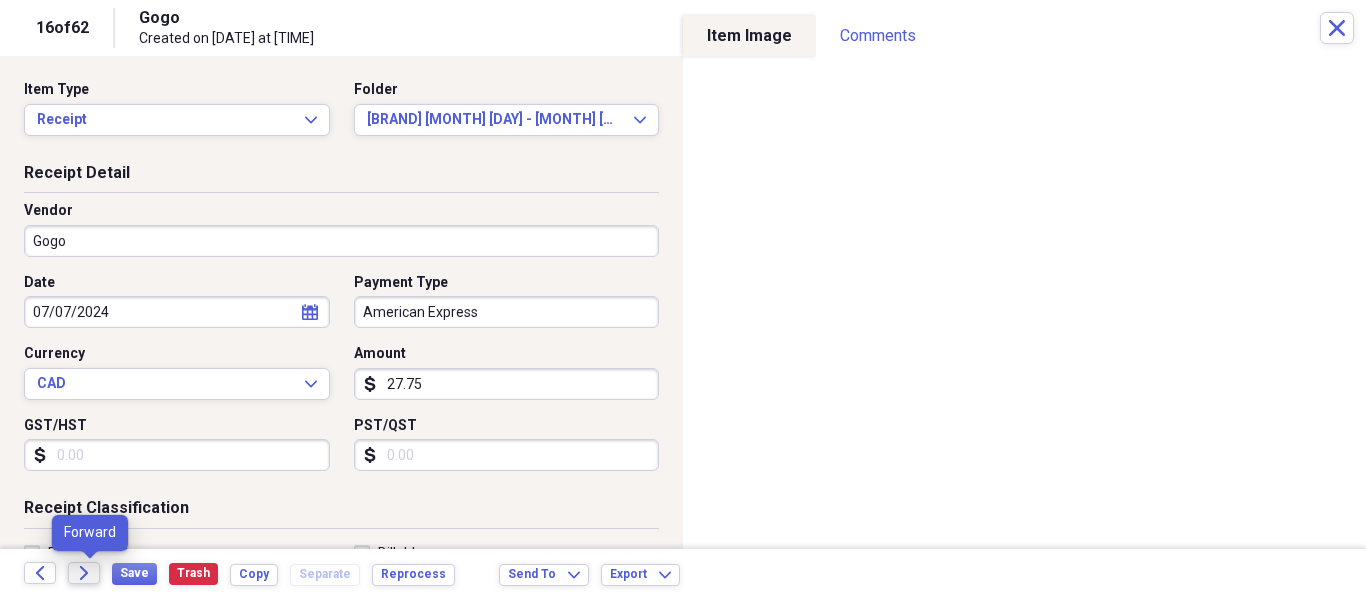click 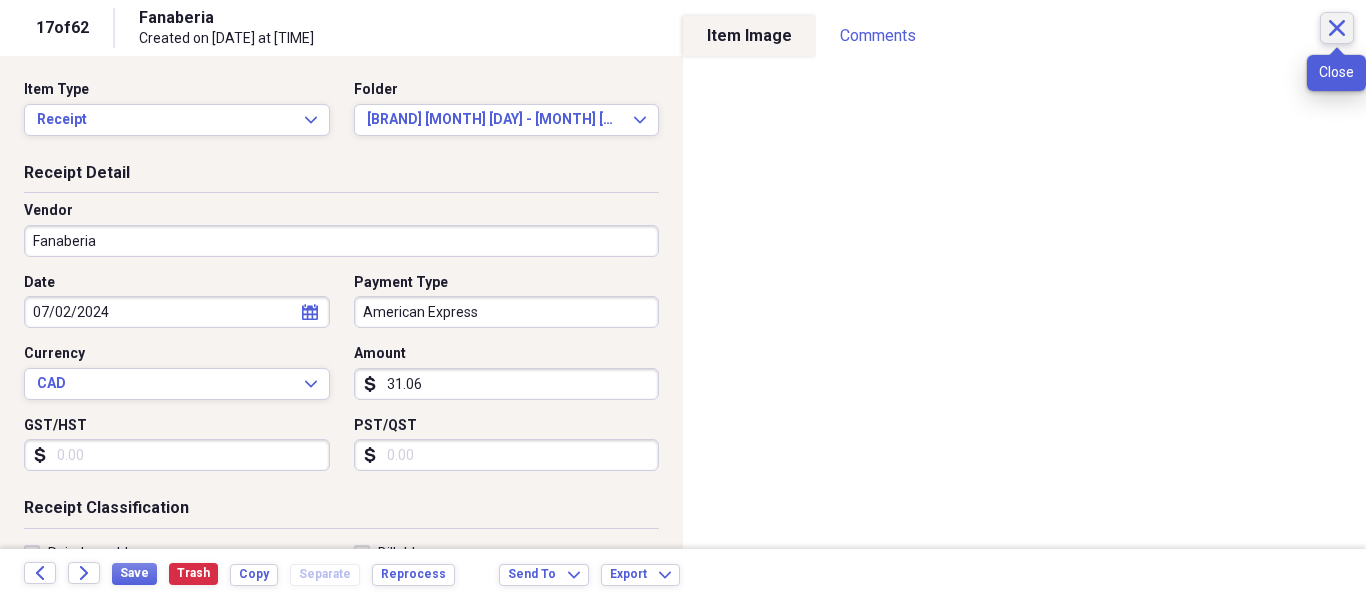 click 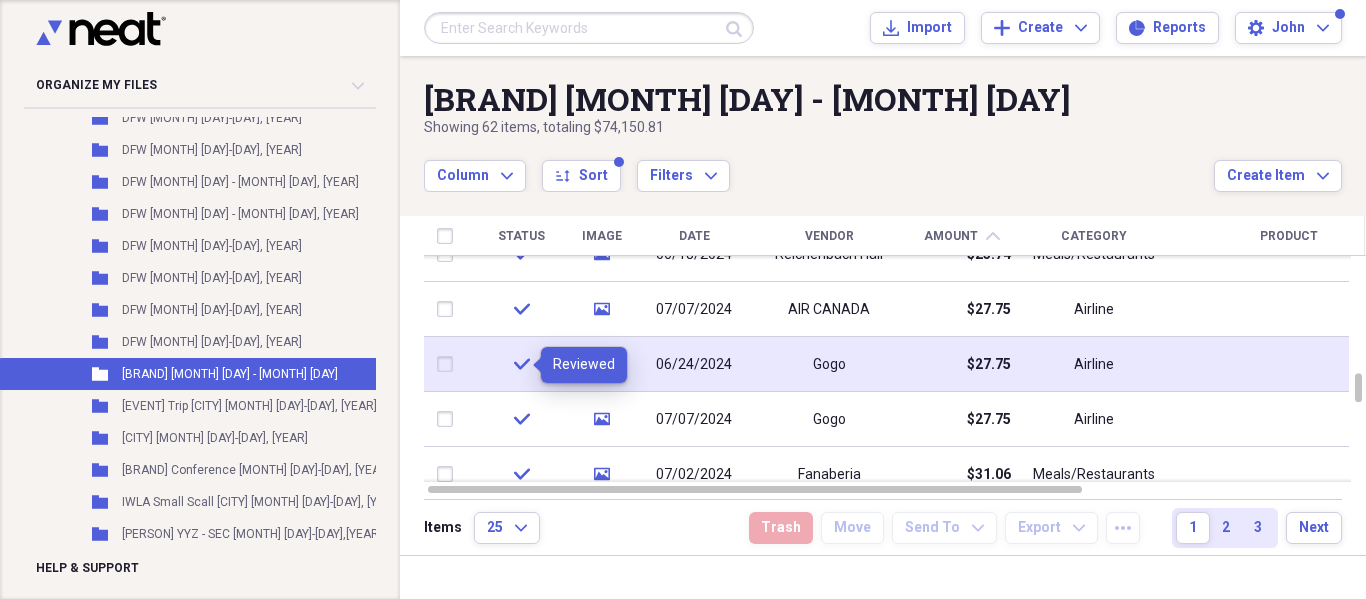 click on "check" 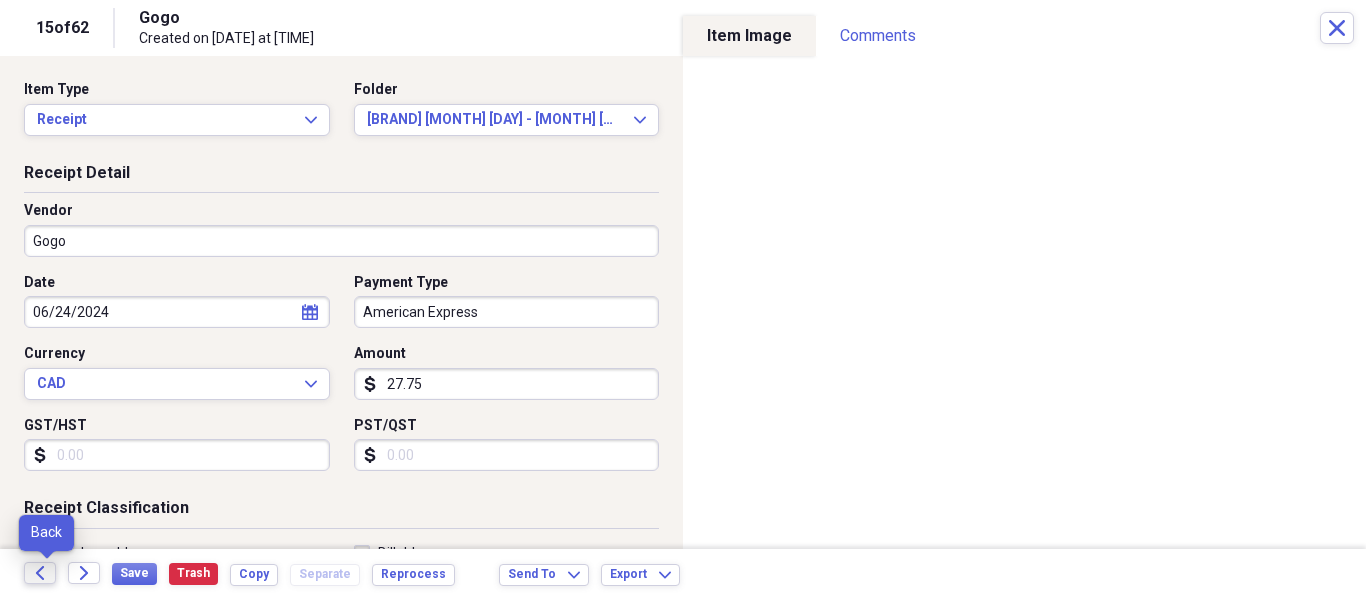 click on "Back" 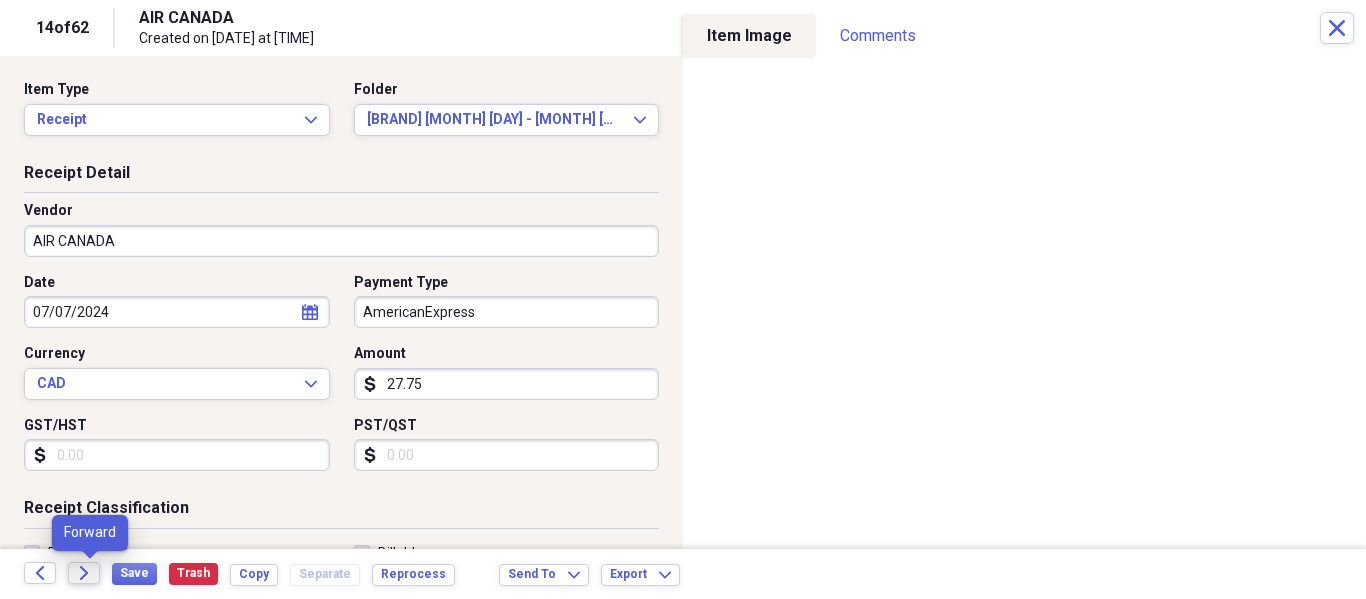 click 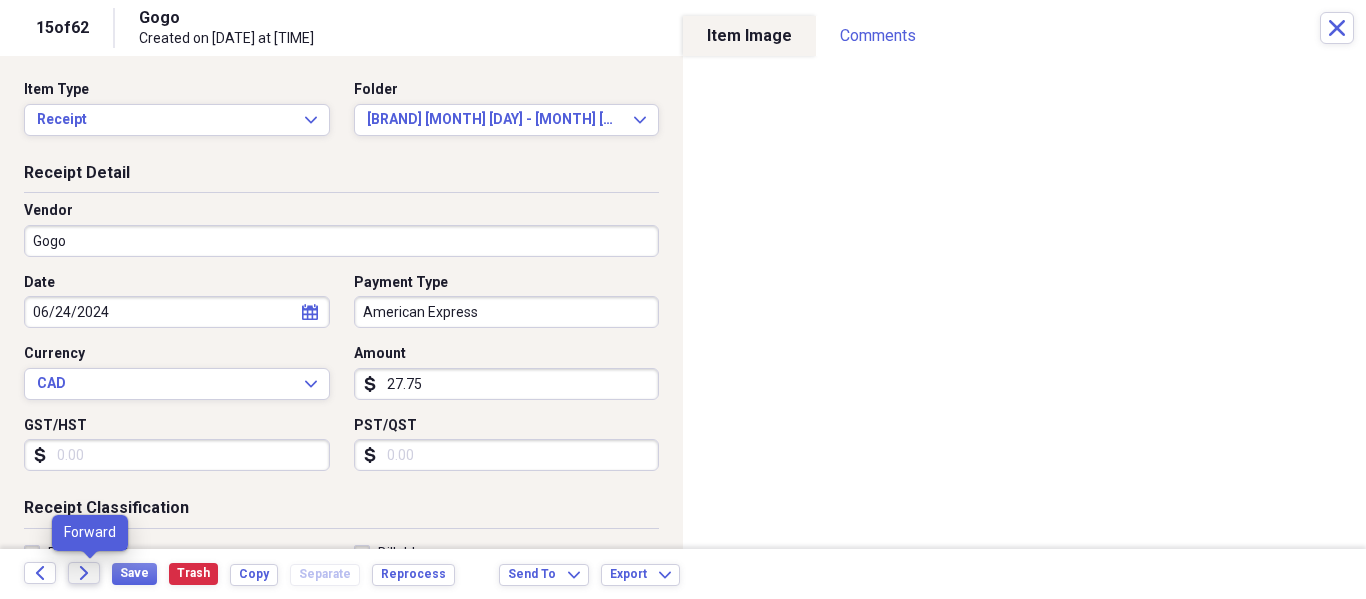 click on "Forward" 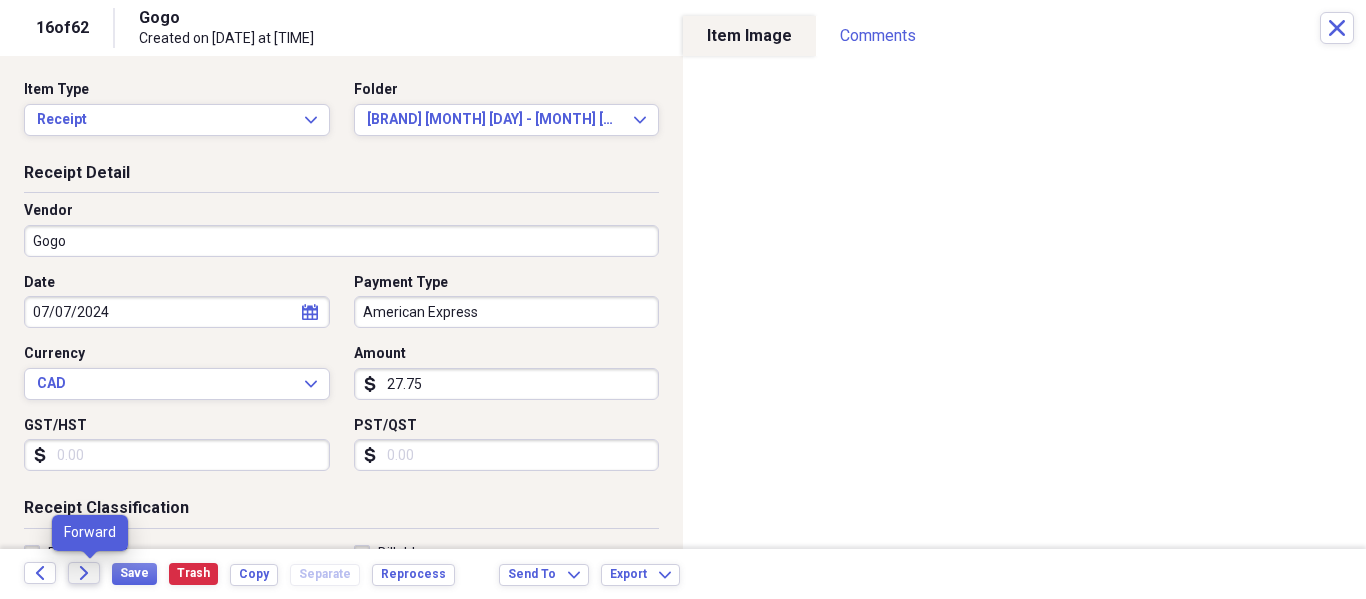 click on "Forward" 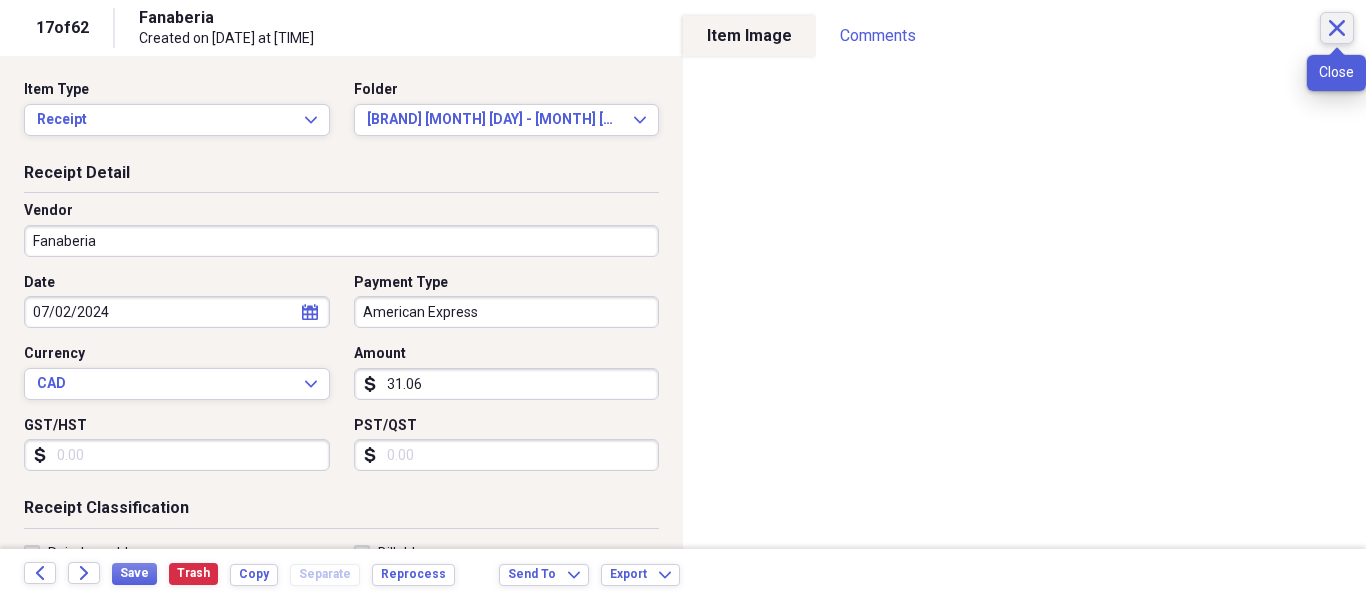 click on "Close" 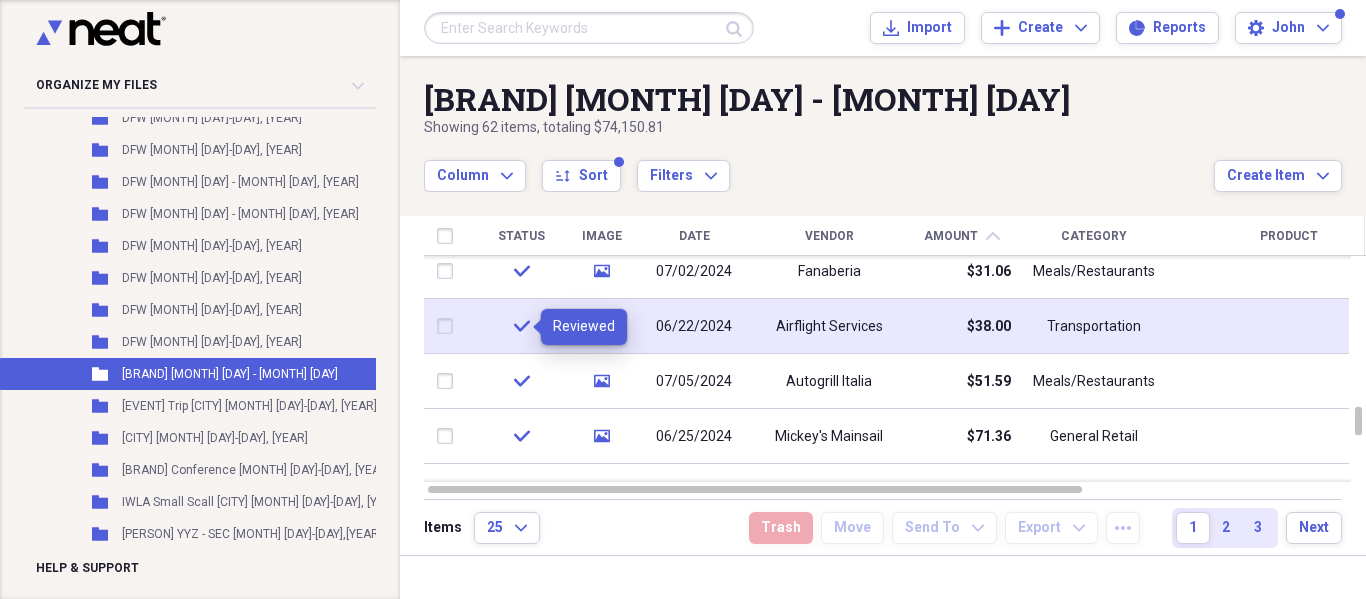 click on "check" 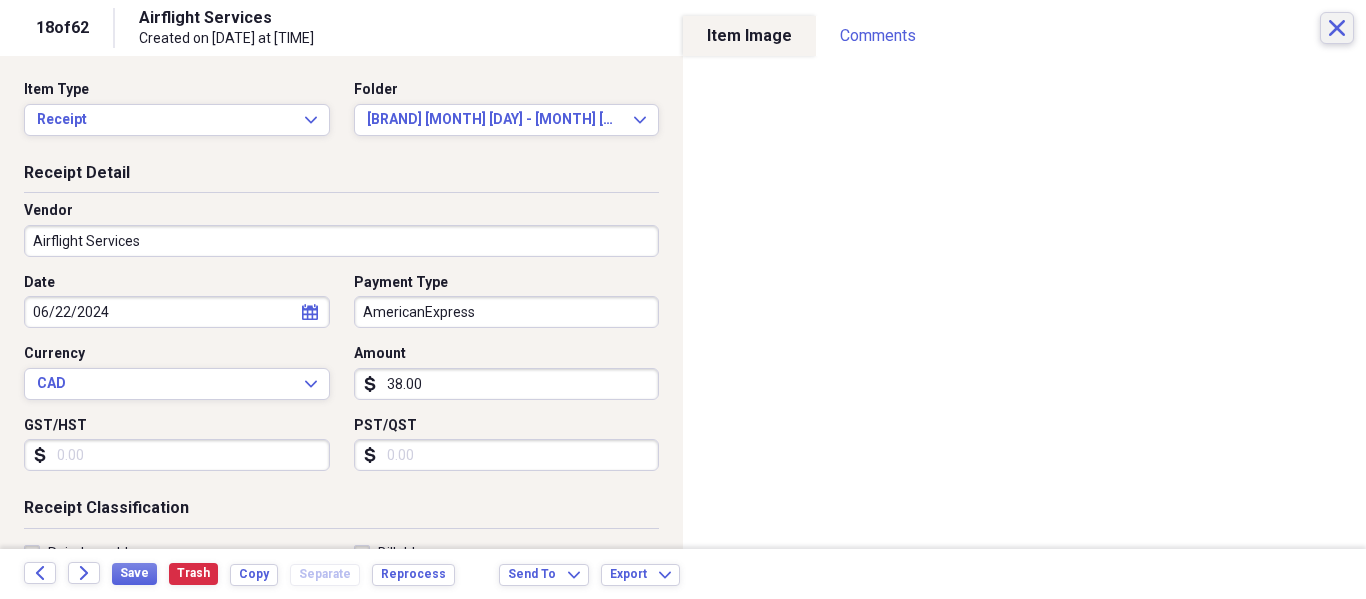 click on "Close" 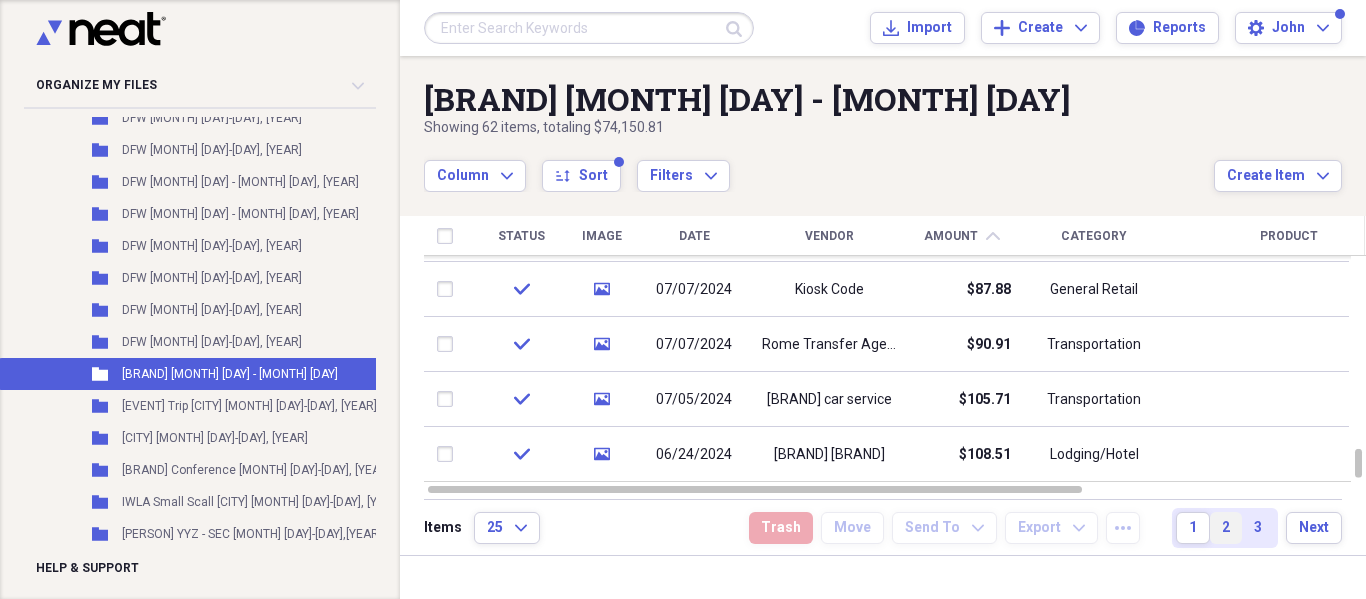 click on "2" at bounding box center [1226, 528] 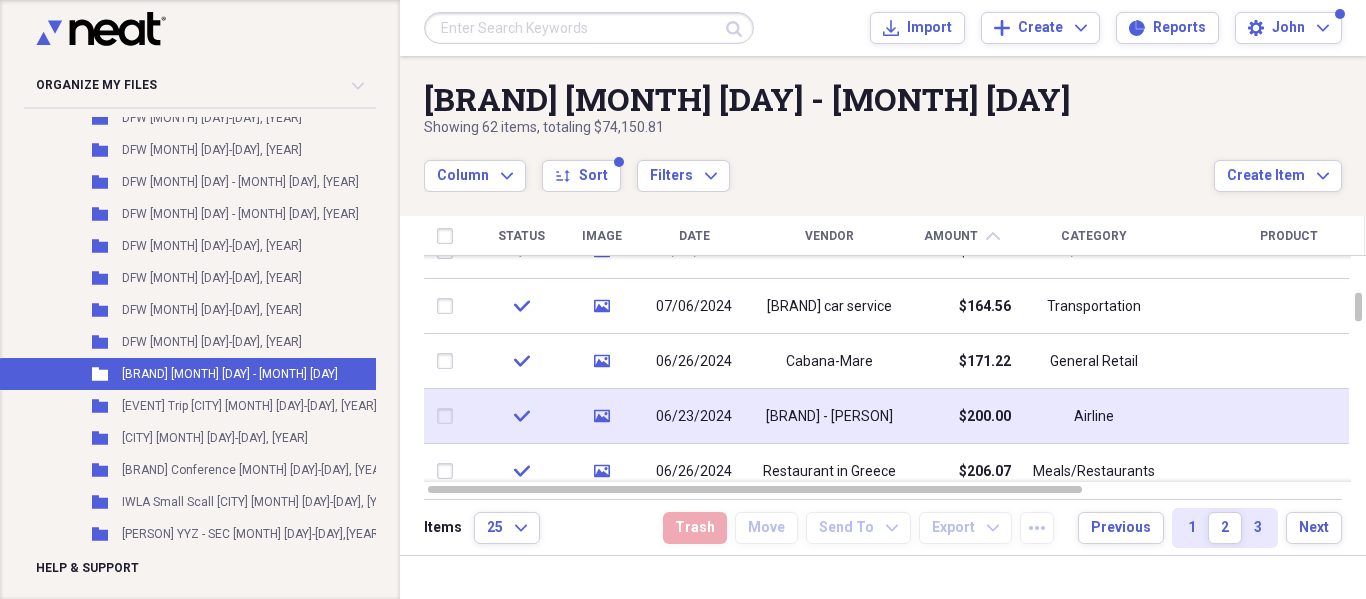 click on "check" at bounding box center [521, 416] 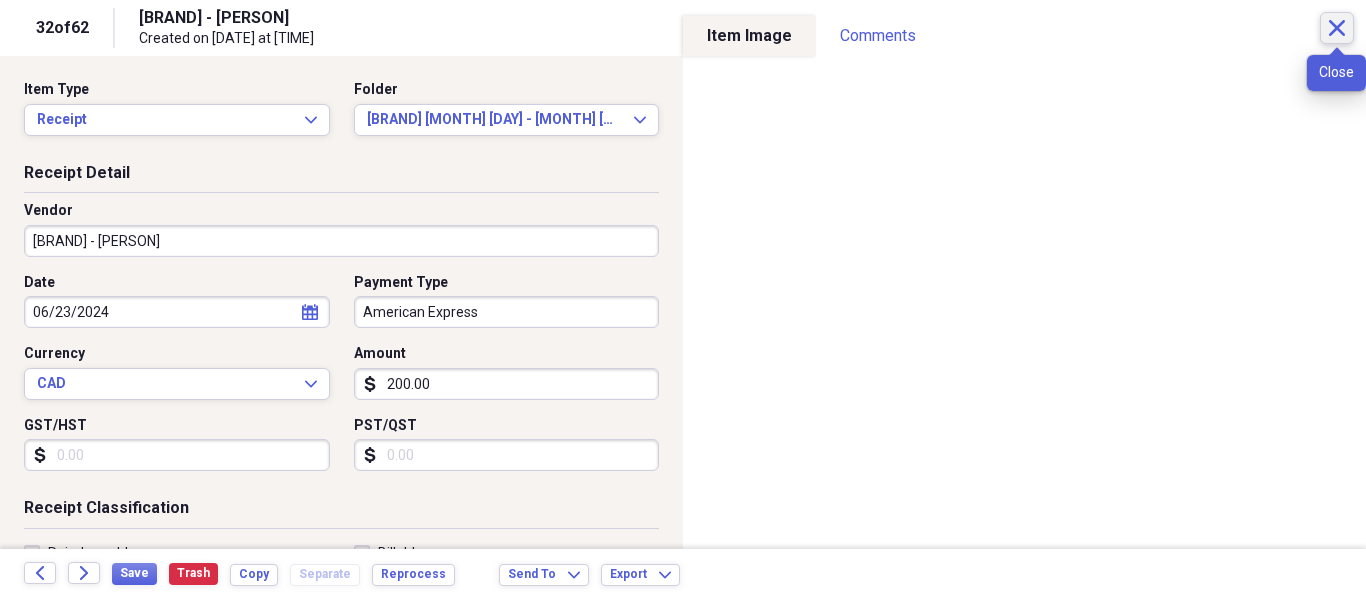 click 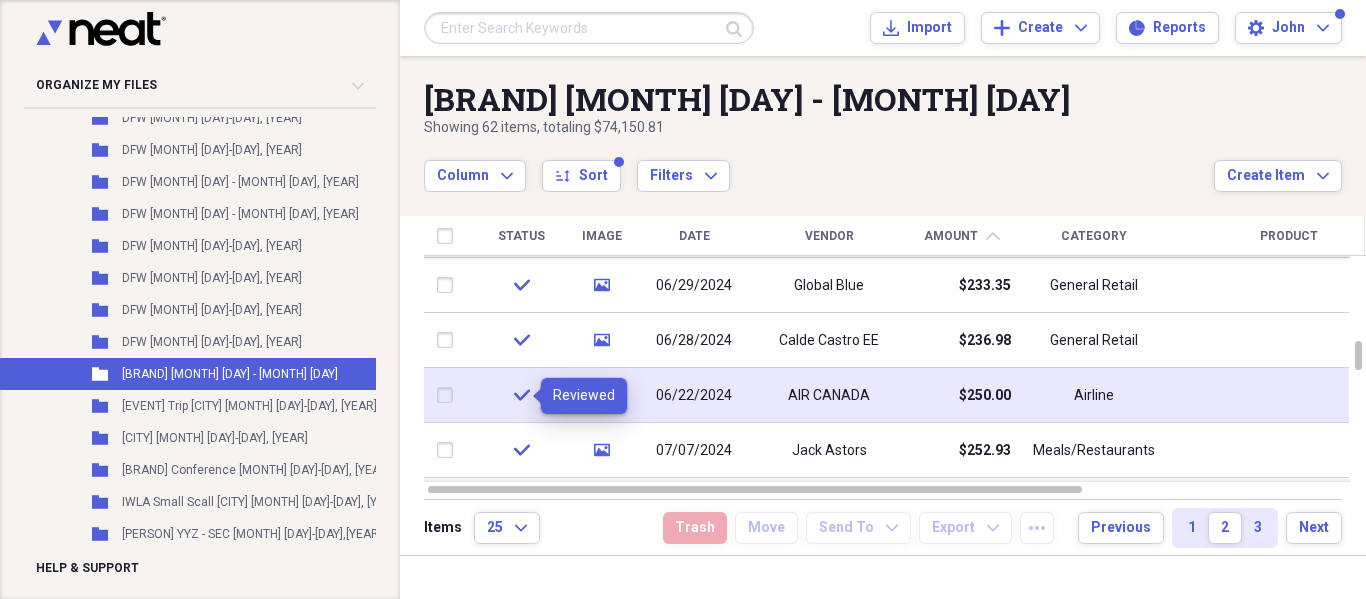 click on "check" 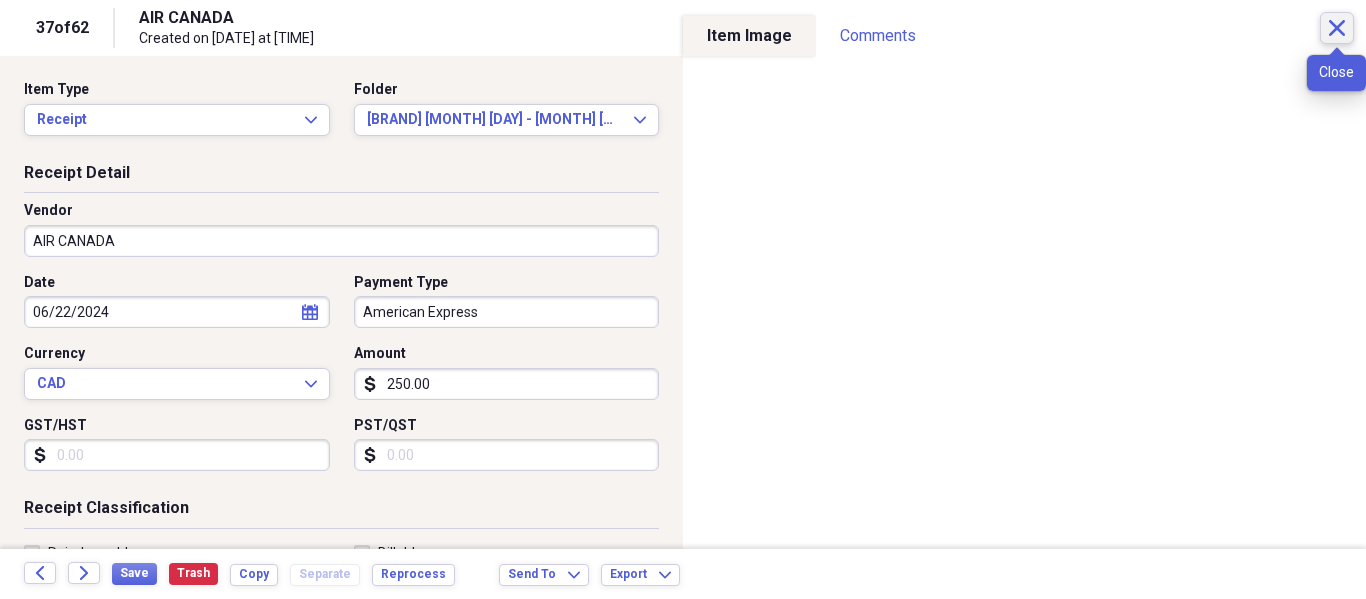 click on "Close" 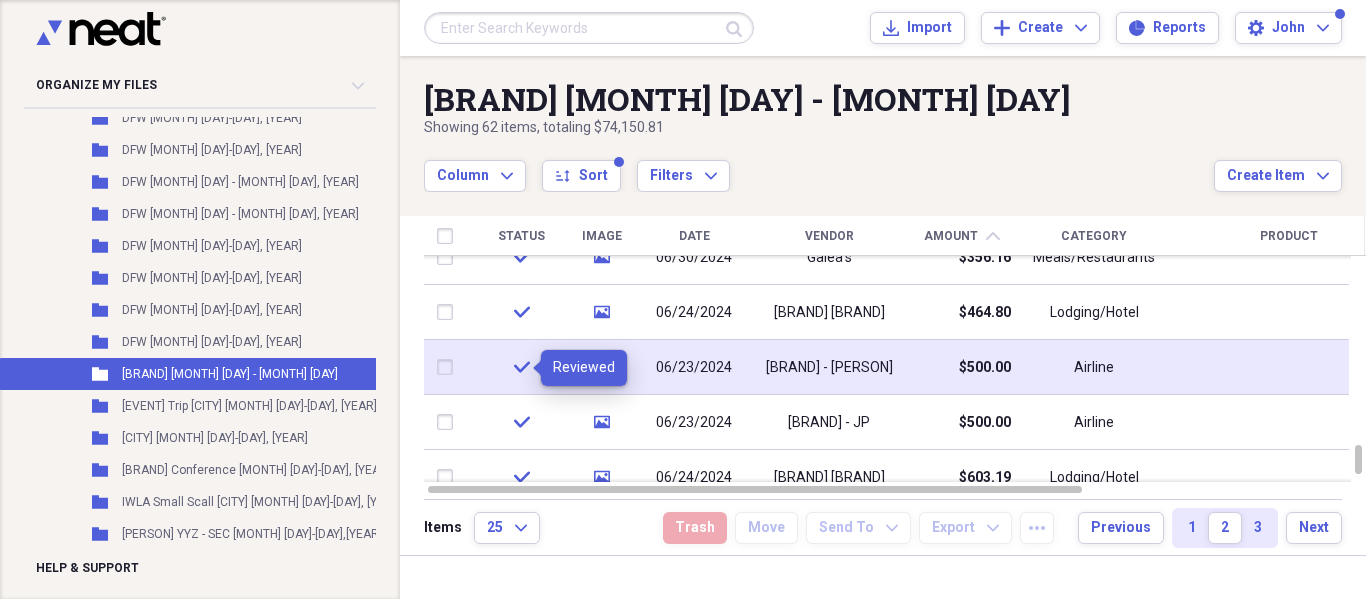 click on "check" 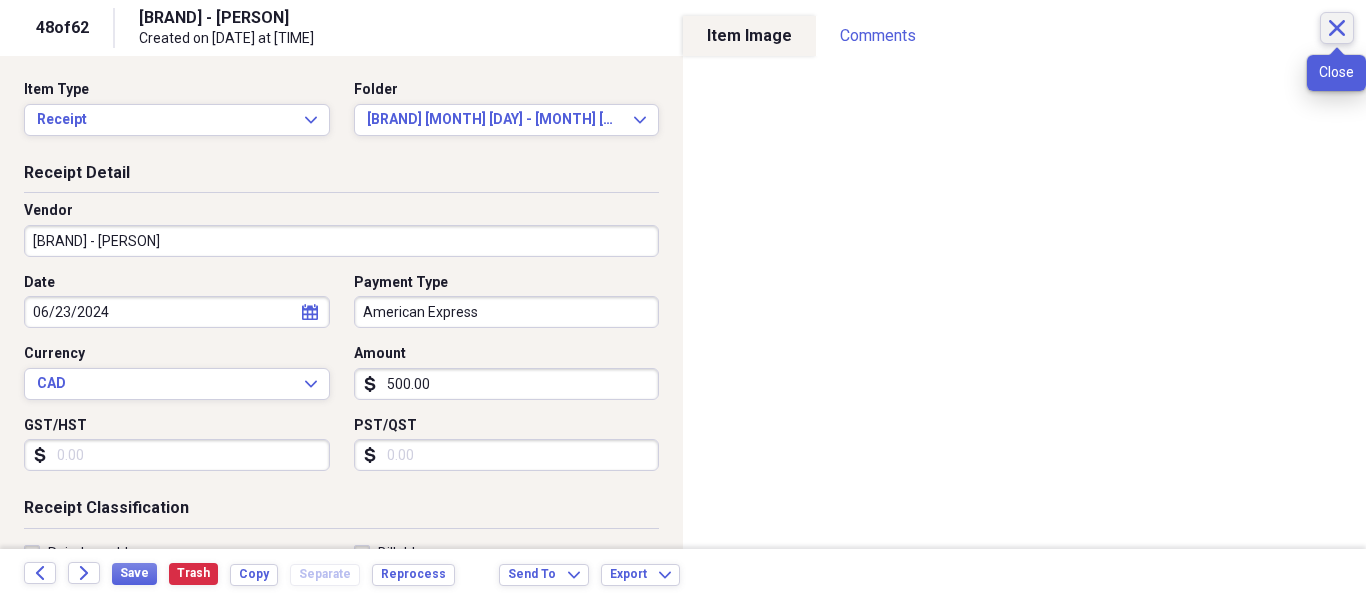 click on "Close" 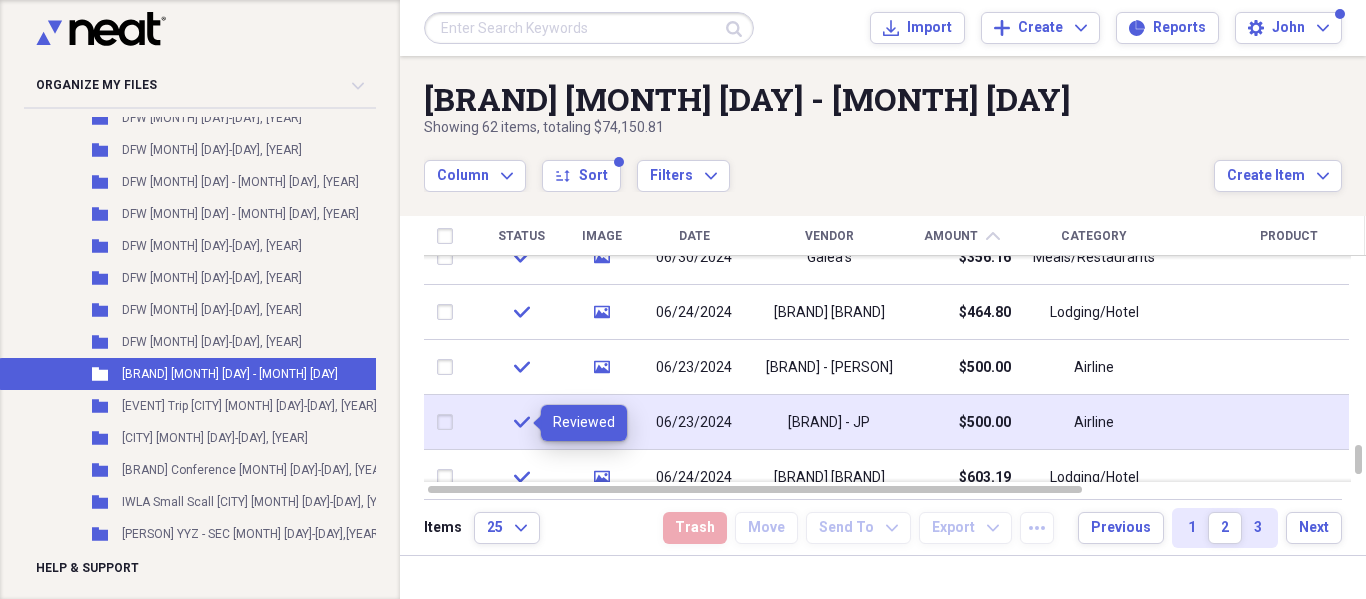 click on "check" 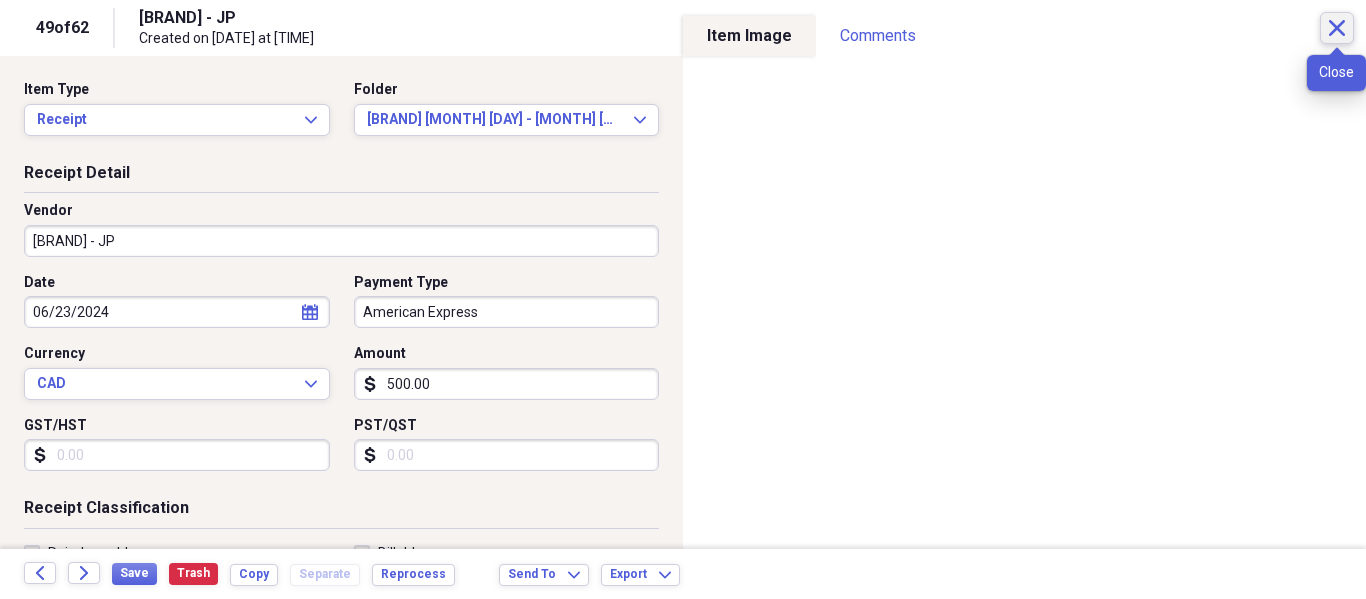 click on "Close" 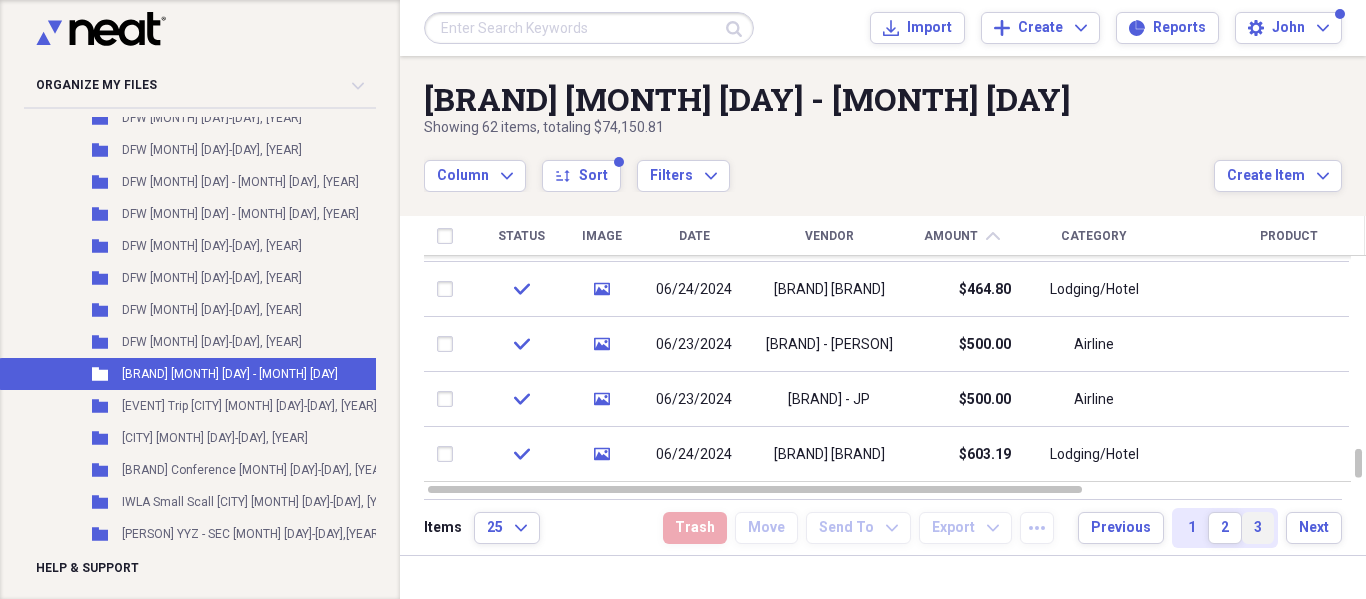 click on "3" at bounding box center (1258, 528) 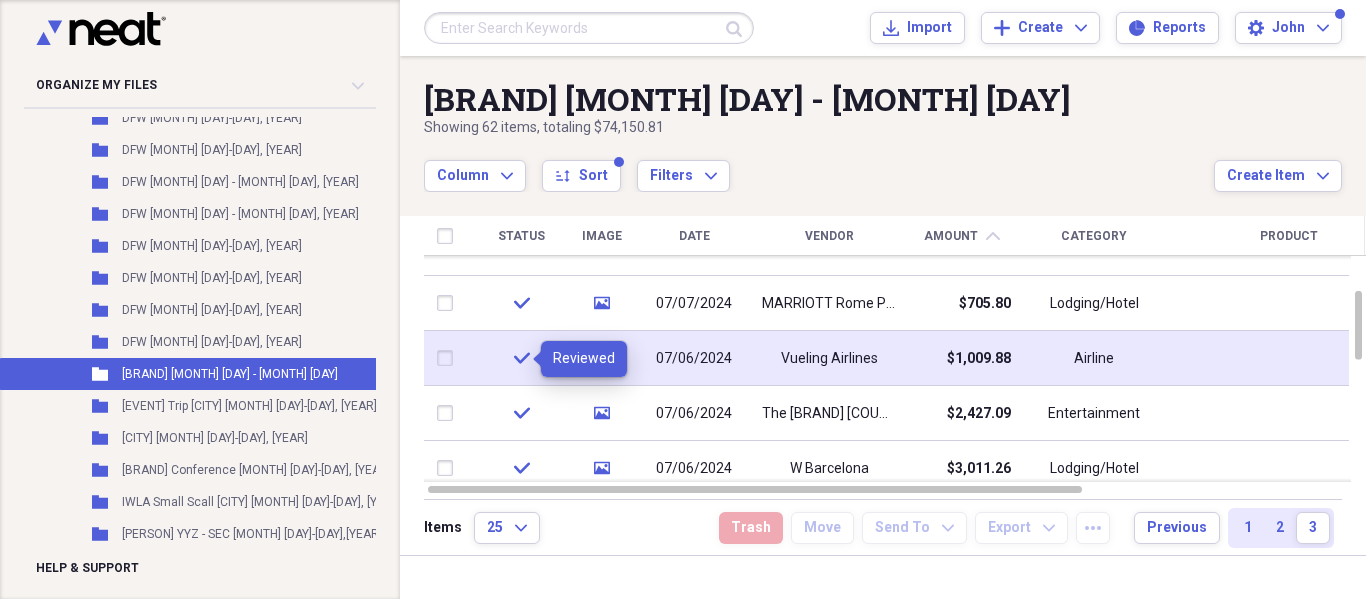 click on "check" 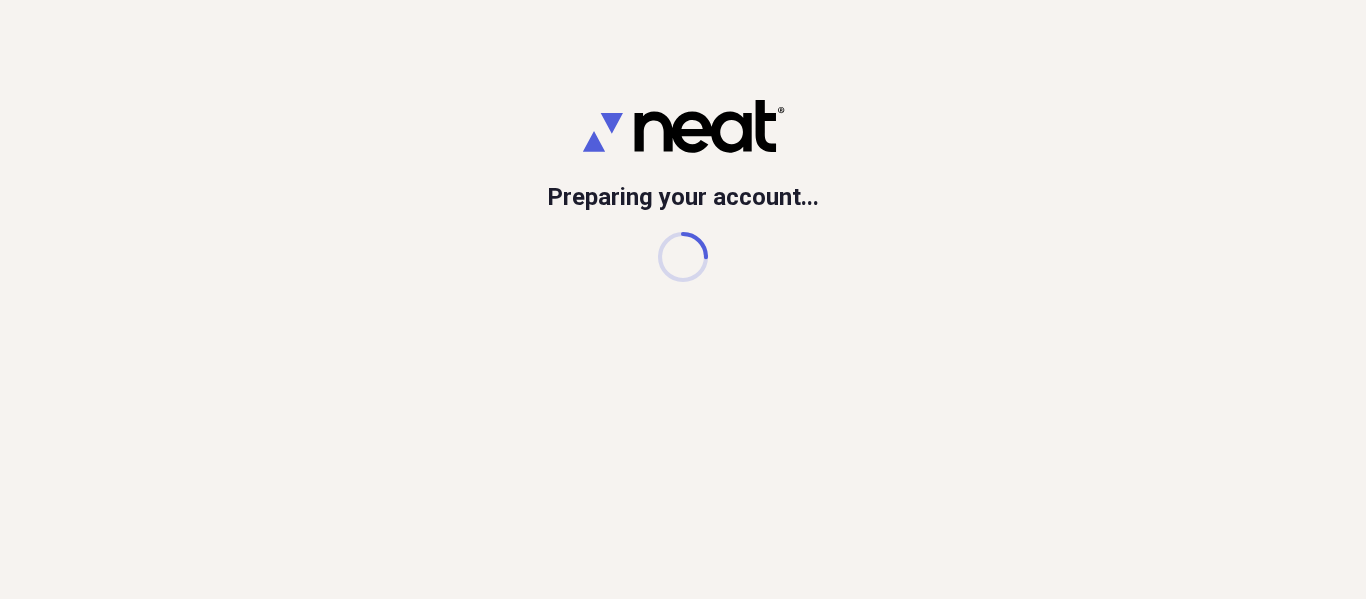 scroll, scrollTop: 0, scrollLeft: 0, axis: both 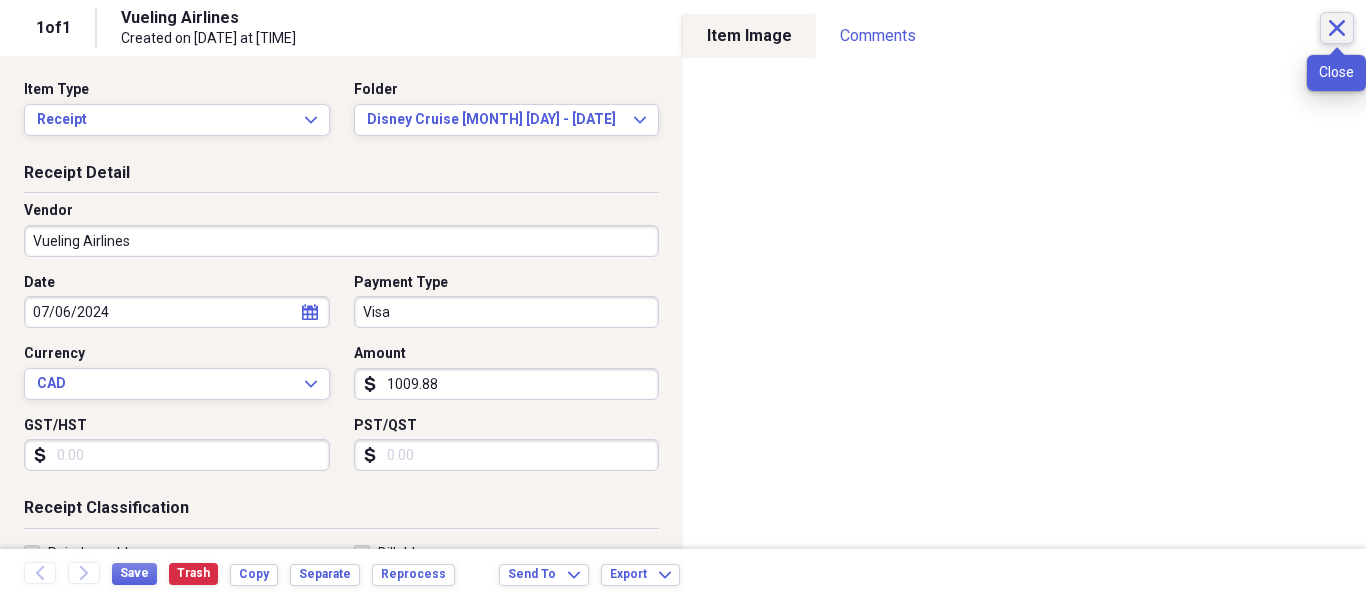 click on "Close" at bounding box center (1337, 28) 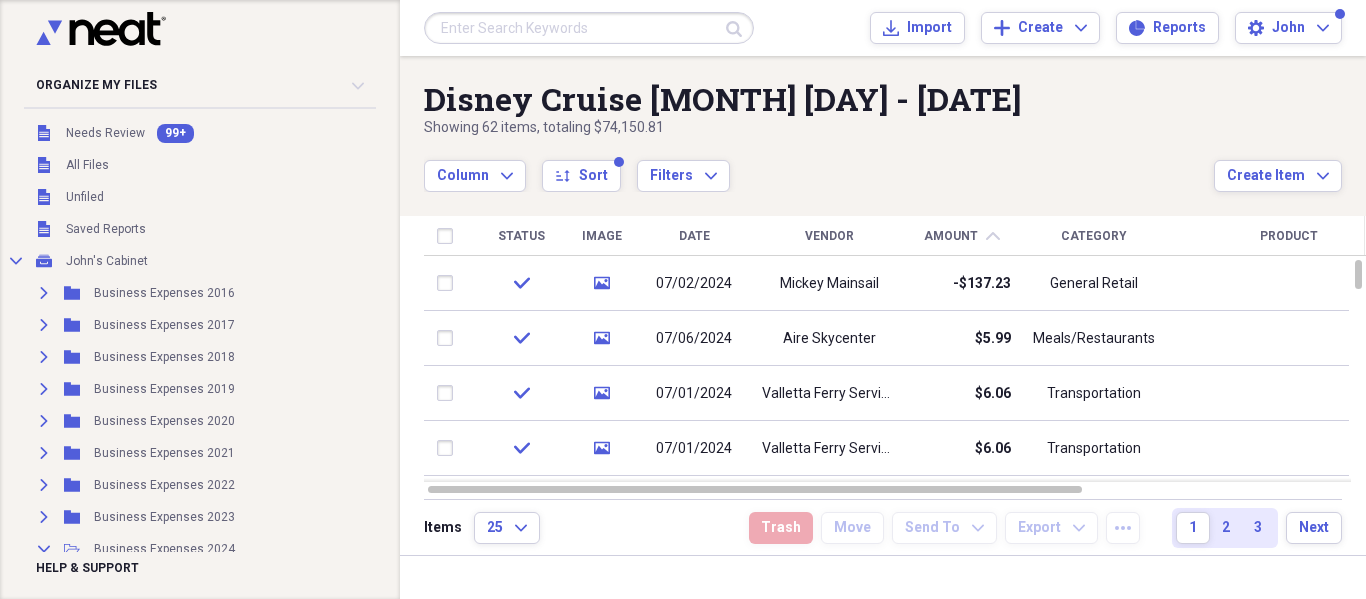 click on "Vendor" at bounding box center (829, 236) 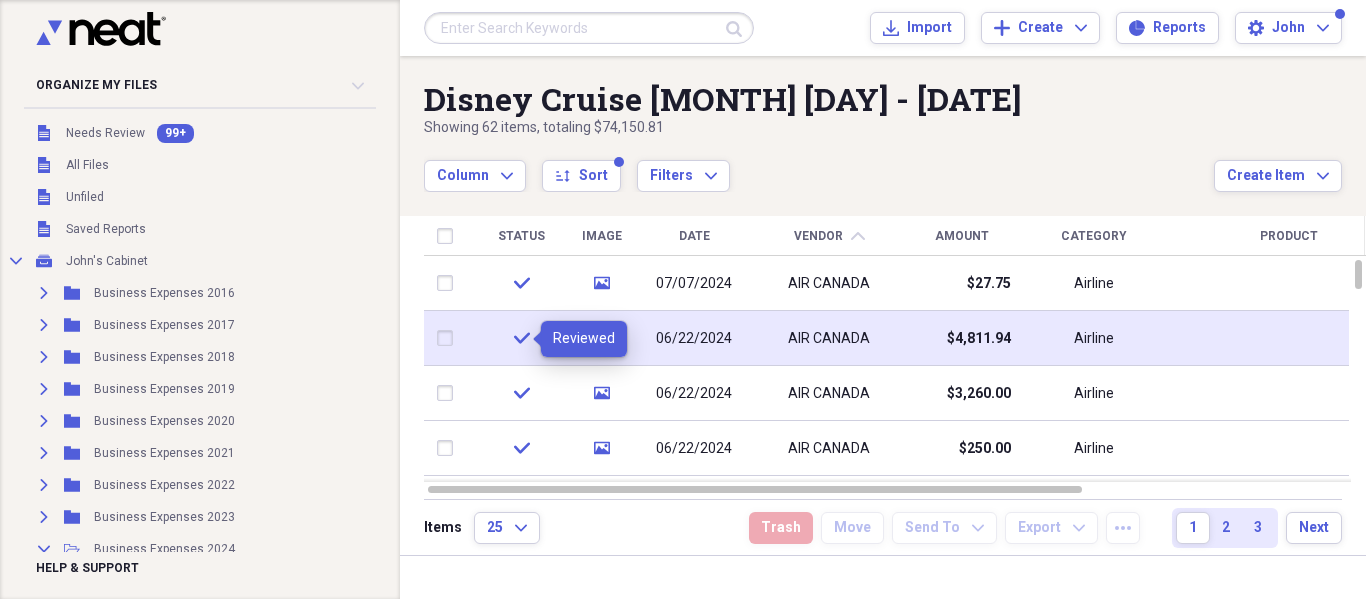 click 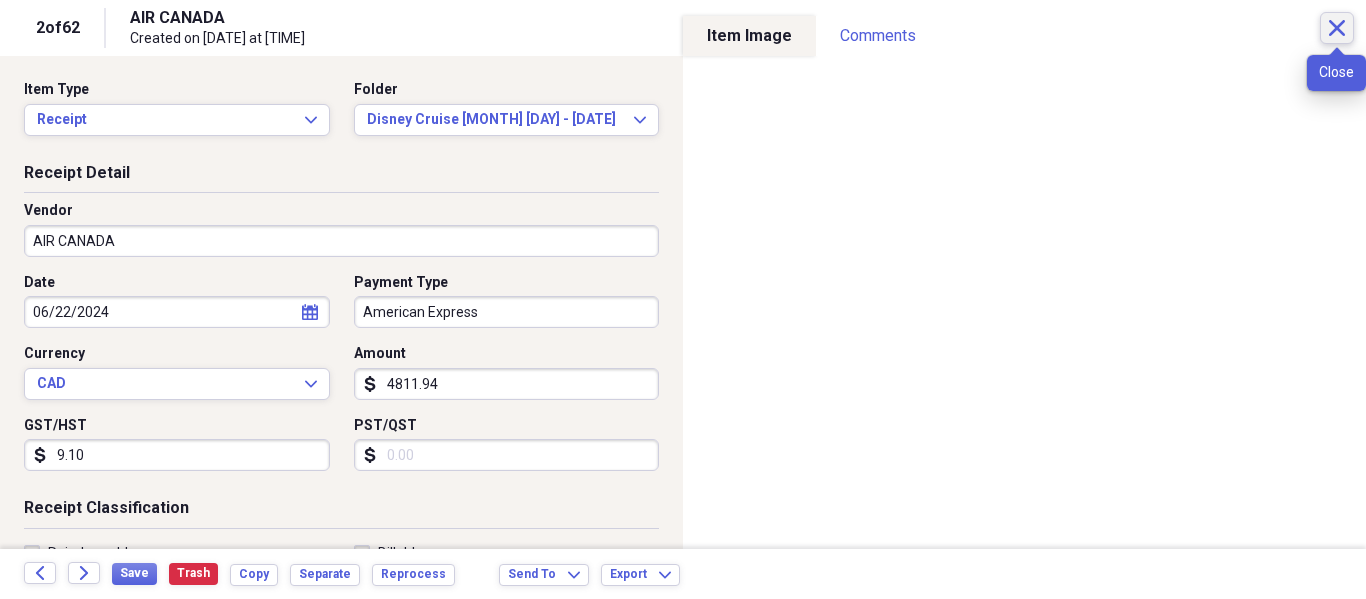 click on "Close" 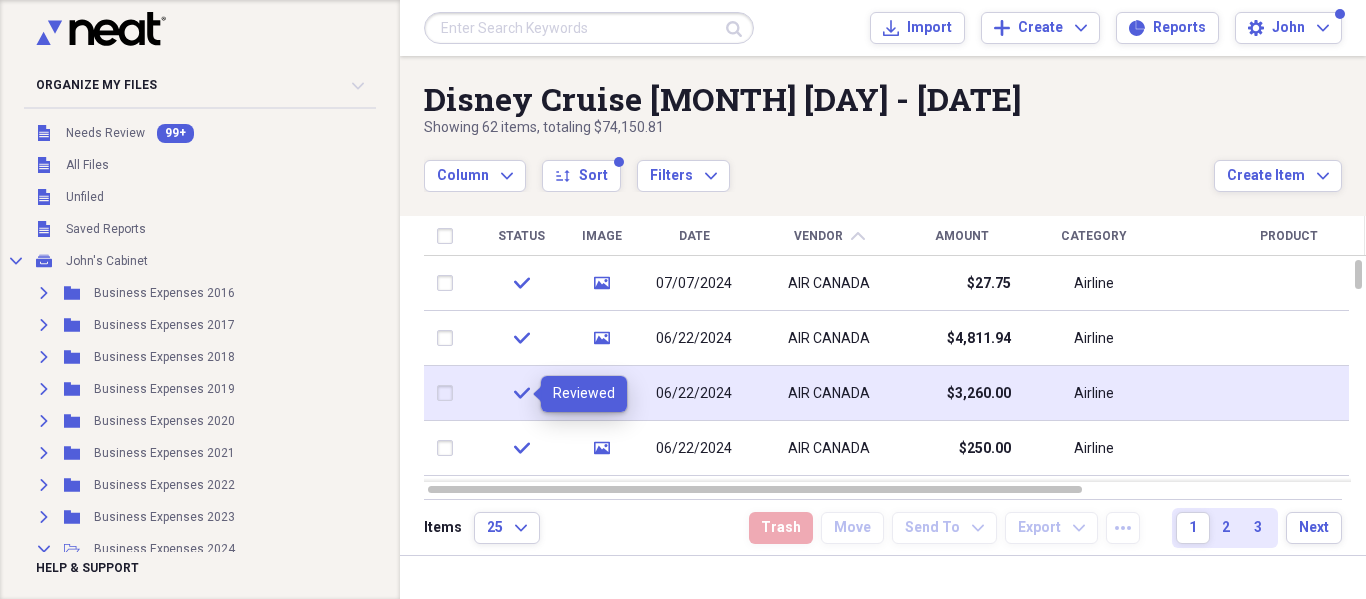 click on "check" 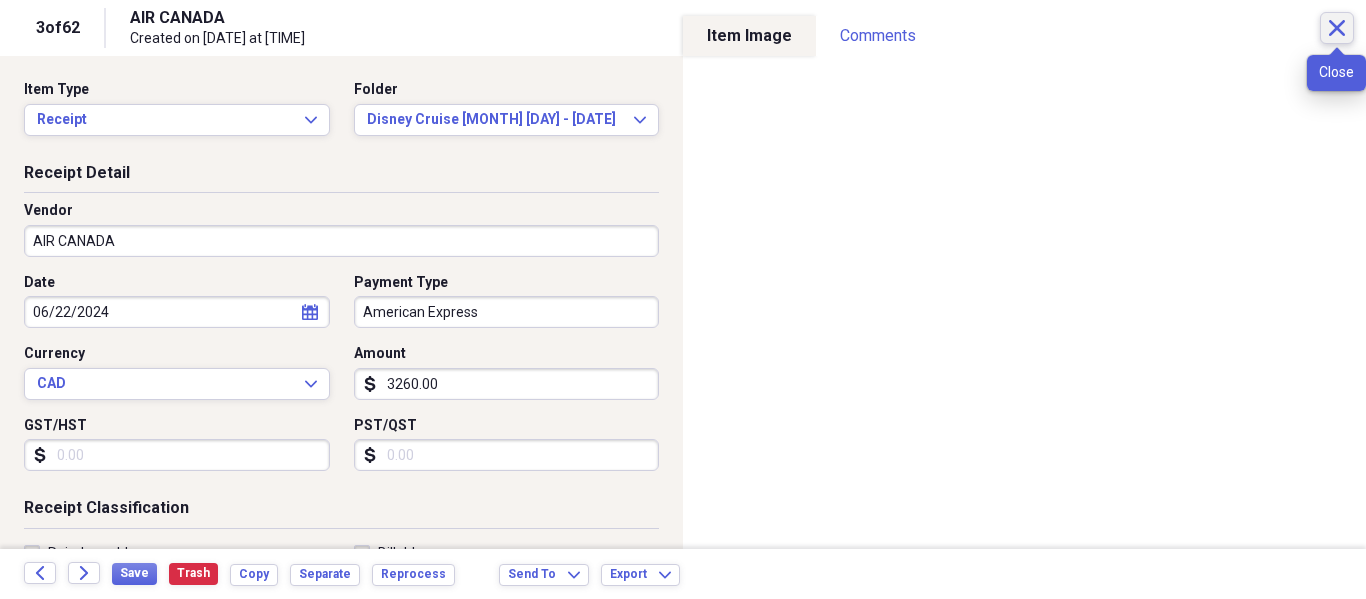 click on "Close" 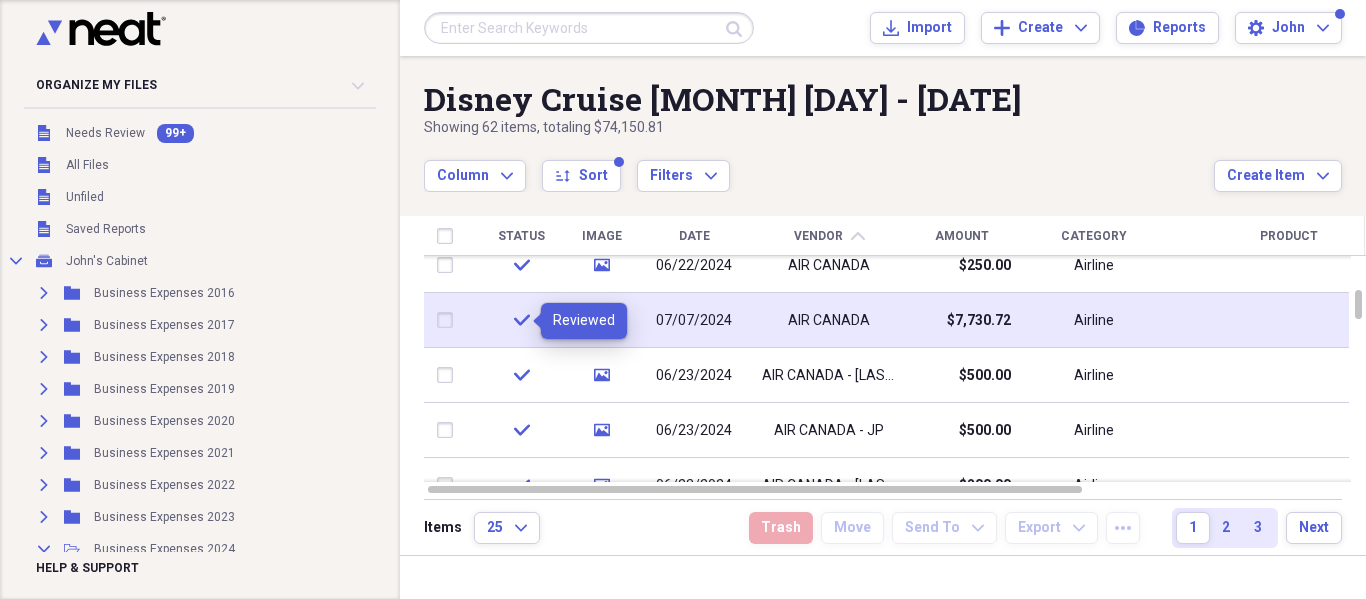click on "check" 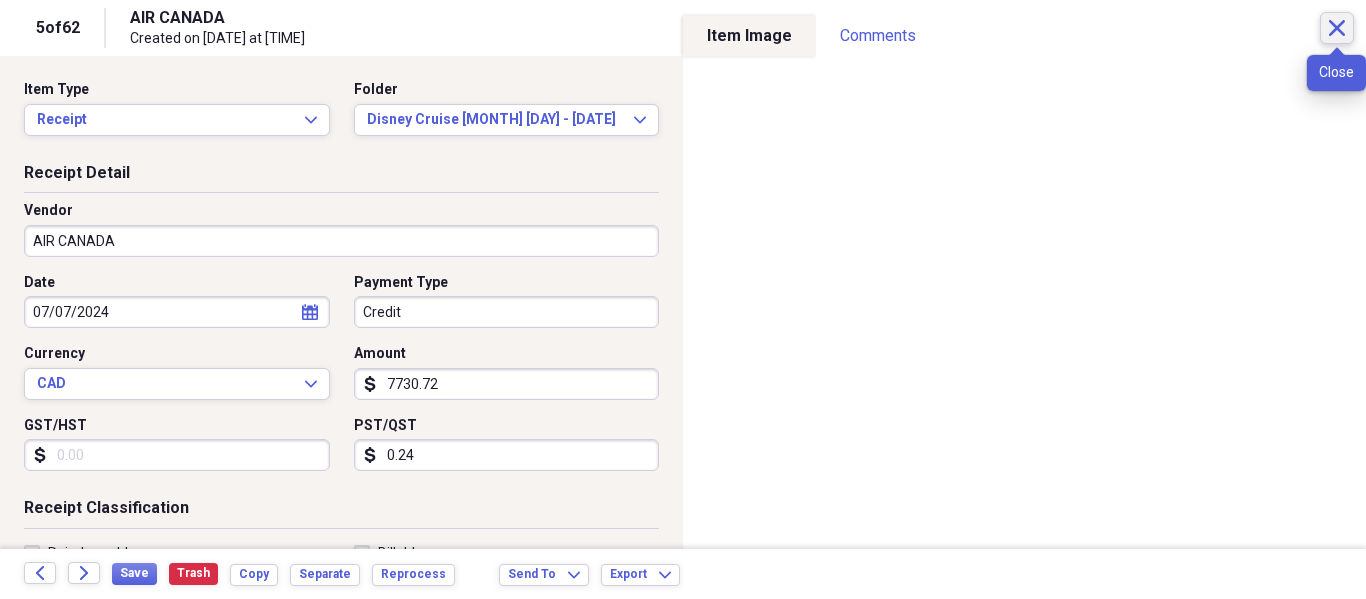 click on "Close" at bounding box center (1337, 28) 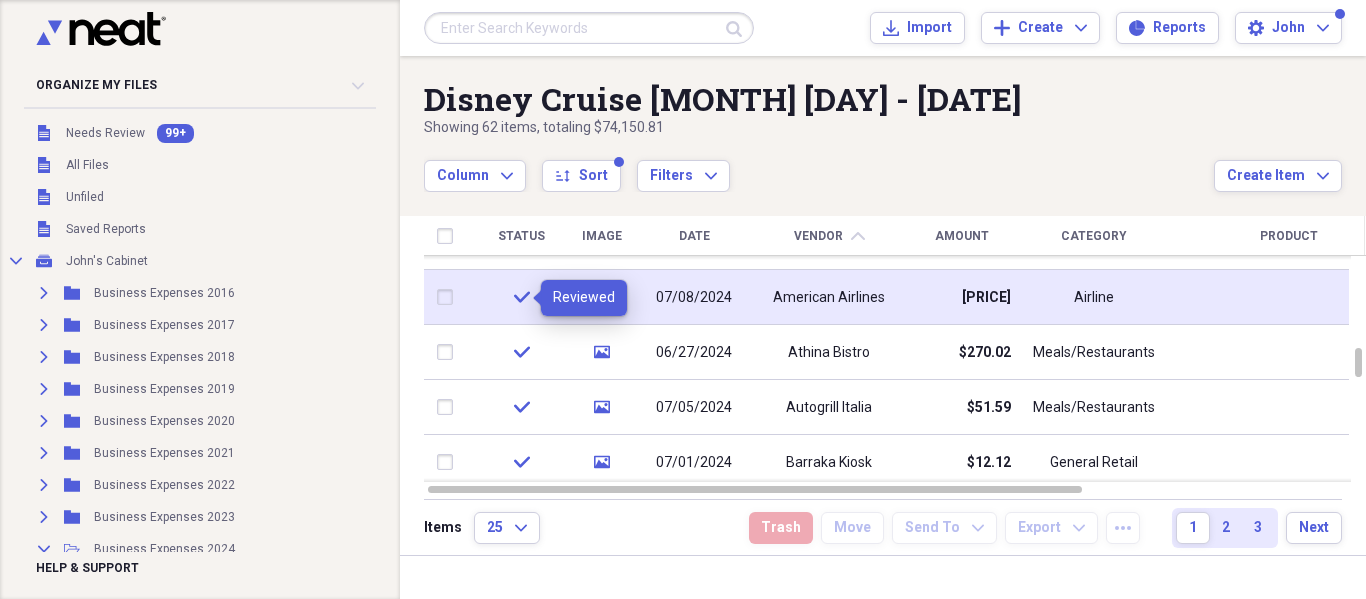 click on "check" 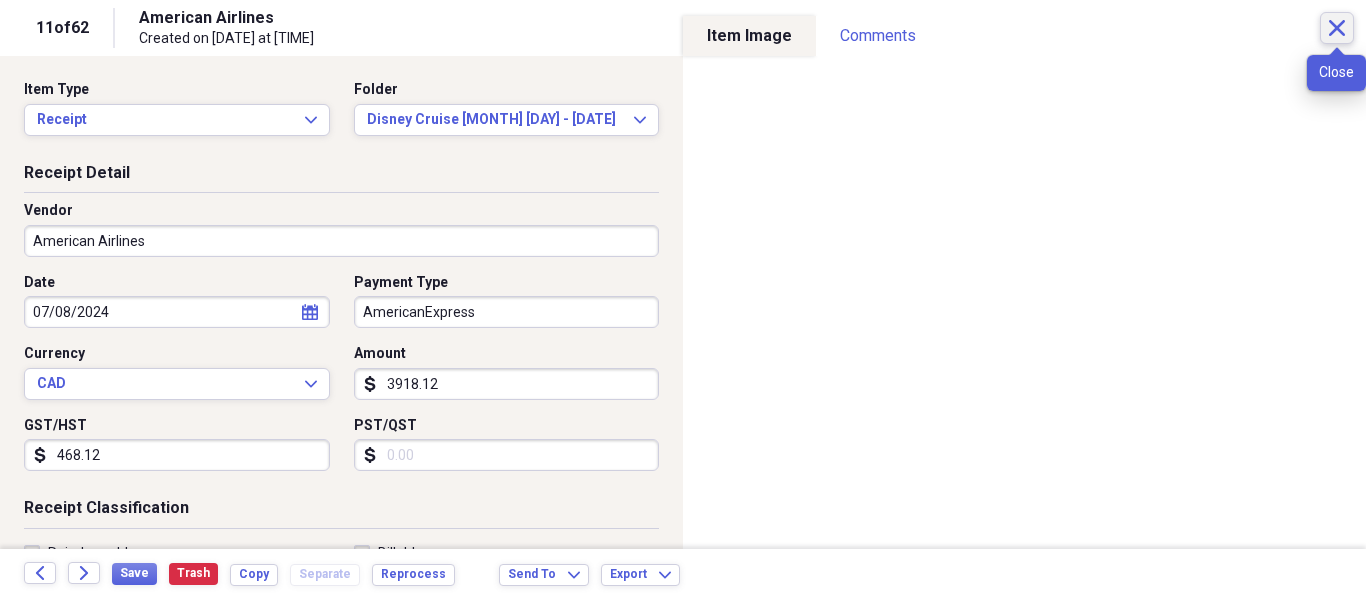 click 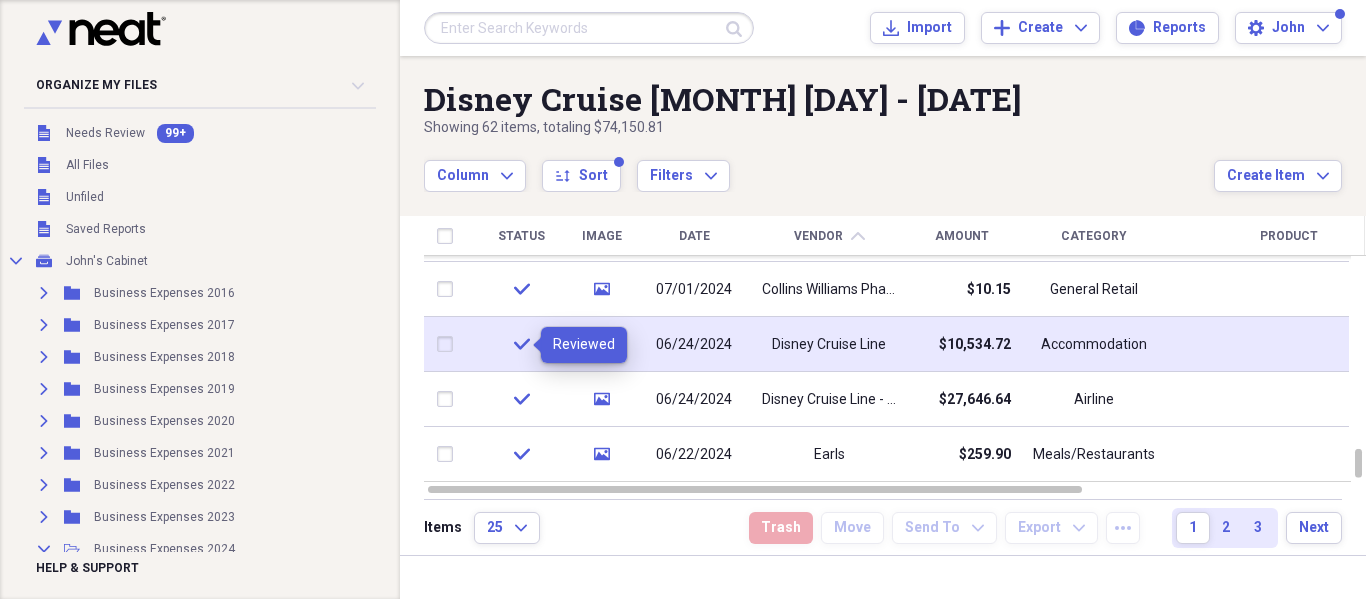 click 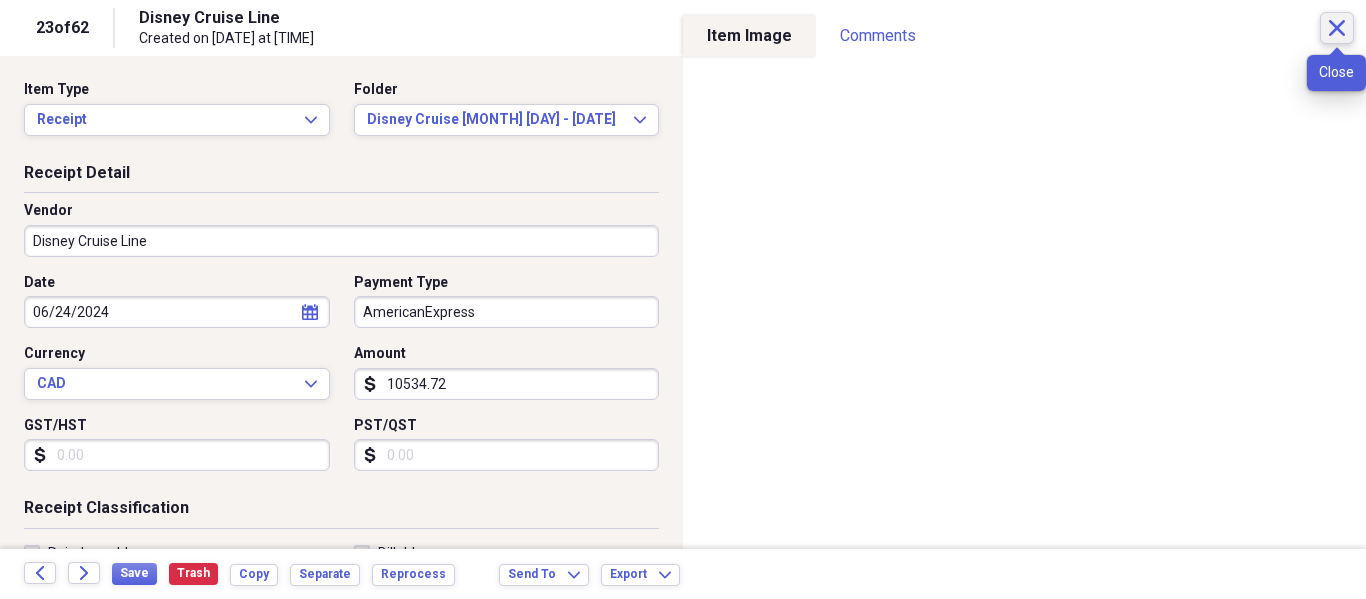 click on "Close" at bounding box center [1337, 28] 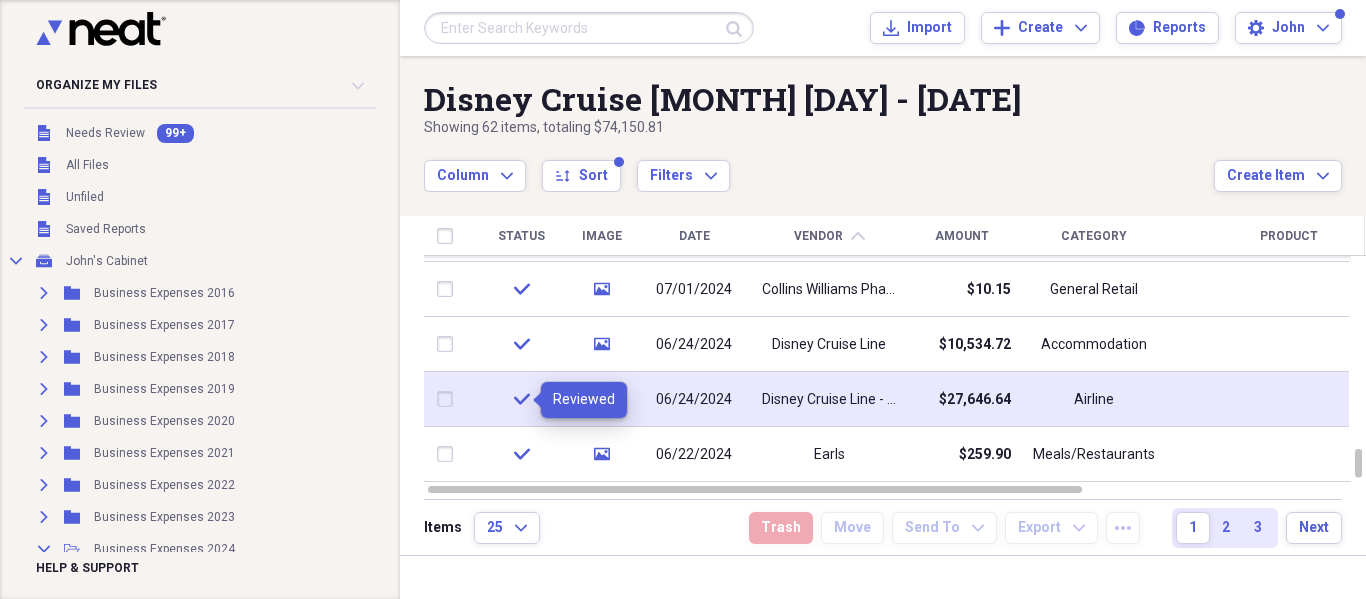 click on "check" 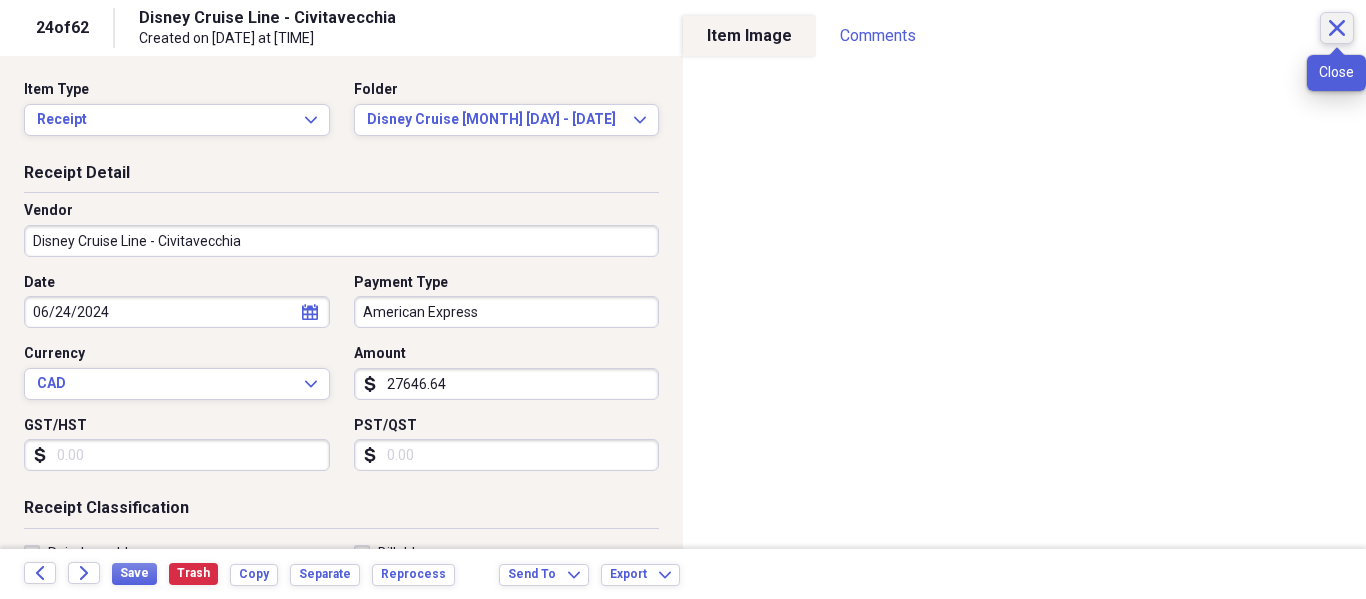 click on "Close" 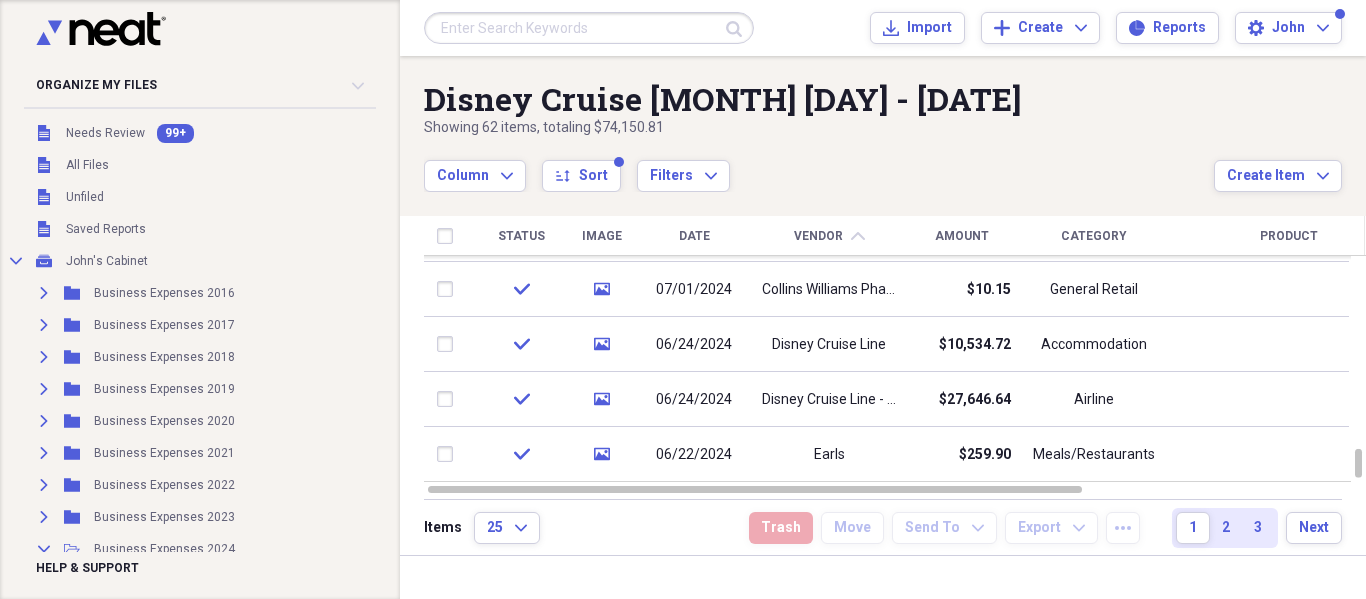 click on "Disney Cruise June 22 - July 7" at bounding box center (819, 99) 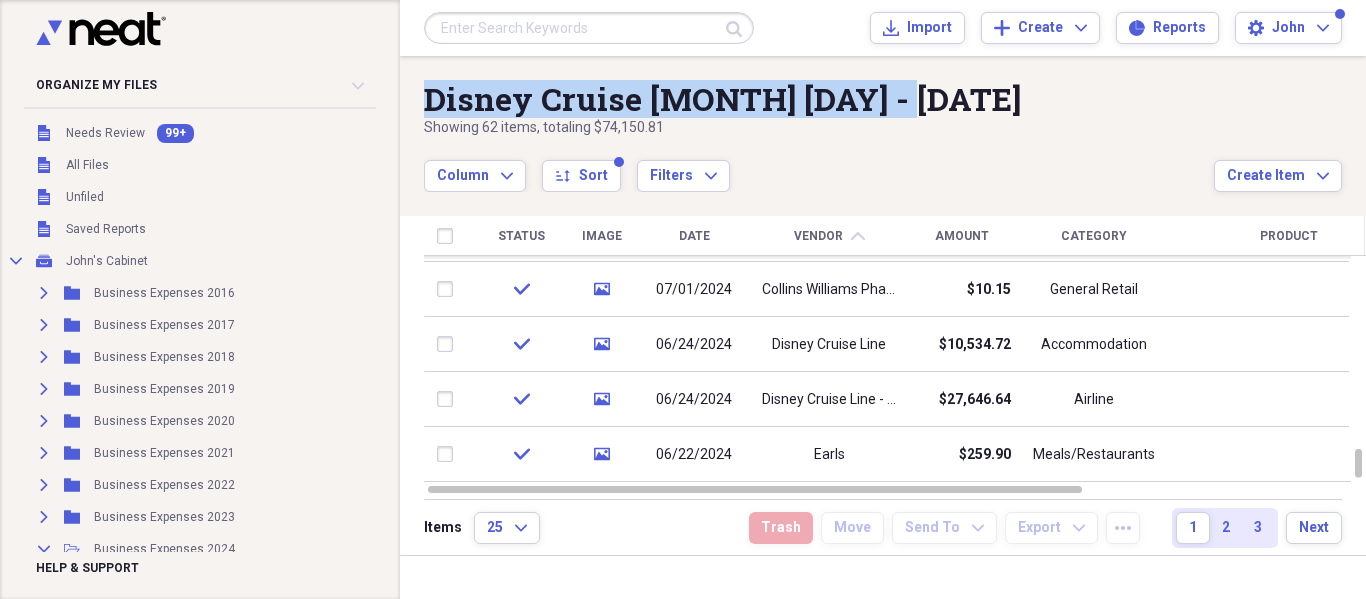 drag, startPoint x: 892, startPoint y: 91, endPoint x: 408, endPoint y: 98, distance: 484.05063 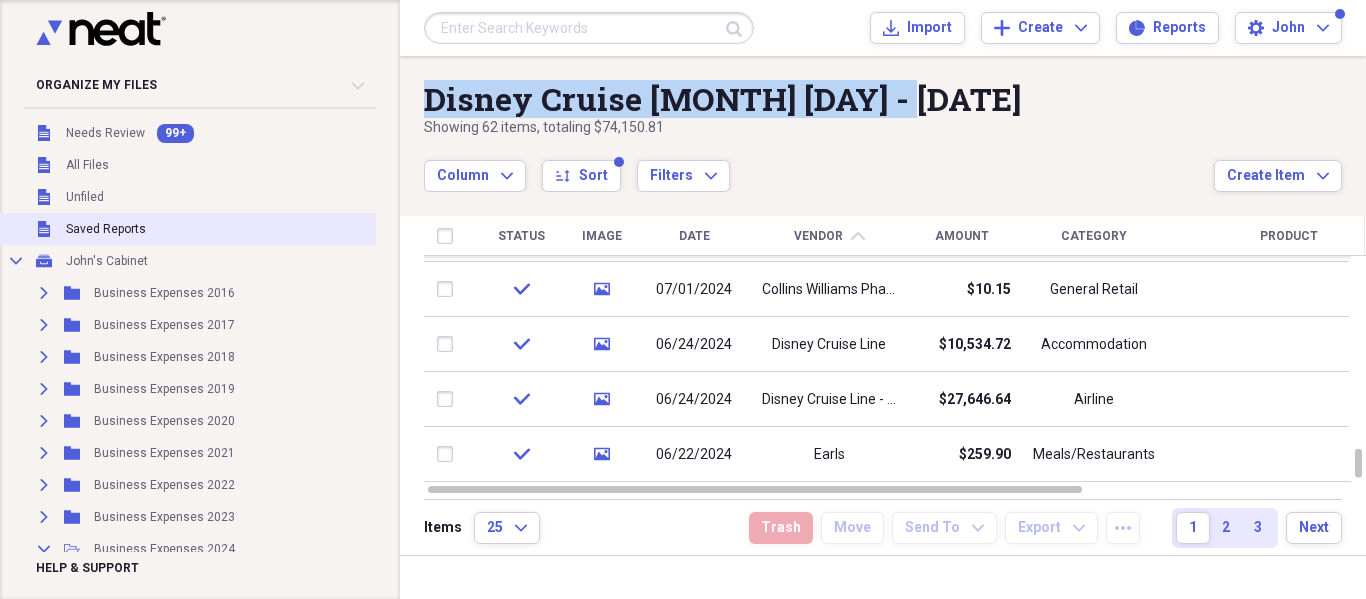 click on "Unfiled Saved Reports" at bounding box center [268, 229] 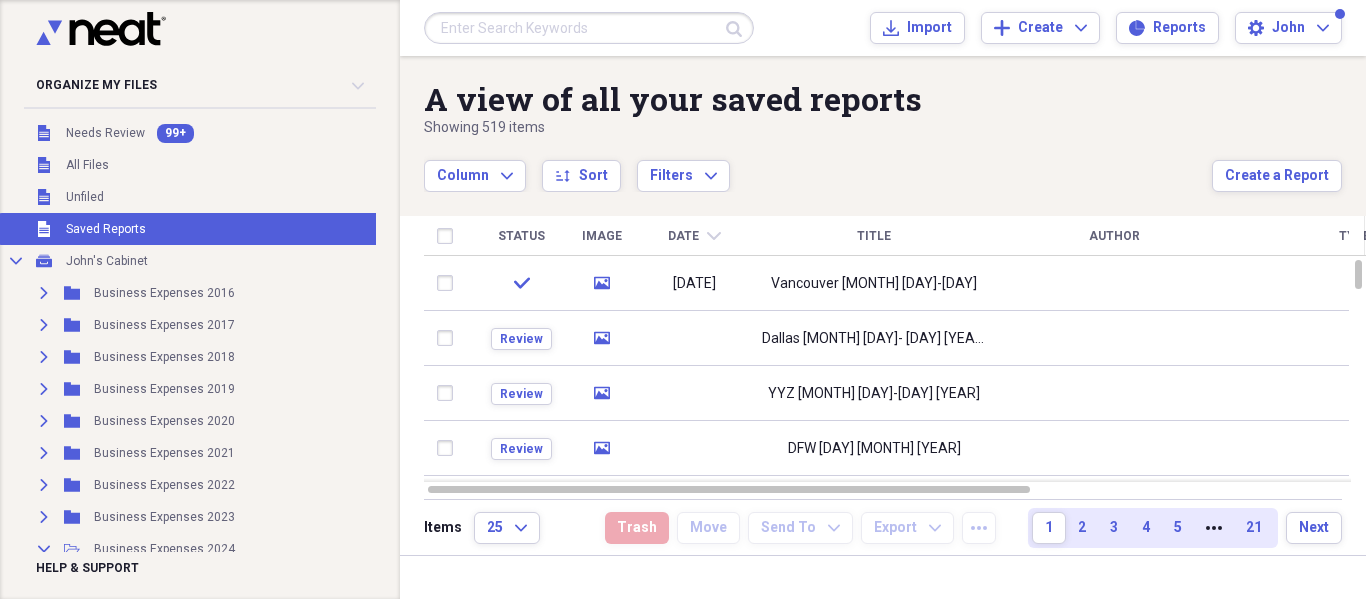 click at bounding box center (589, 28) 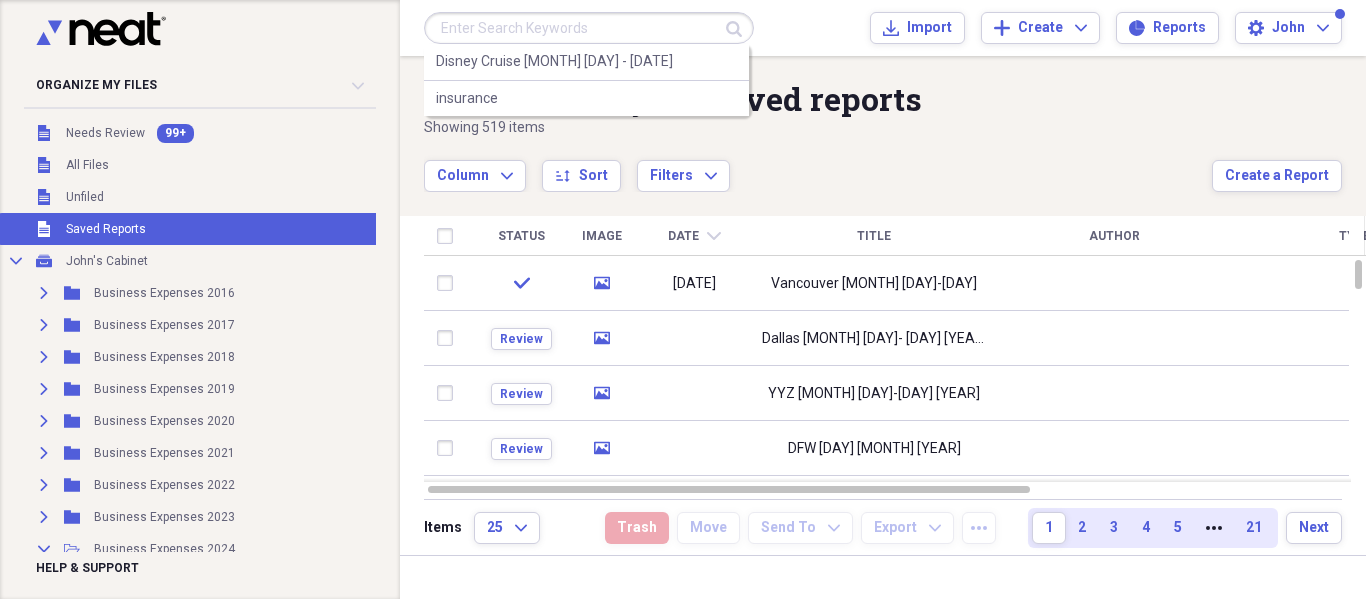 paste on "Disney Cruise June 22 - July 7" 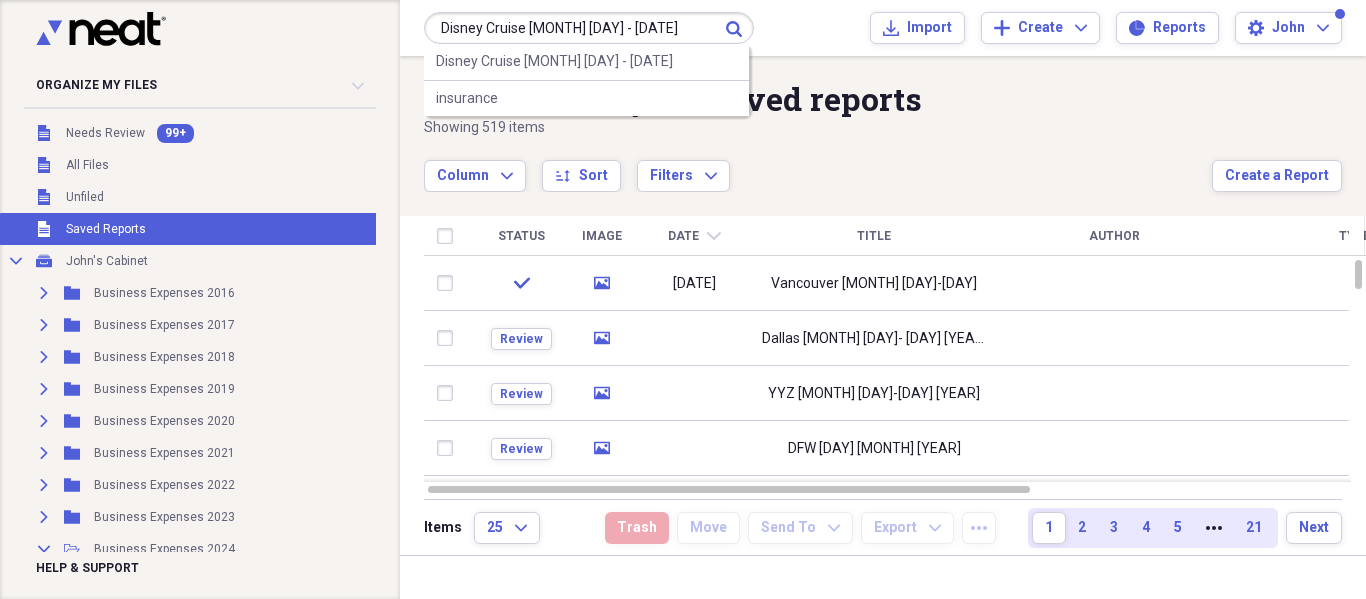 type on "Disney Cruise June 22 - July 7" 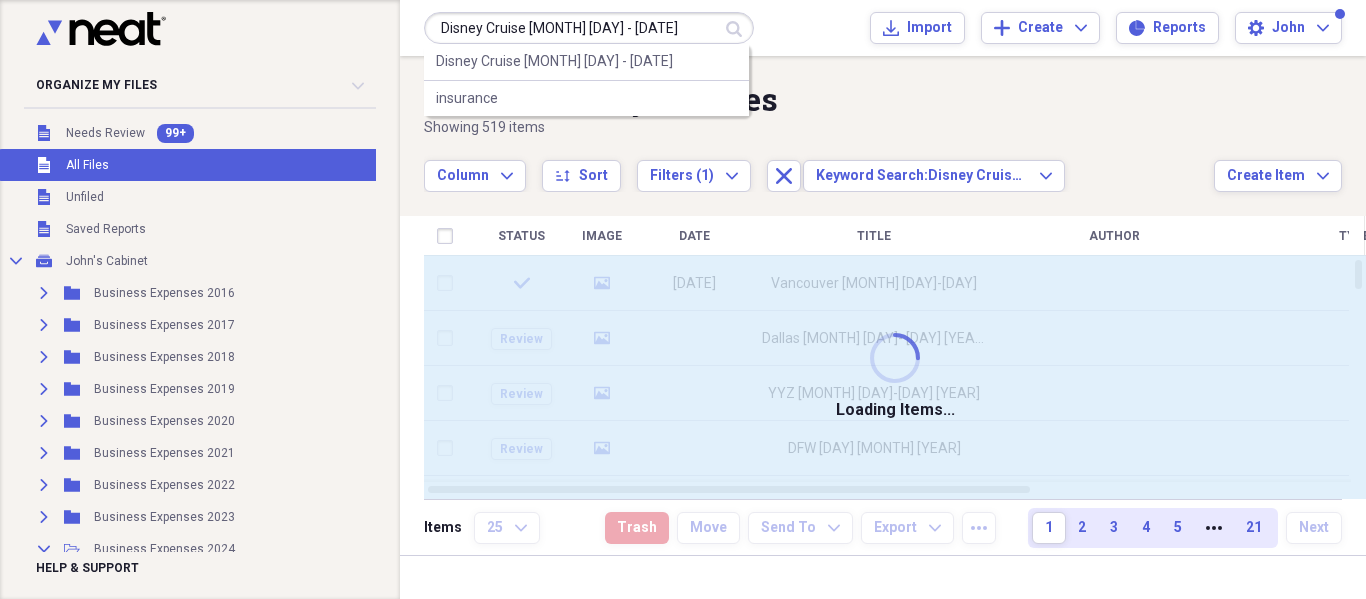 type 